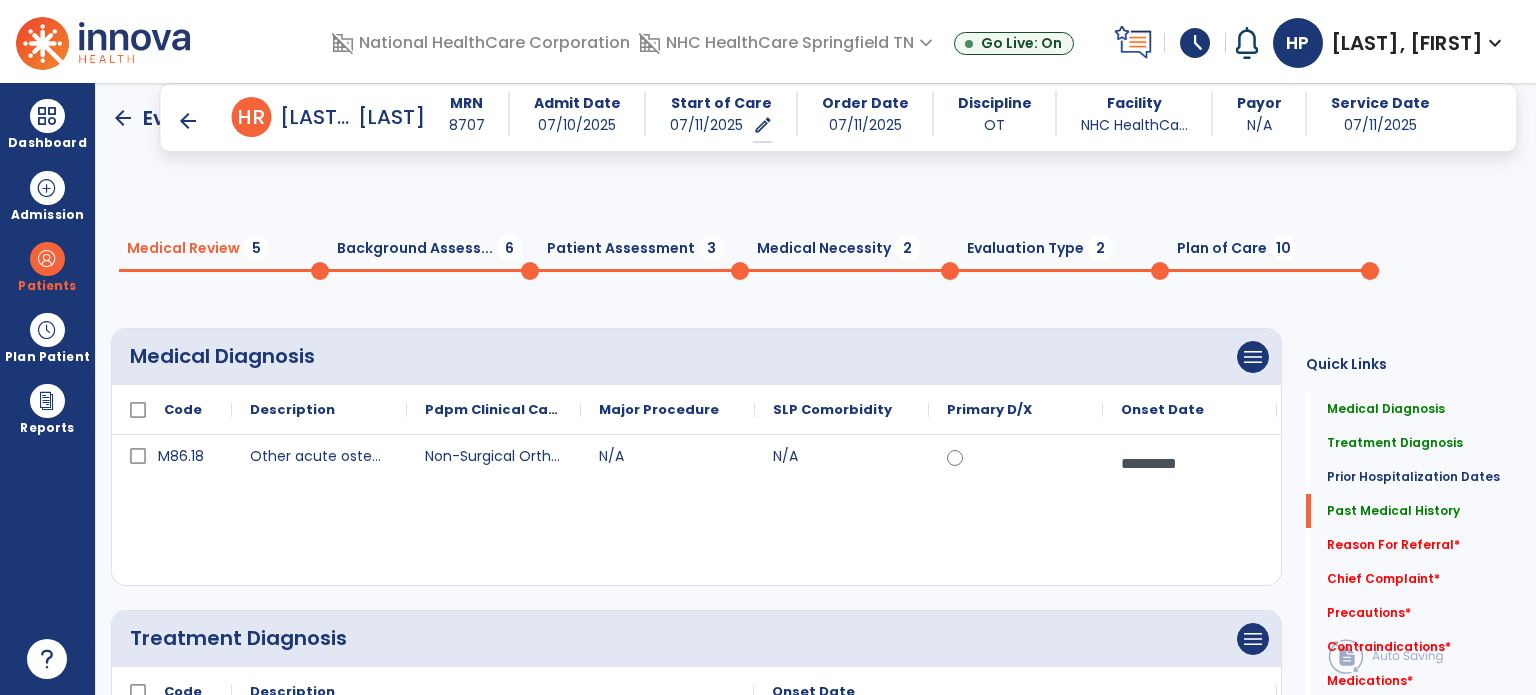 scroll, scrollTop: 0, scrollLeft: 0, axis: both 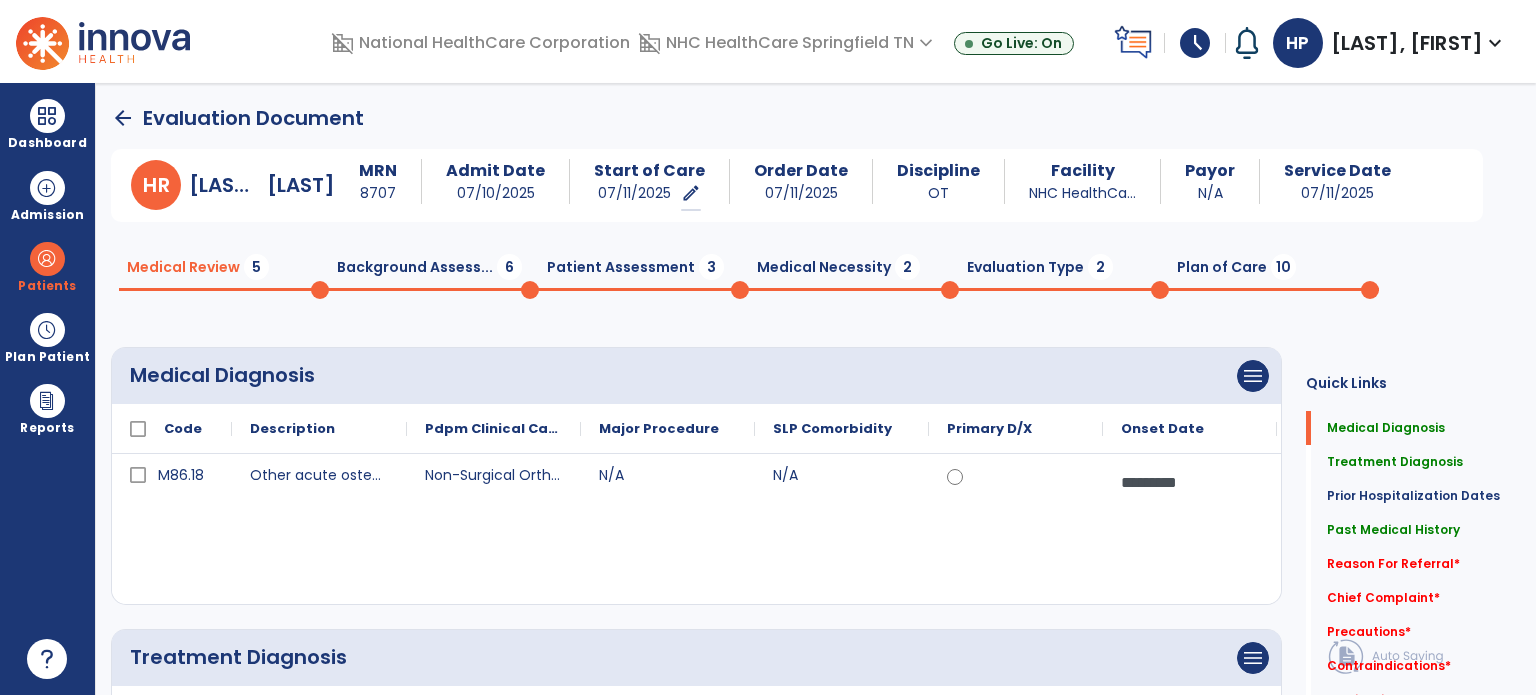 click on "Plan of Care  10" 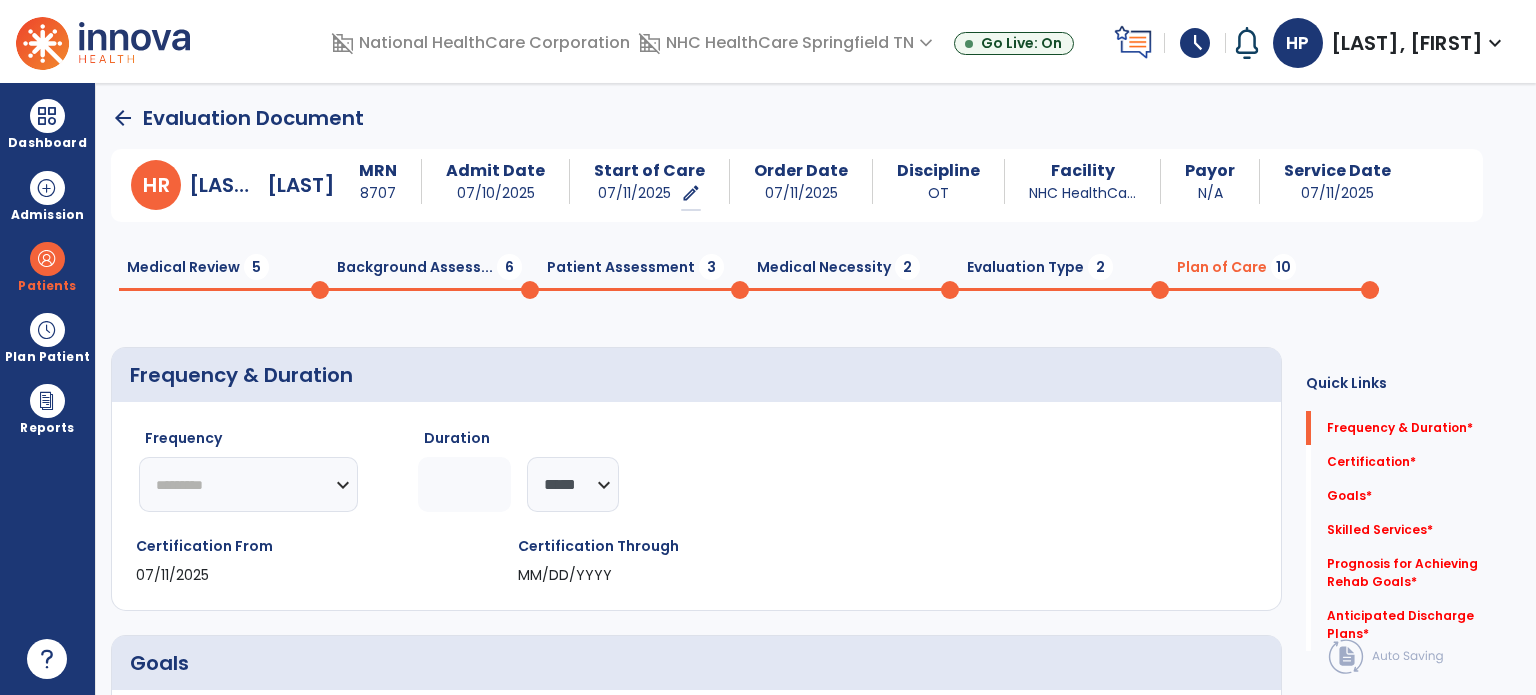 click on "********* ** ** ** ** ** ** **" 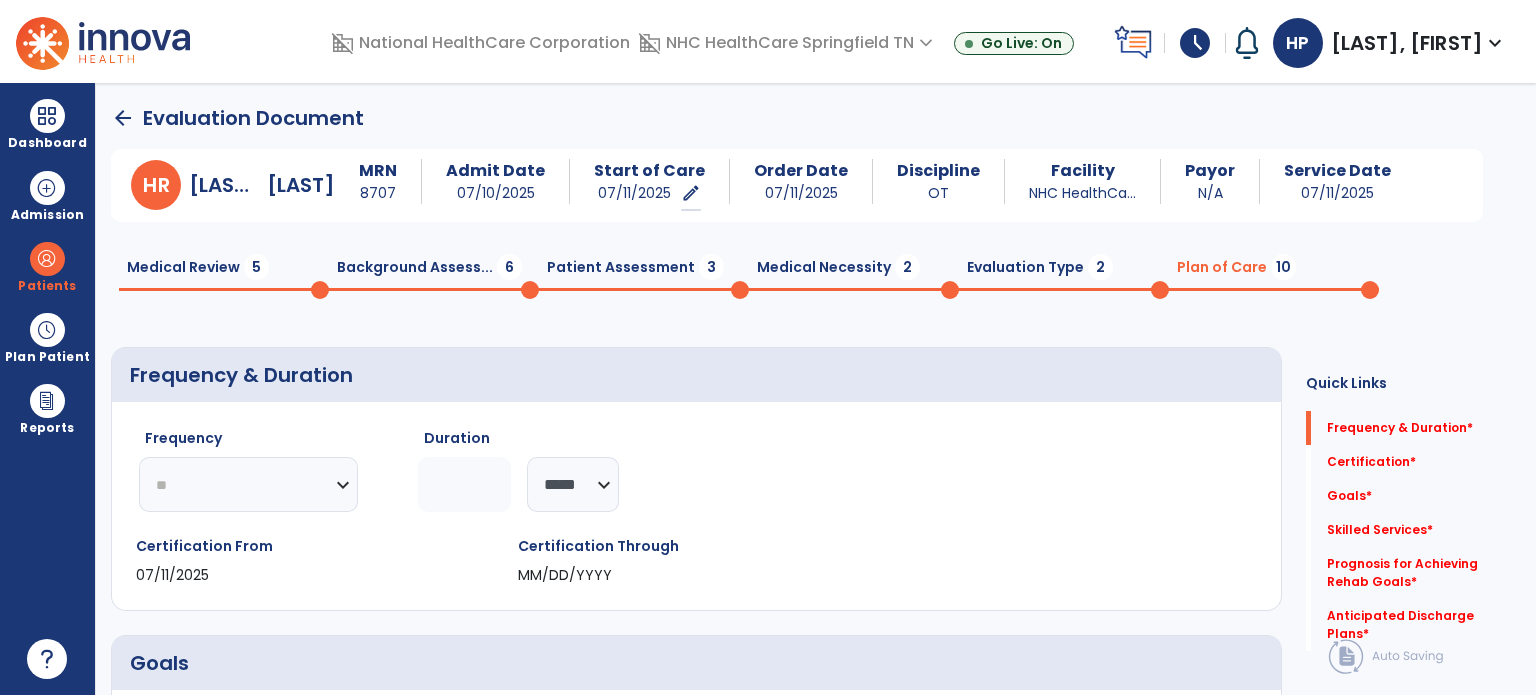 click on "********* ** ** ** ** ** ** **" 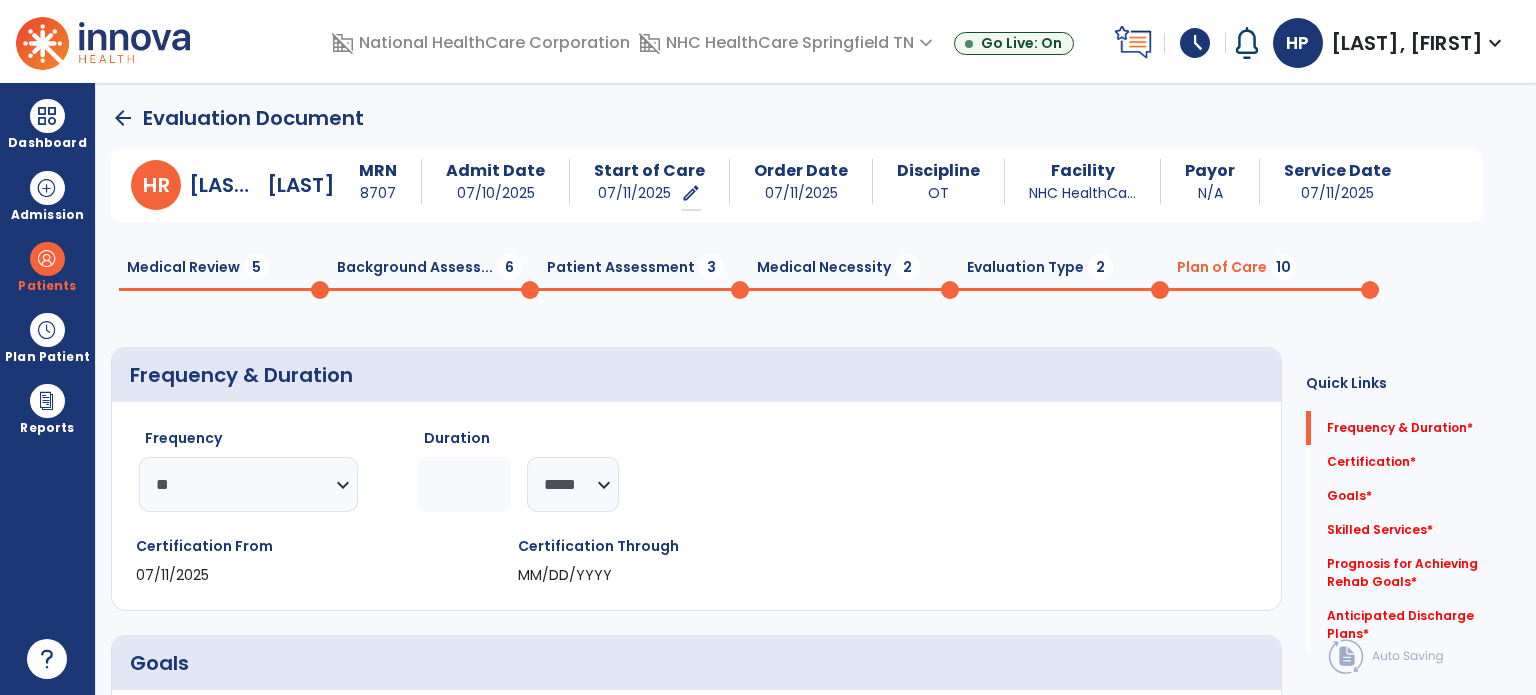 click 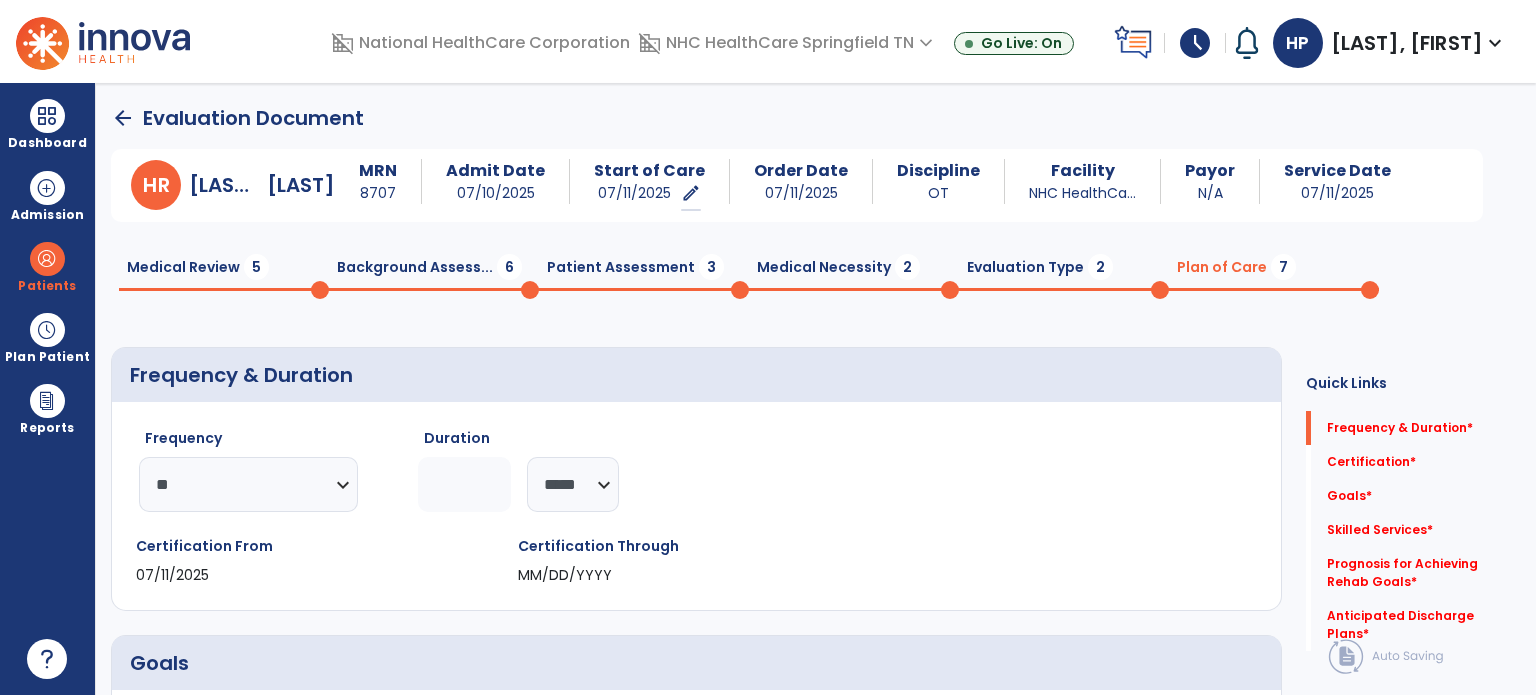 type on "*" 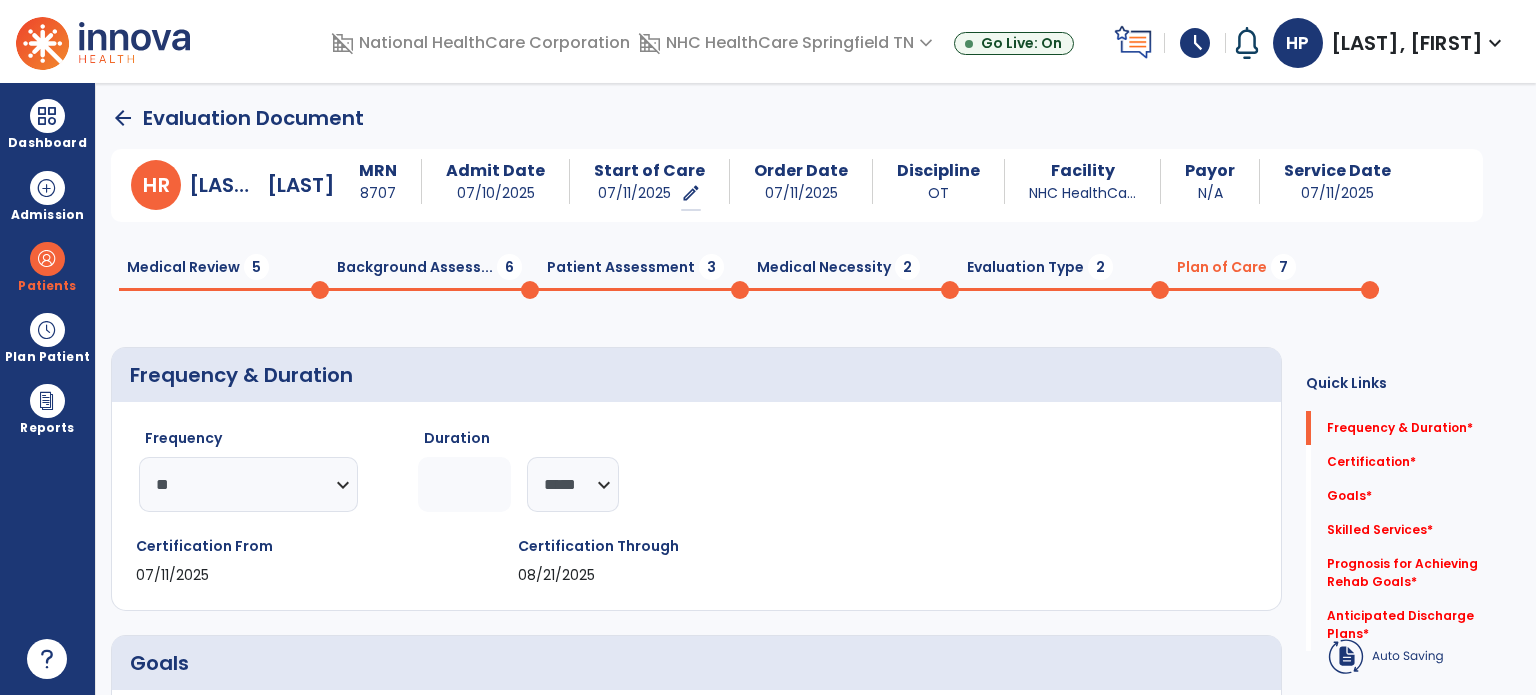click on "Frequency  ********* ** ** ** ** ** ** **  Duration  * ******** *****" 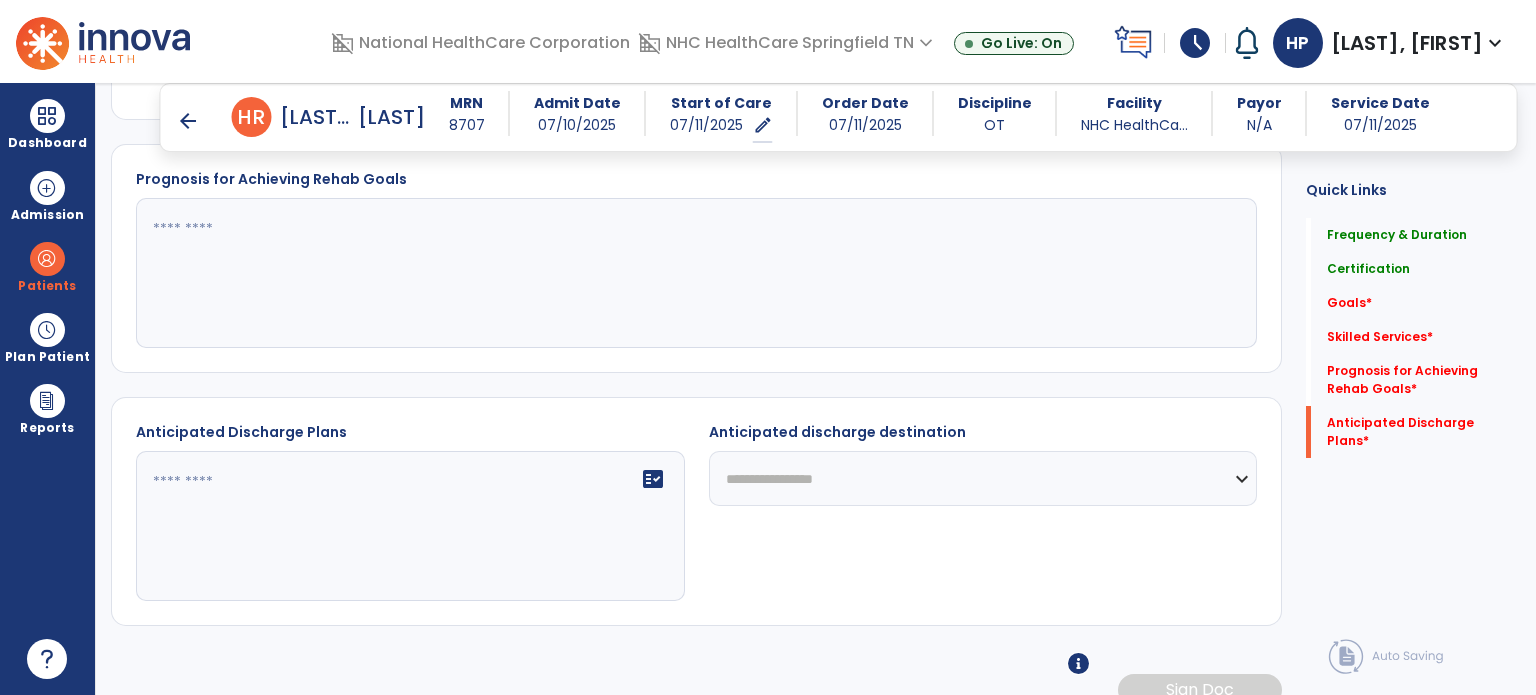 scroll, scrollTop: 872, scrollLeft: 0, axis: vertical 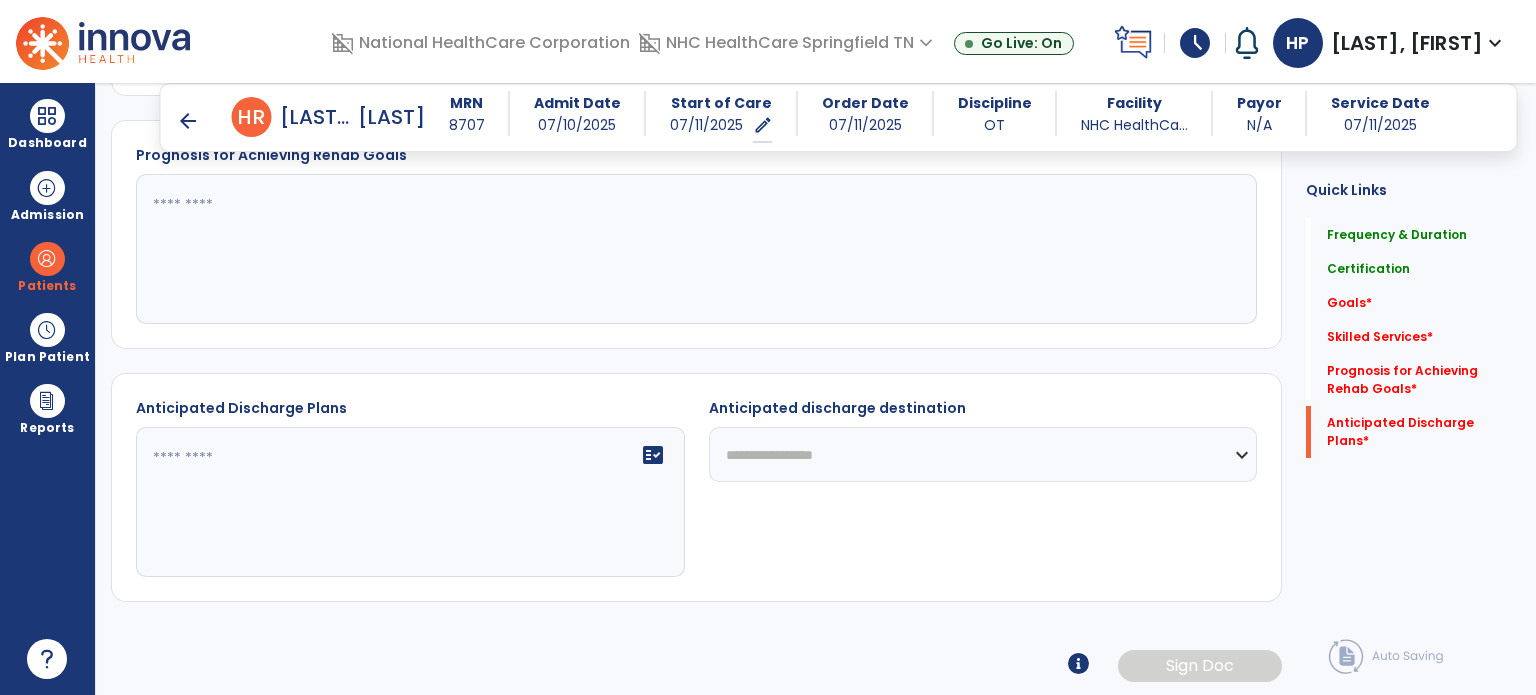 click 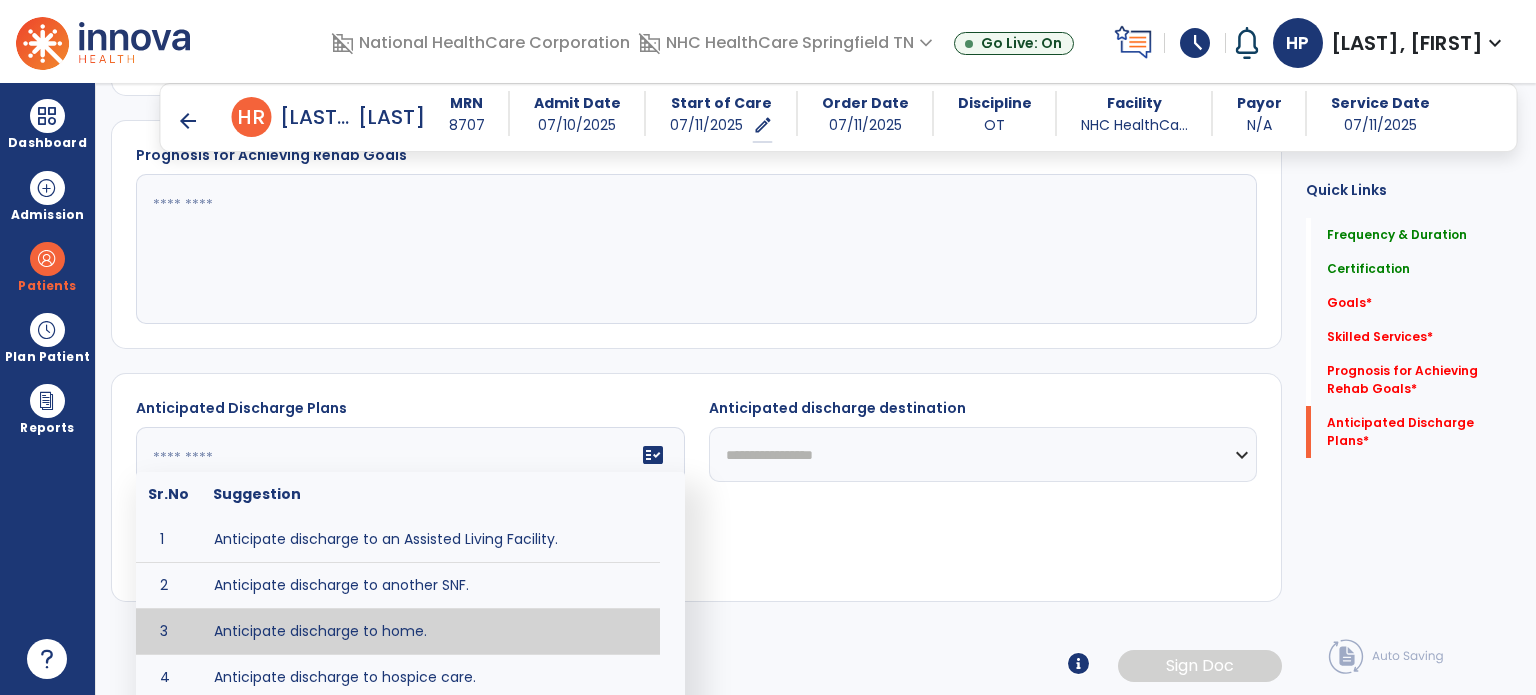 type on "**********" 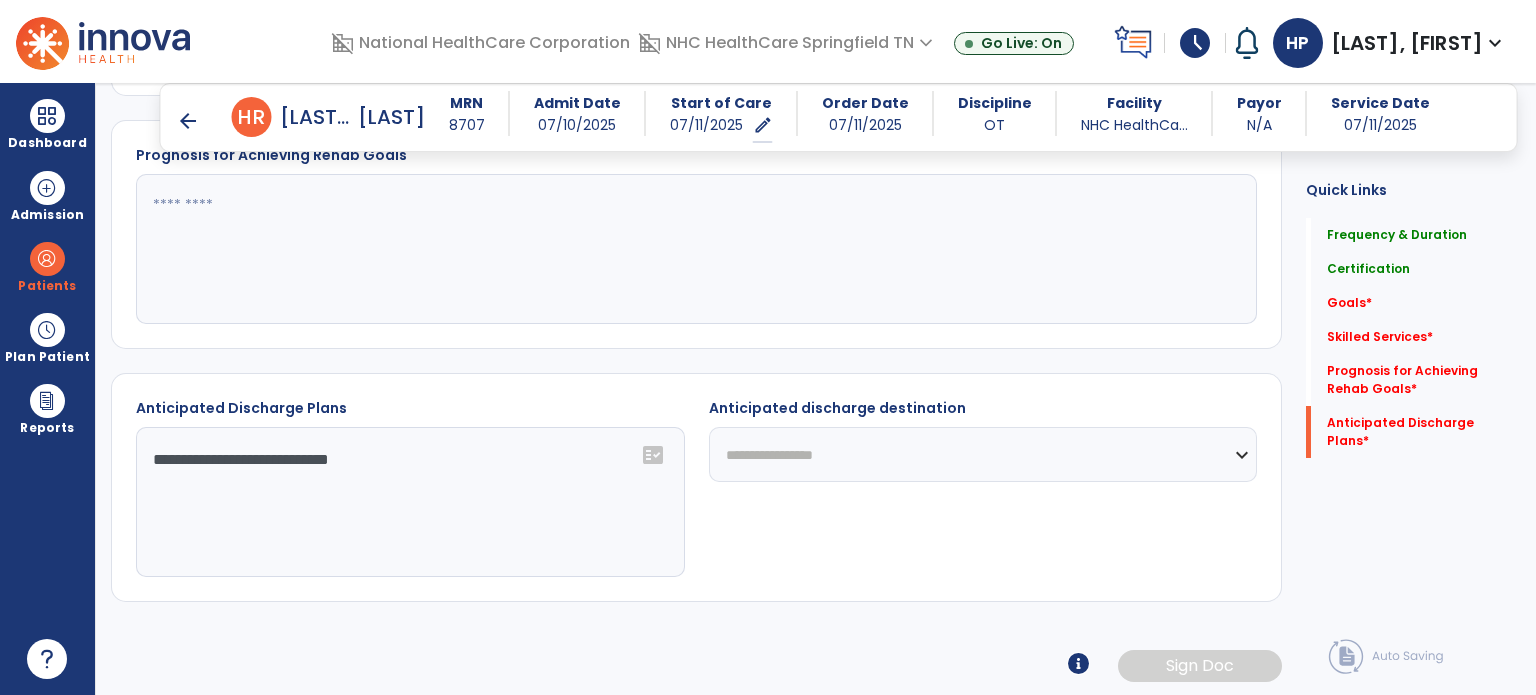 click on "**********" 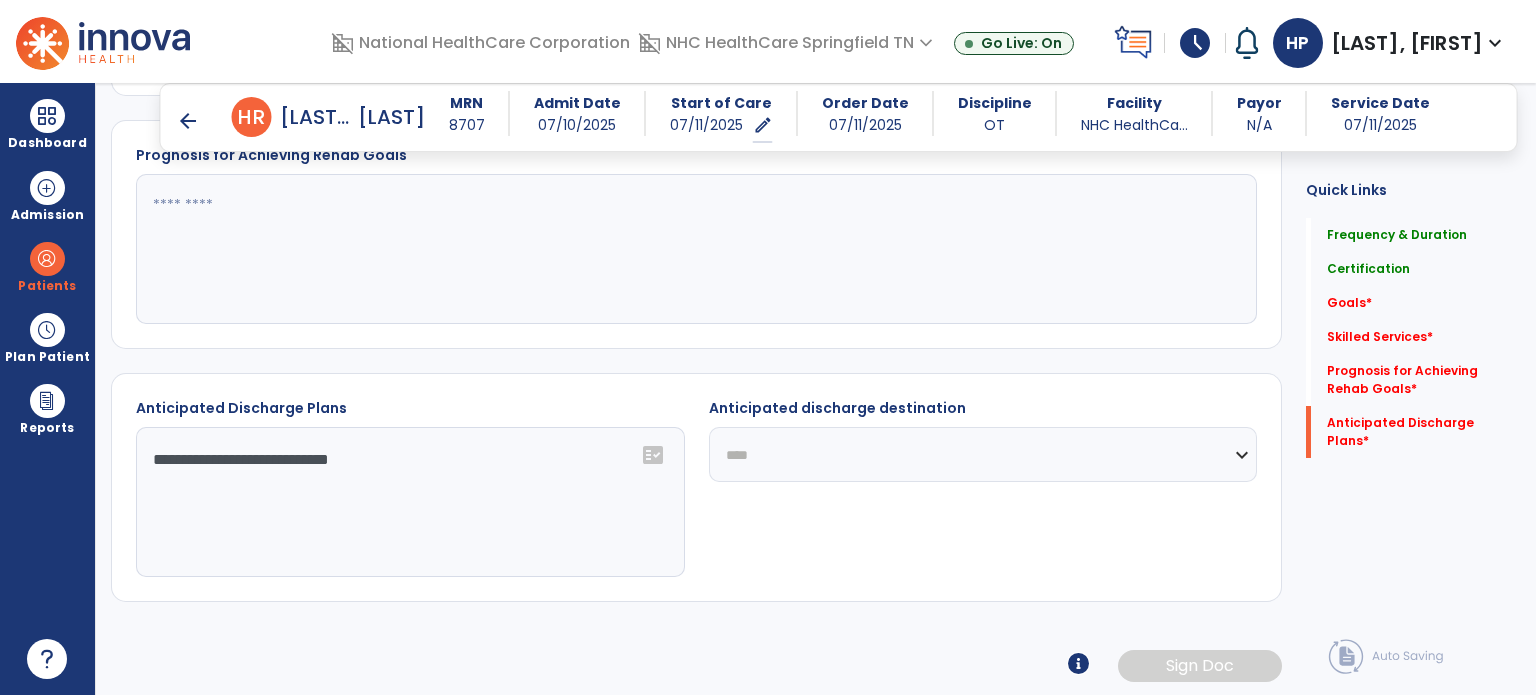 click on "**********" 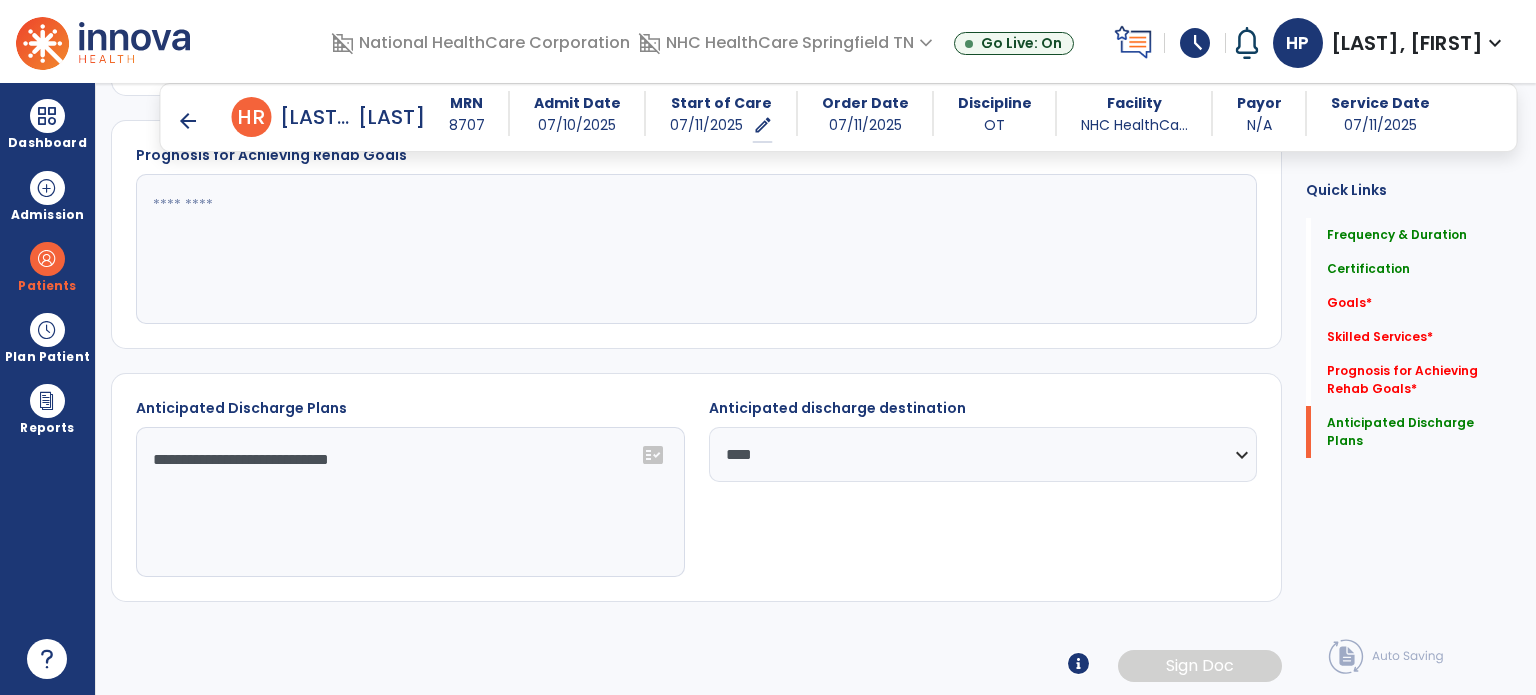 click on "**********" 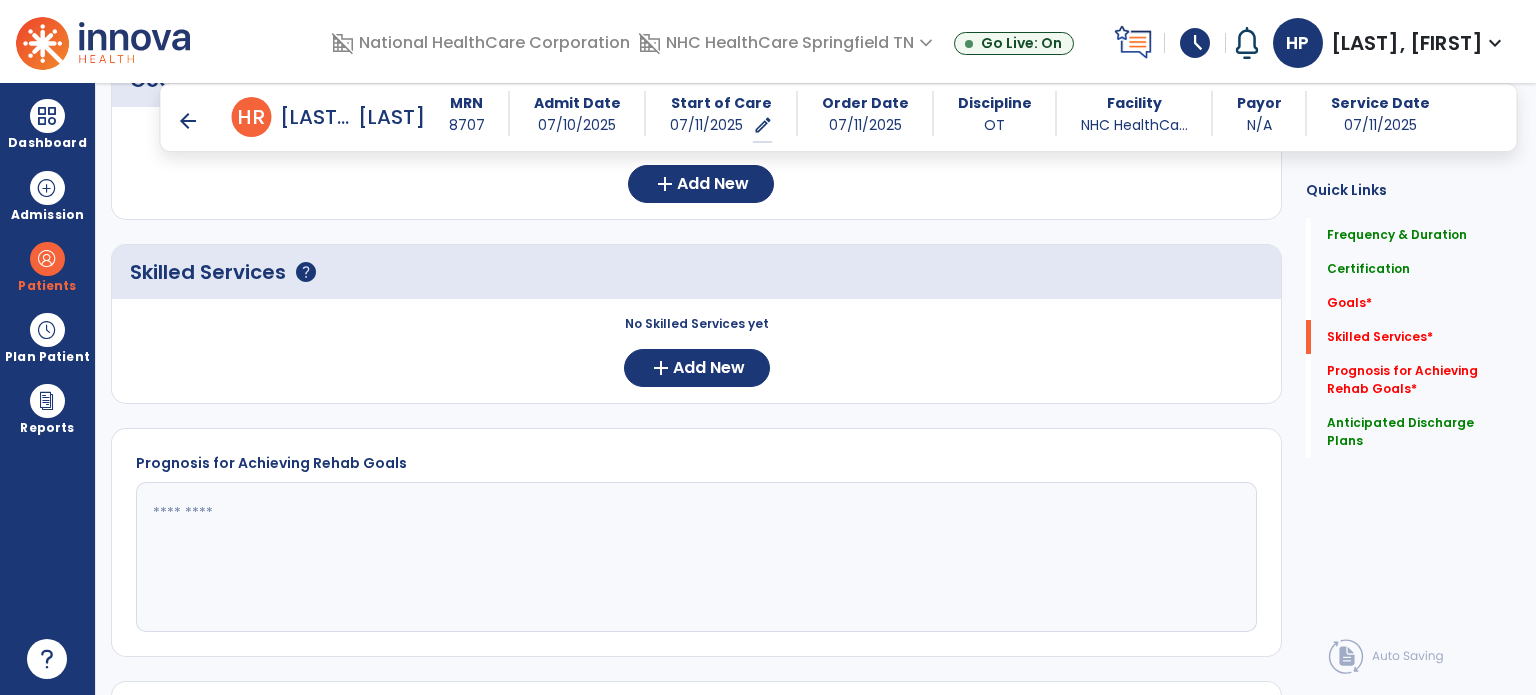 scroll, scrollTop: 568, scrollLeft: 0, axis: vertical 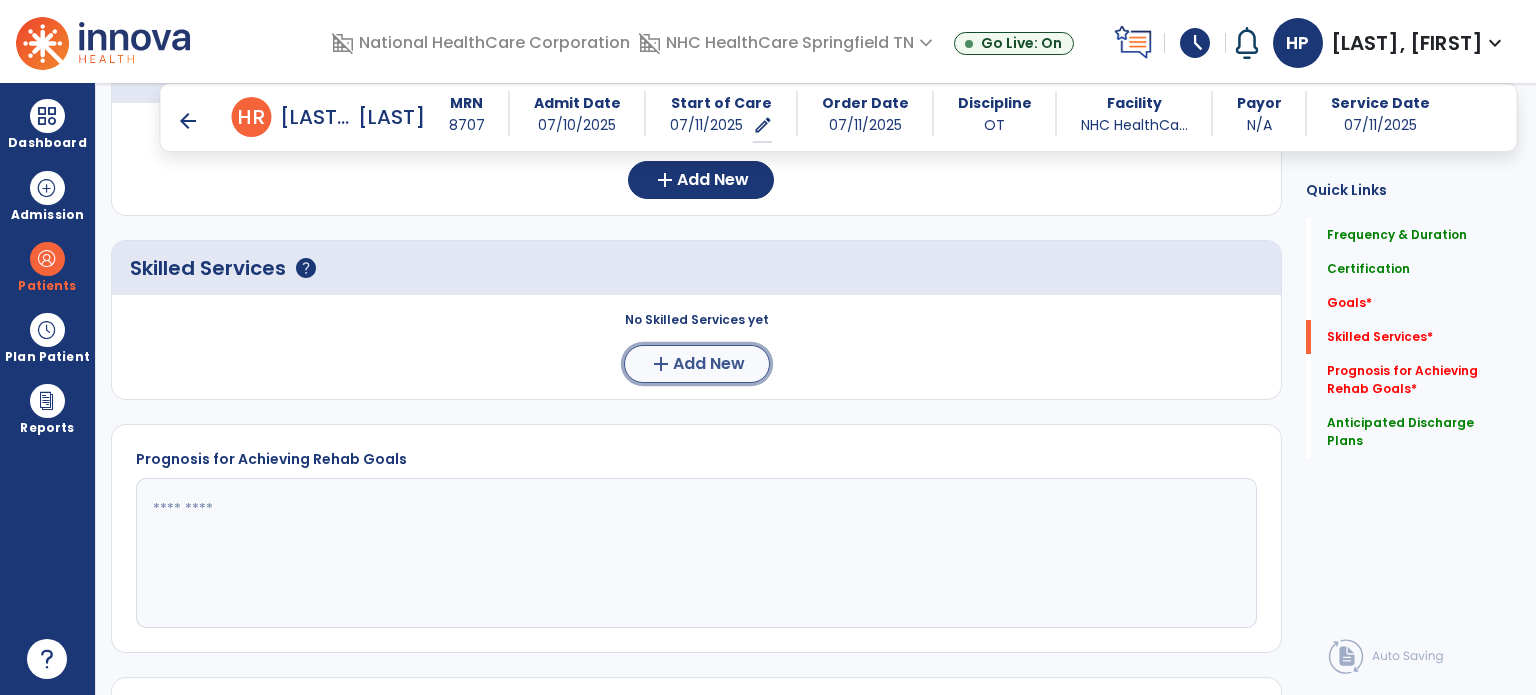 click on "Add New" 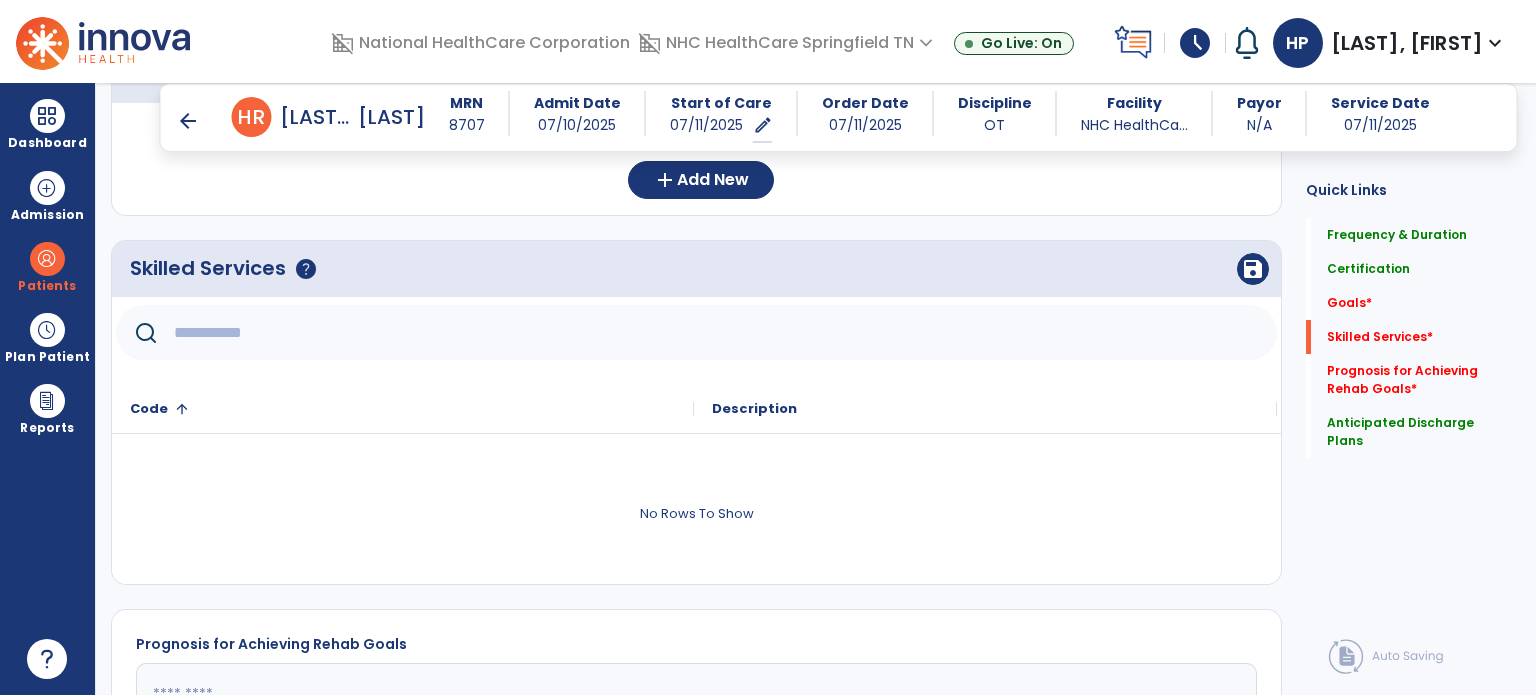 click 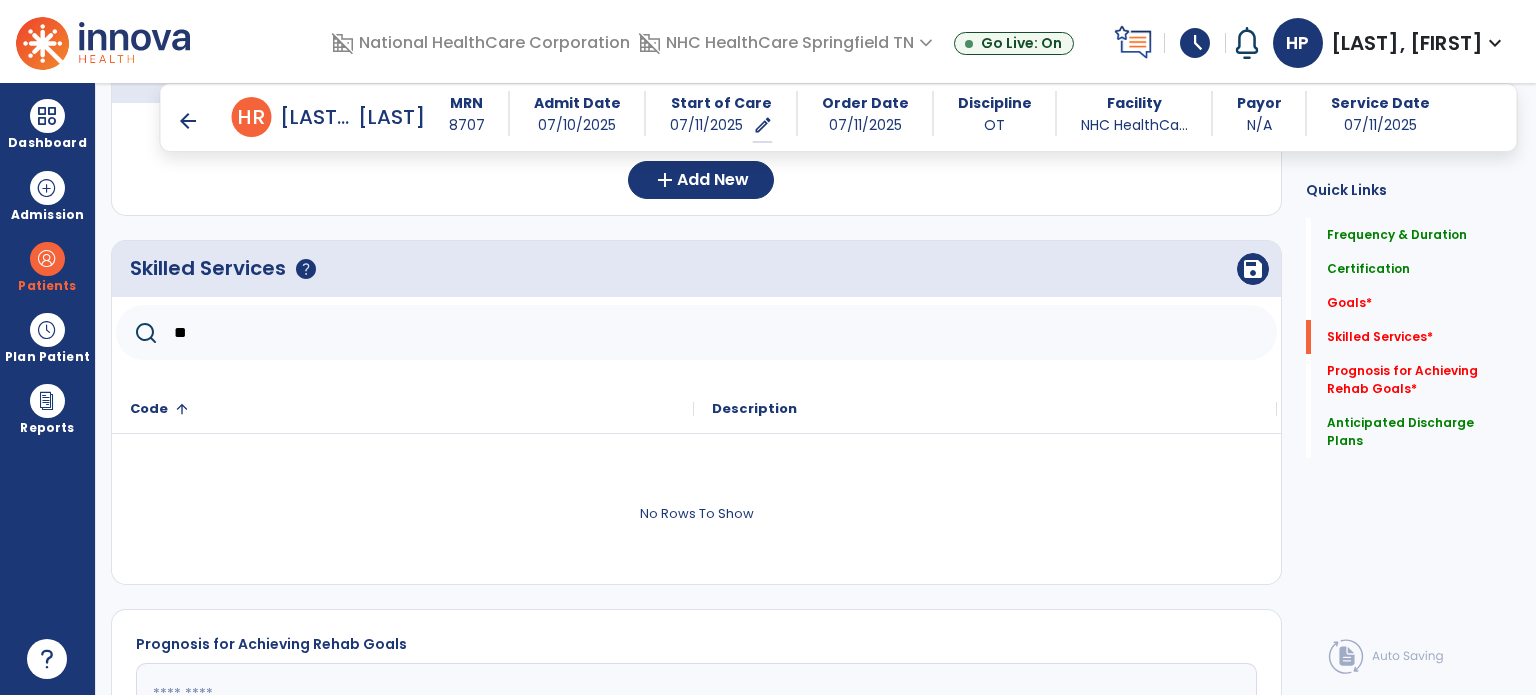 type on "*" 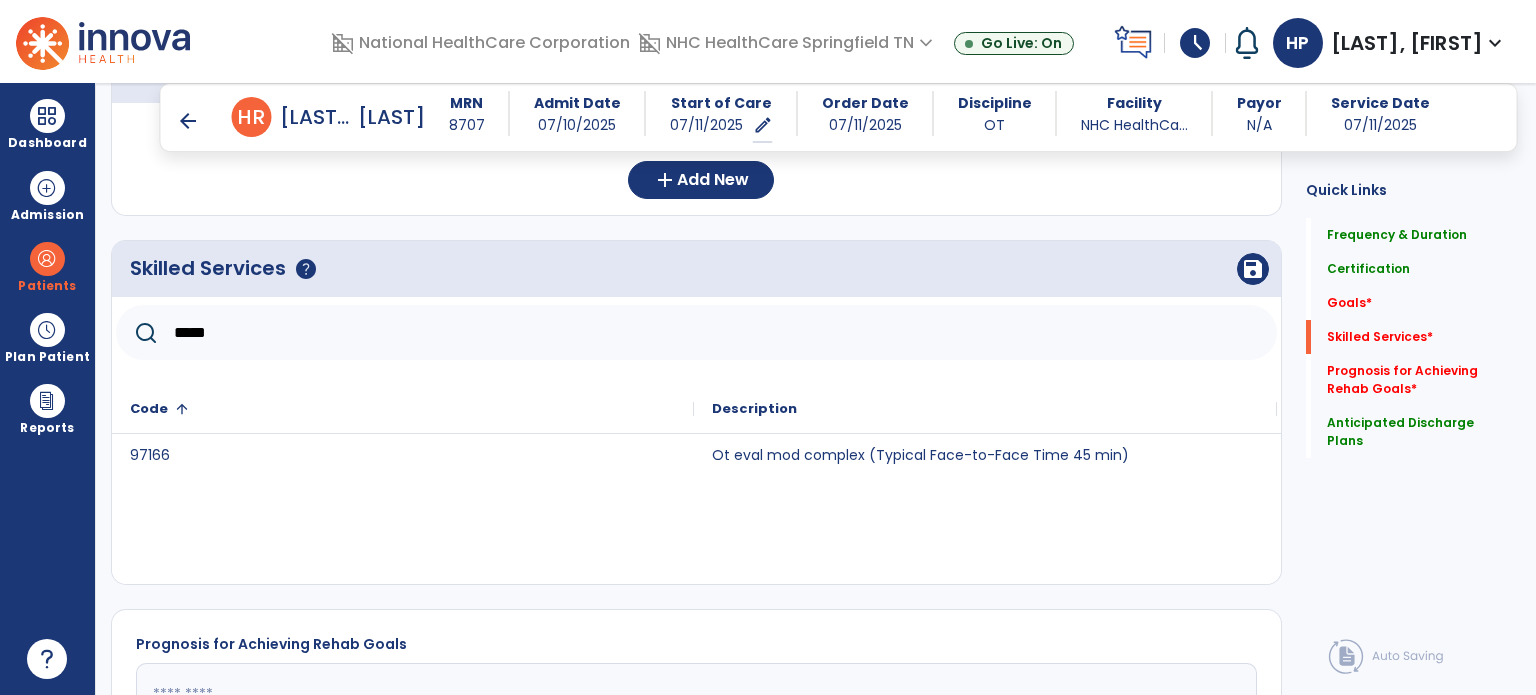 click on "Code
1" 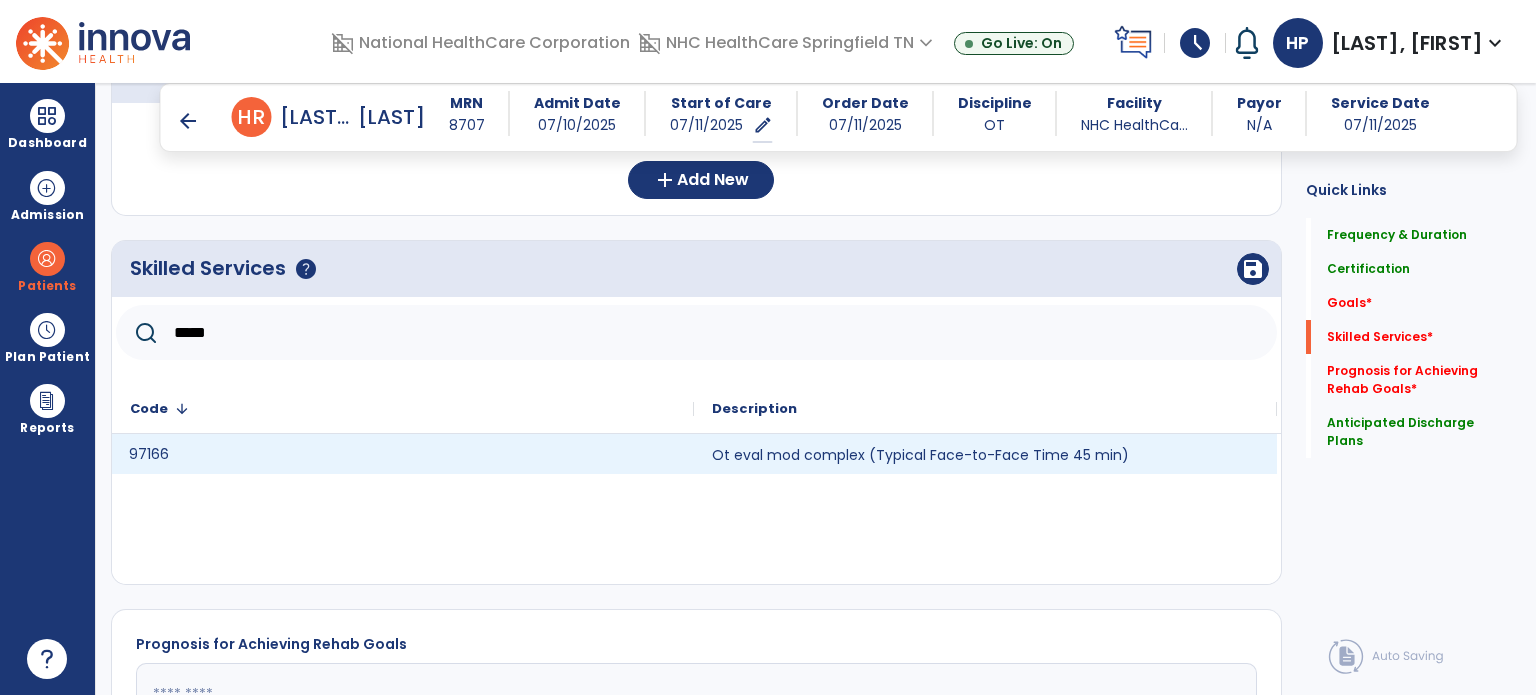 click on "97166" 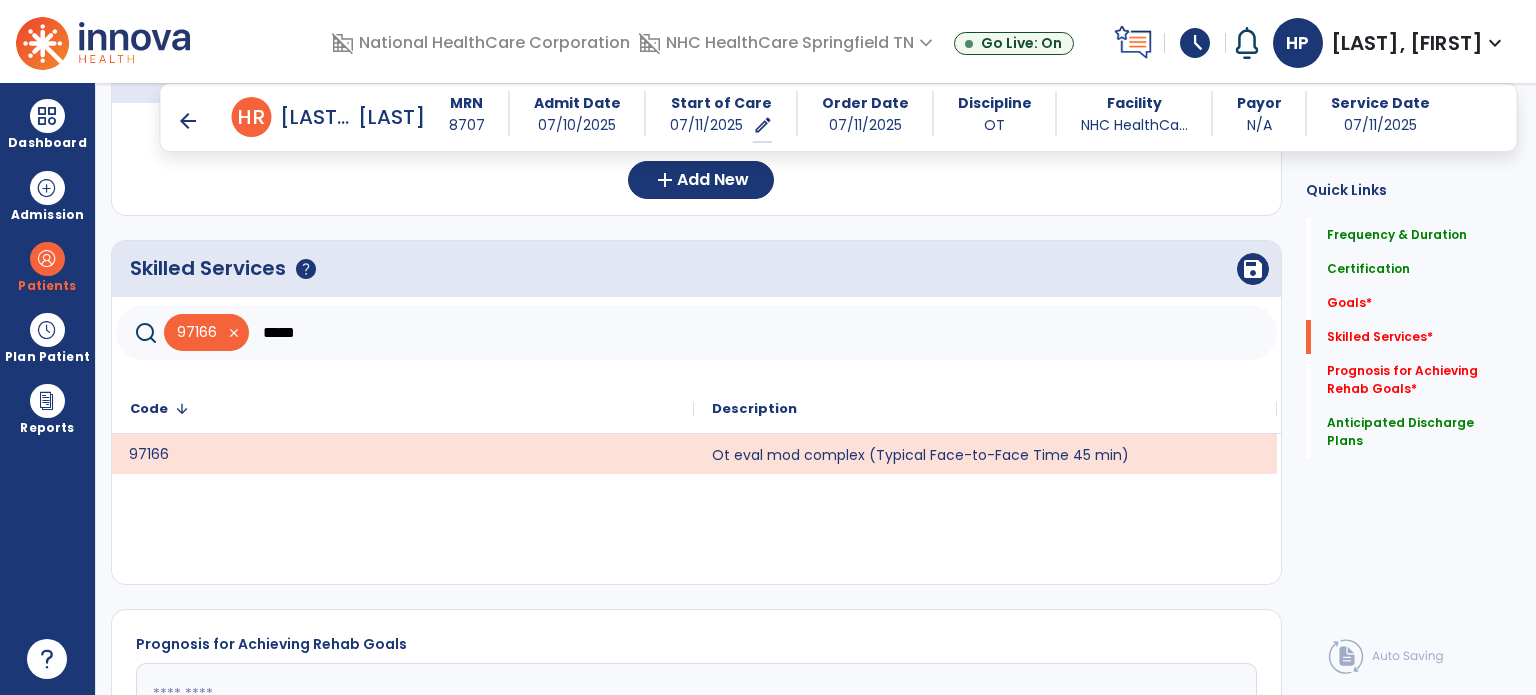 click on "*****" 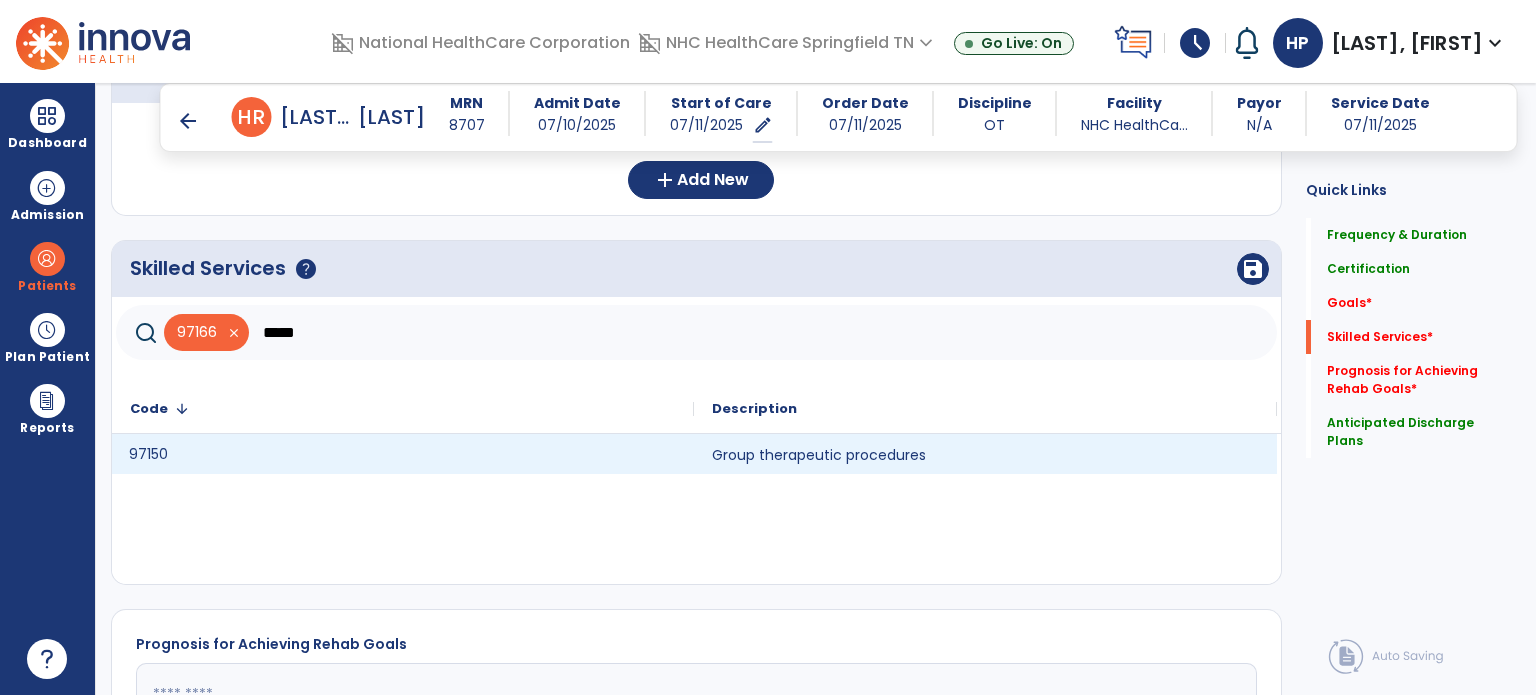 click on "97150" 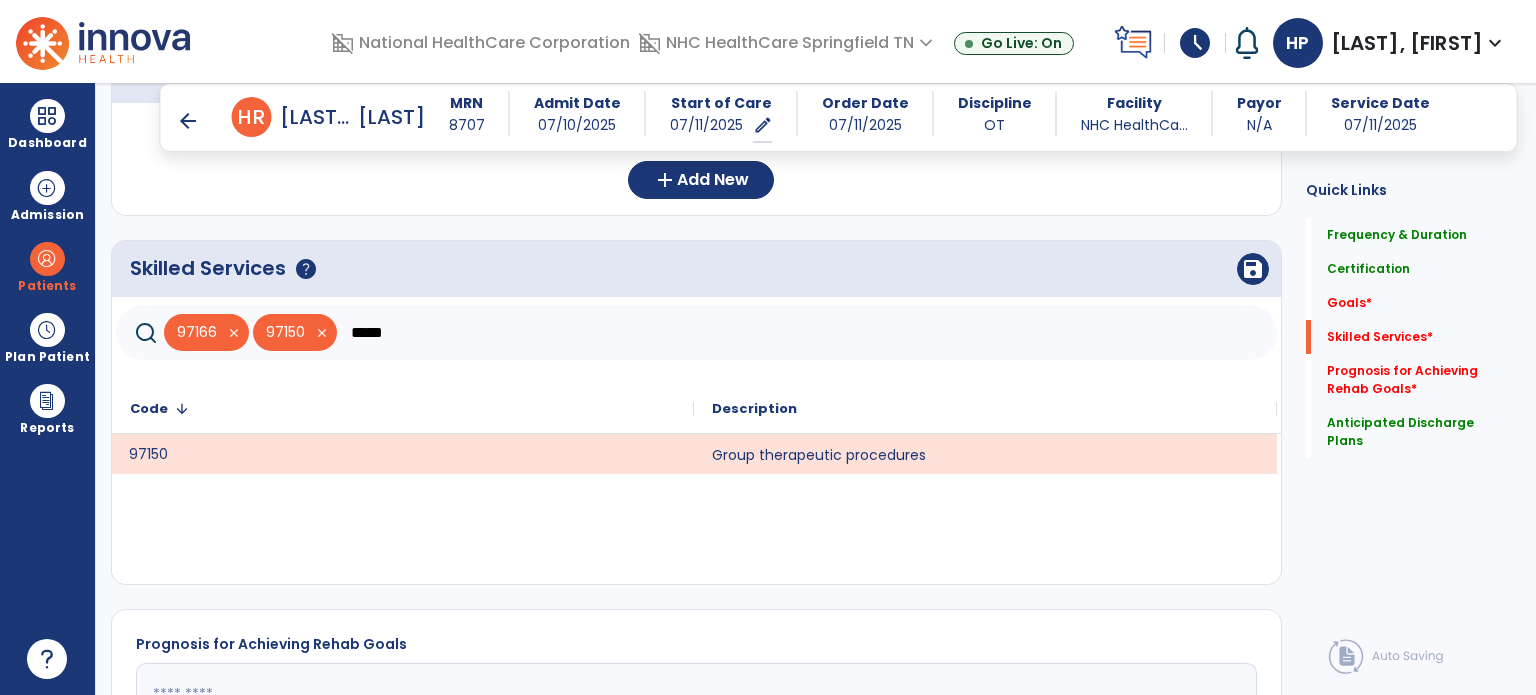 click on "*****" 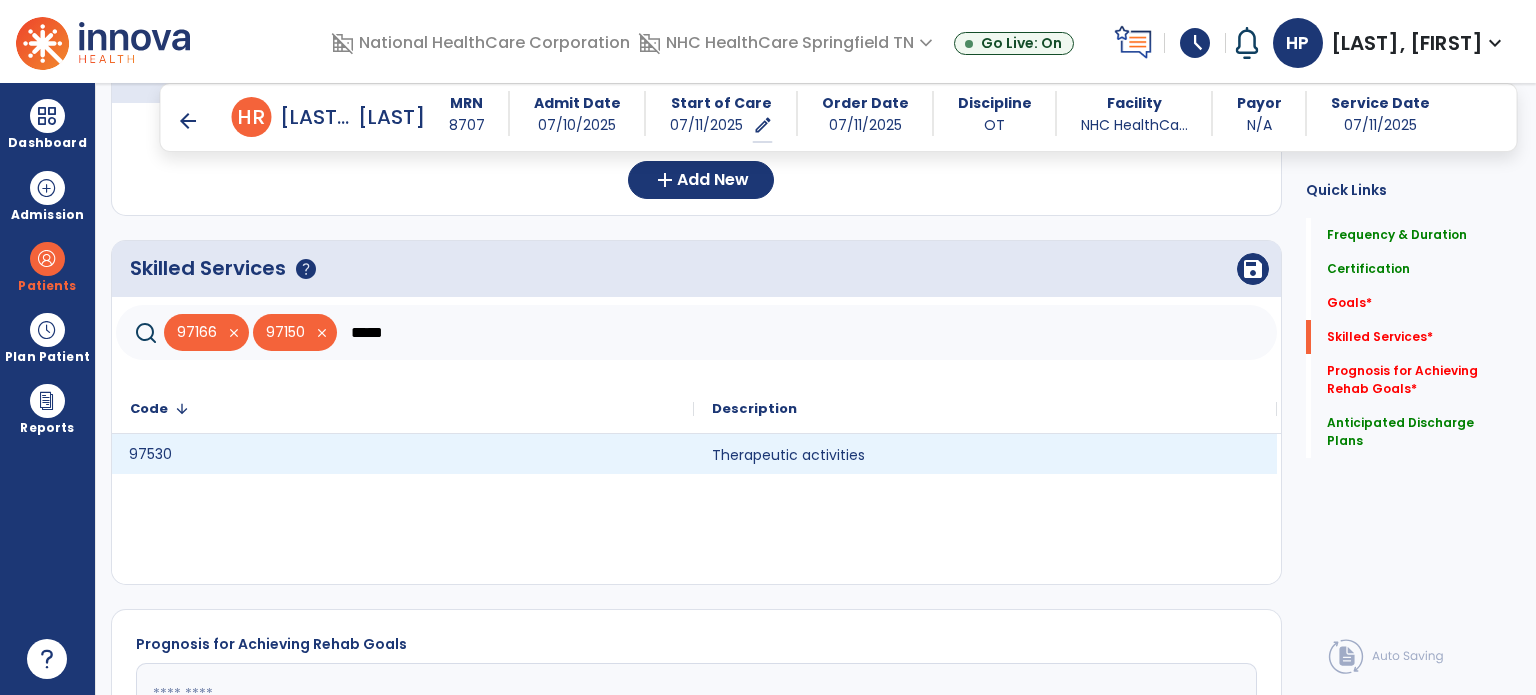 click on "97530 Therapeutic activities" 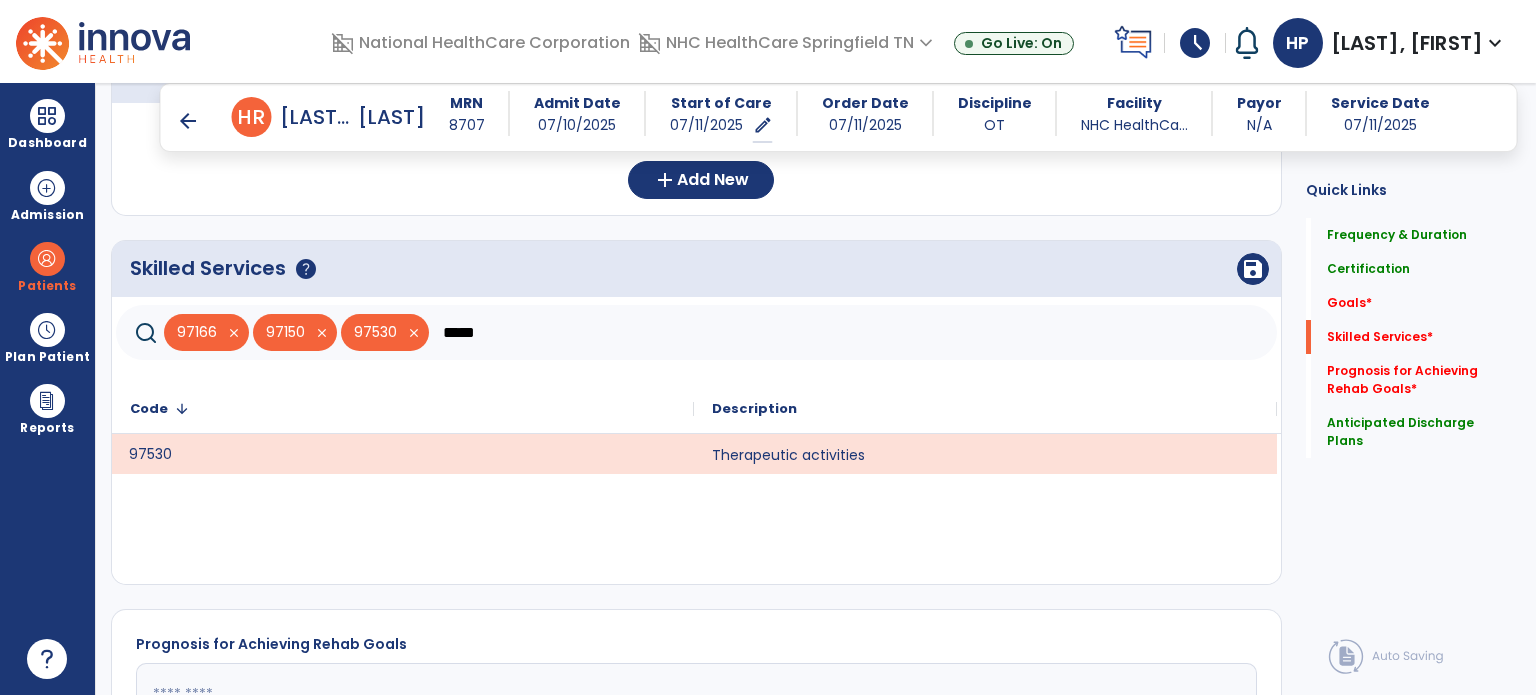 click on "*****" 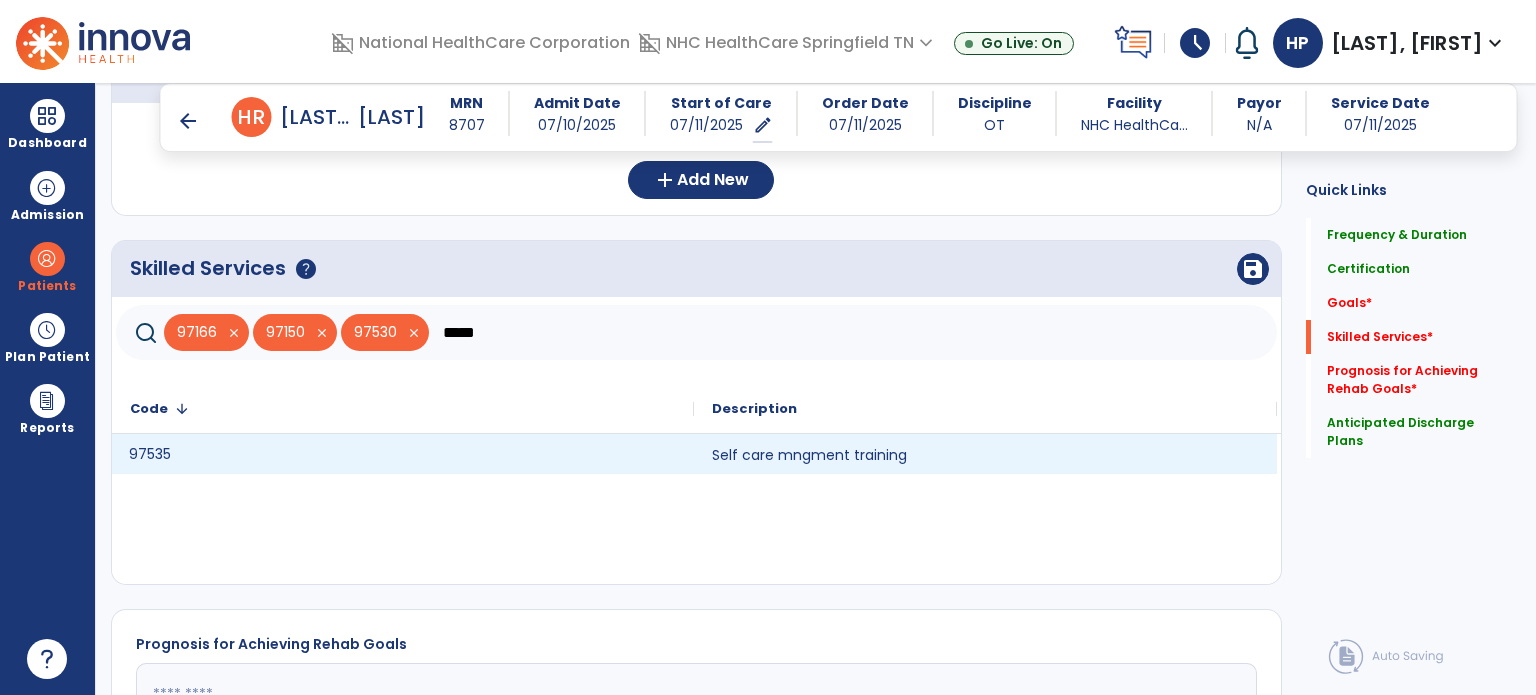 click on "97535" 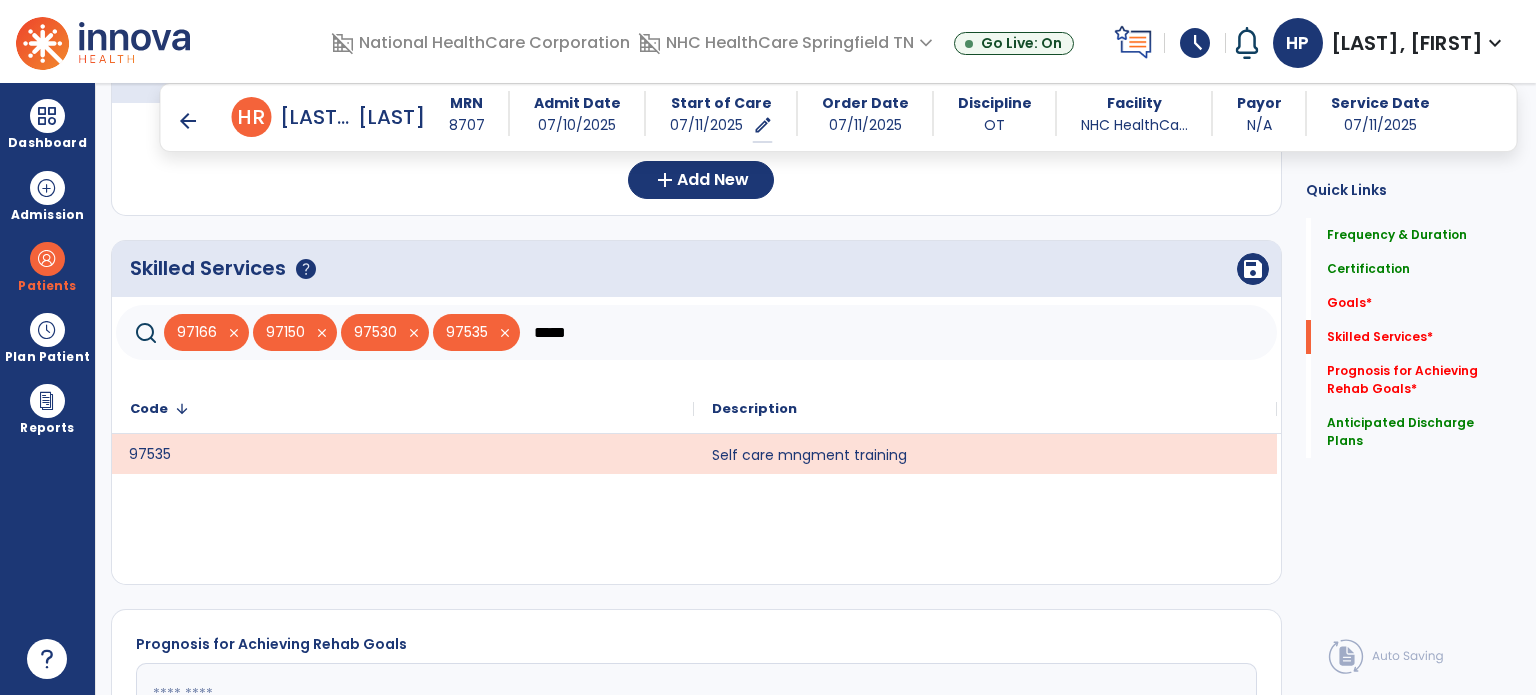 click on "*****" 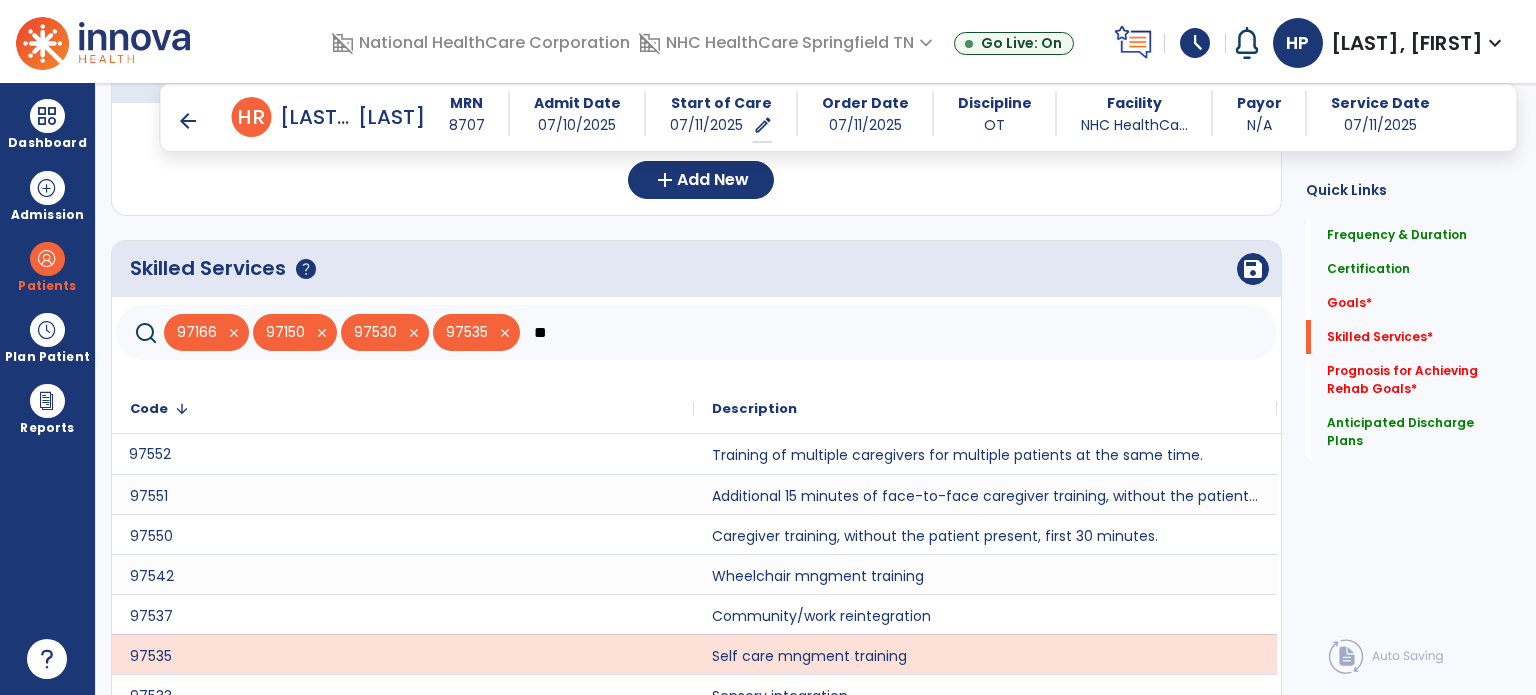 type on "*" 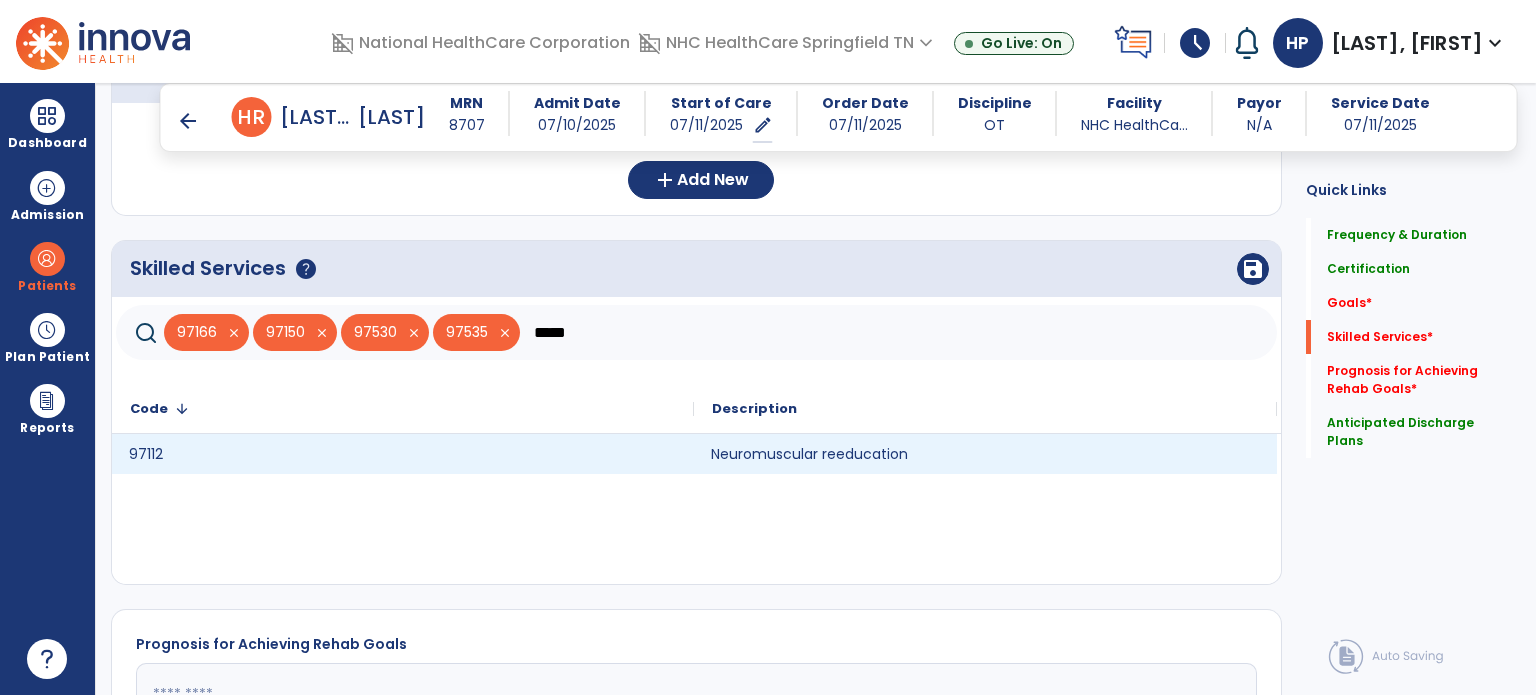 click on "Neuromuscular reeducation" 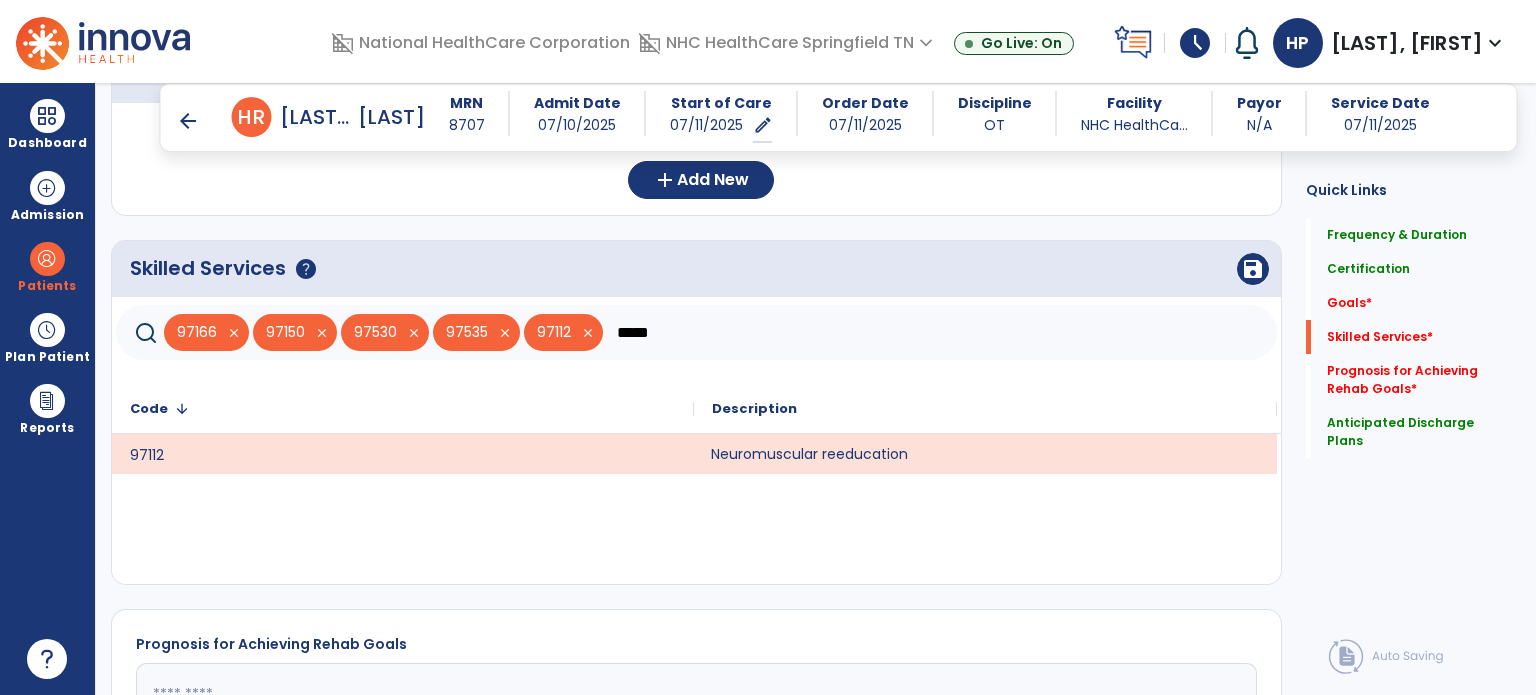 click on "*****" 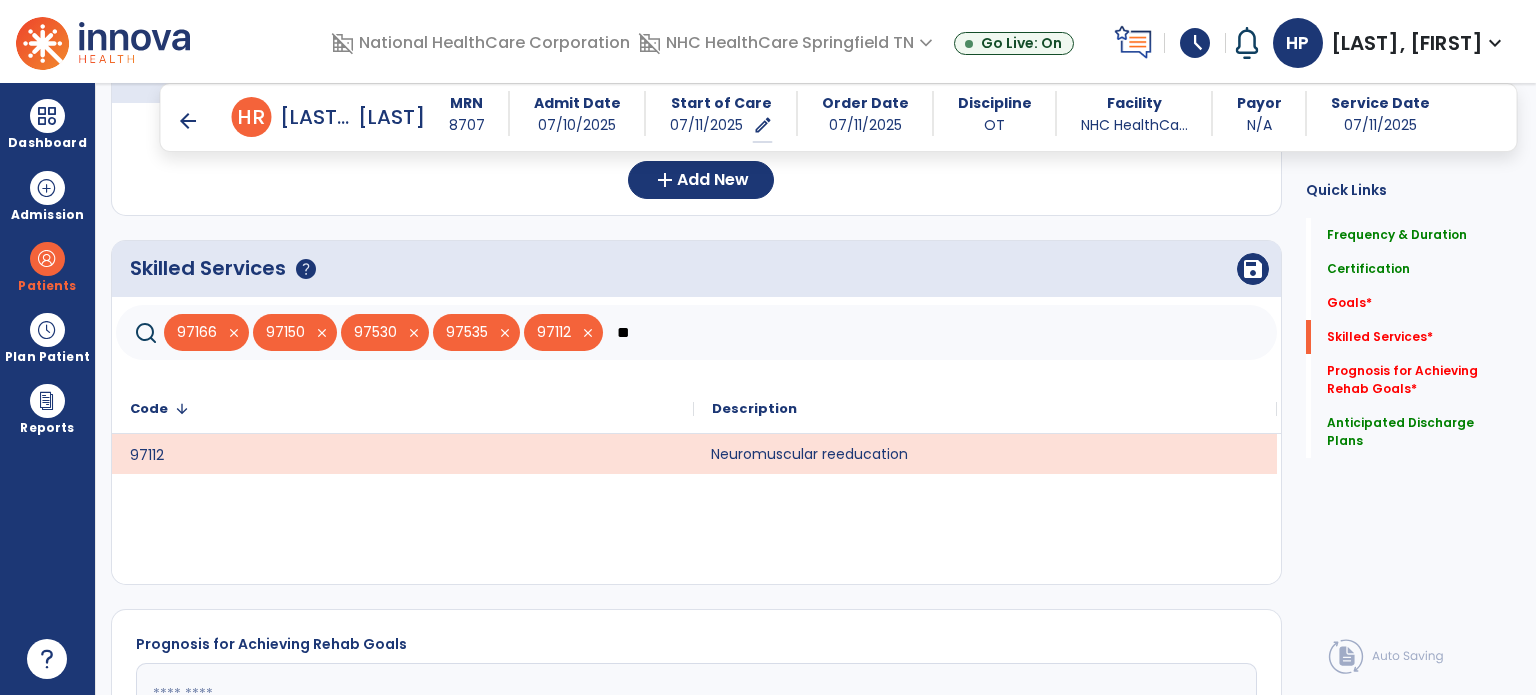 type on "*" 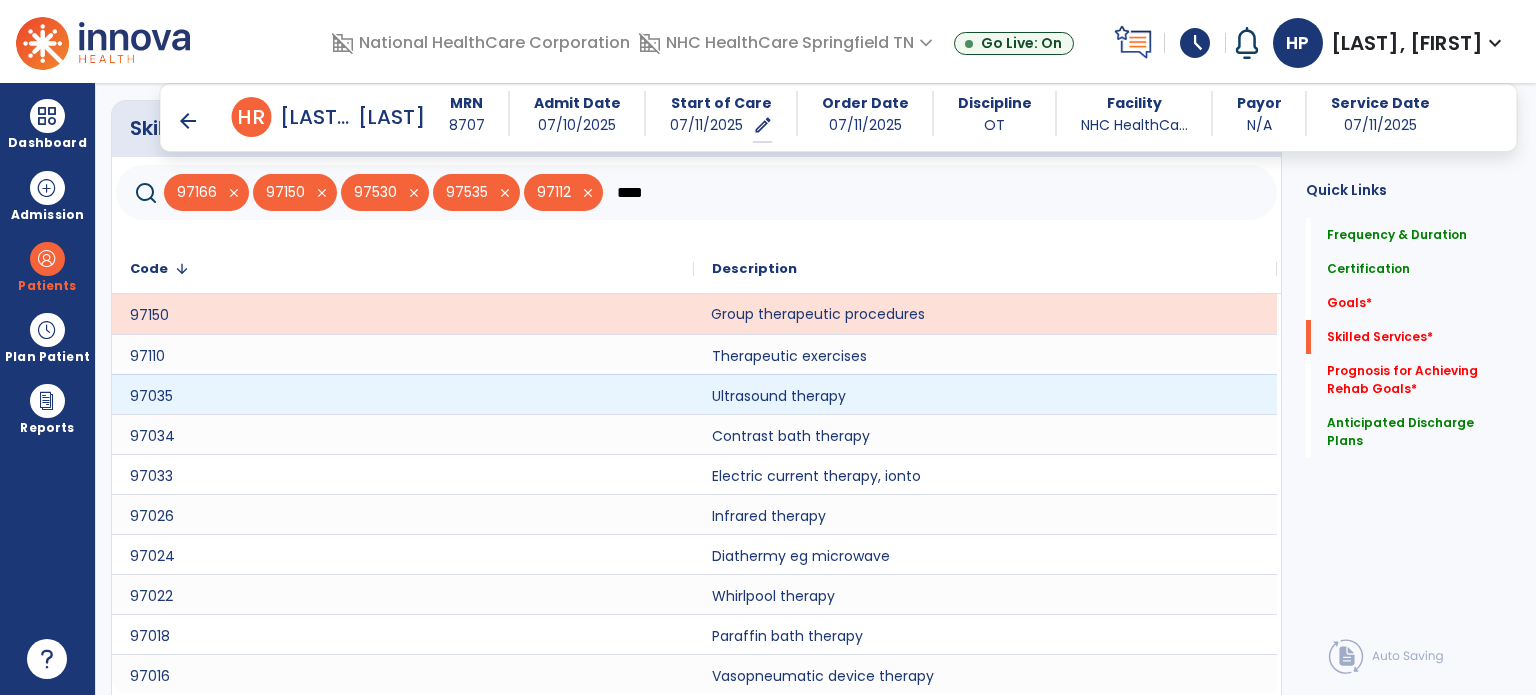 scroll, scrollTop: 752, scrollLeft: 0, axis: vertical 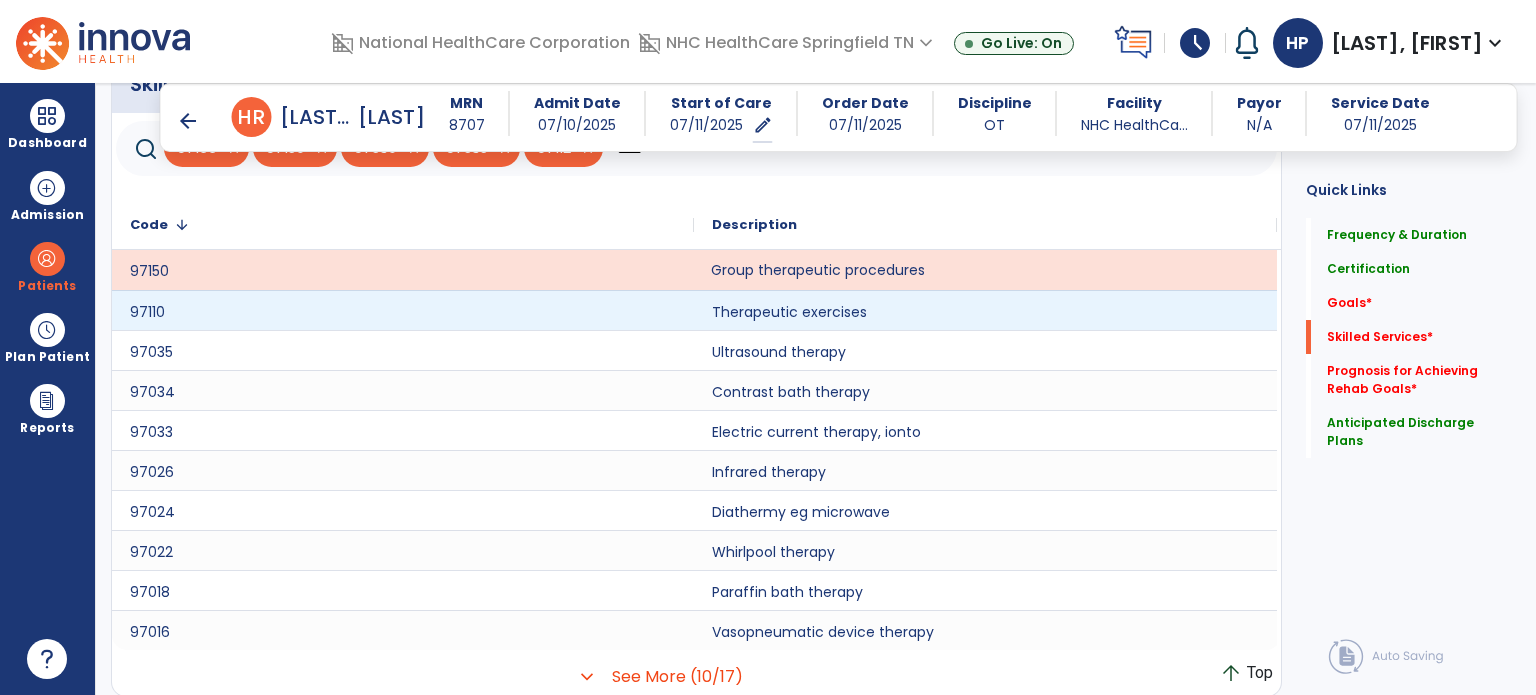 type on "****" 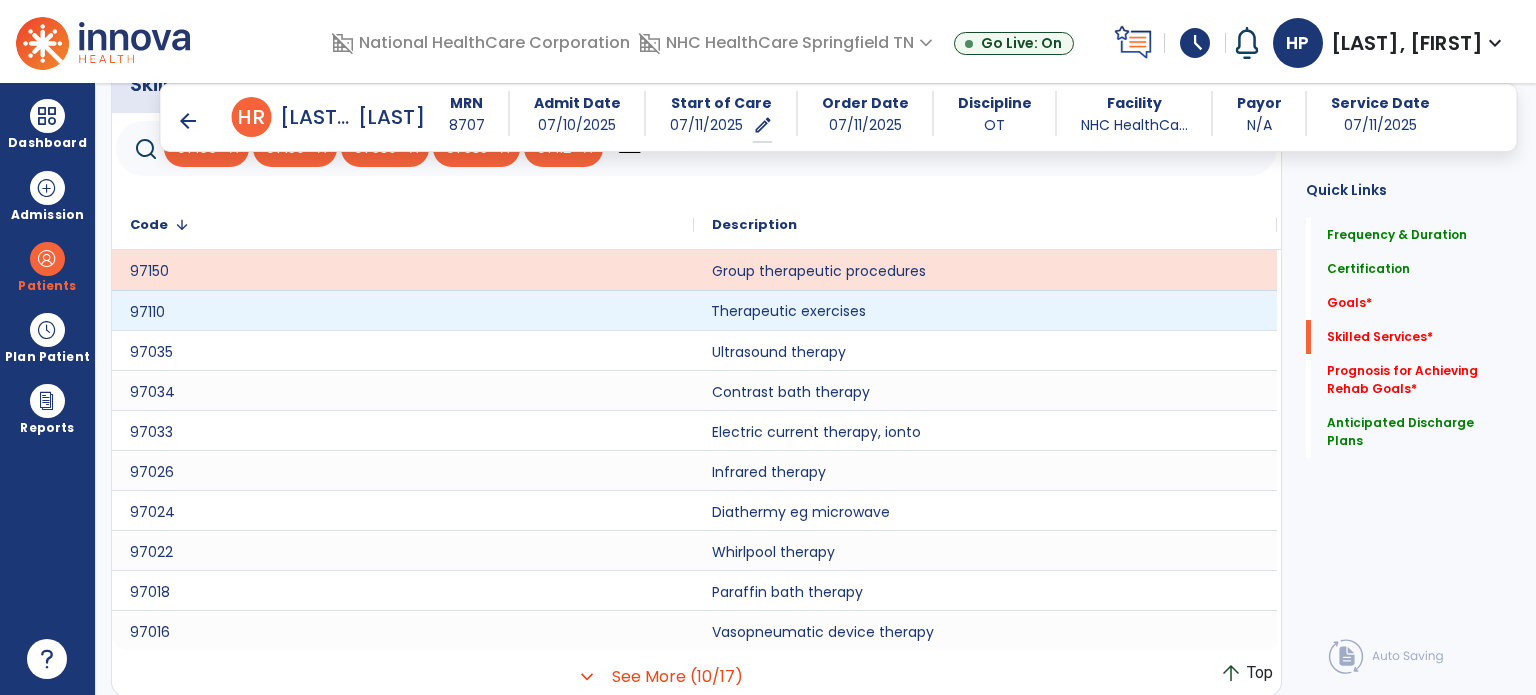 click on "Therapeutic exercises" 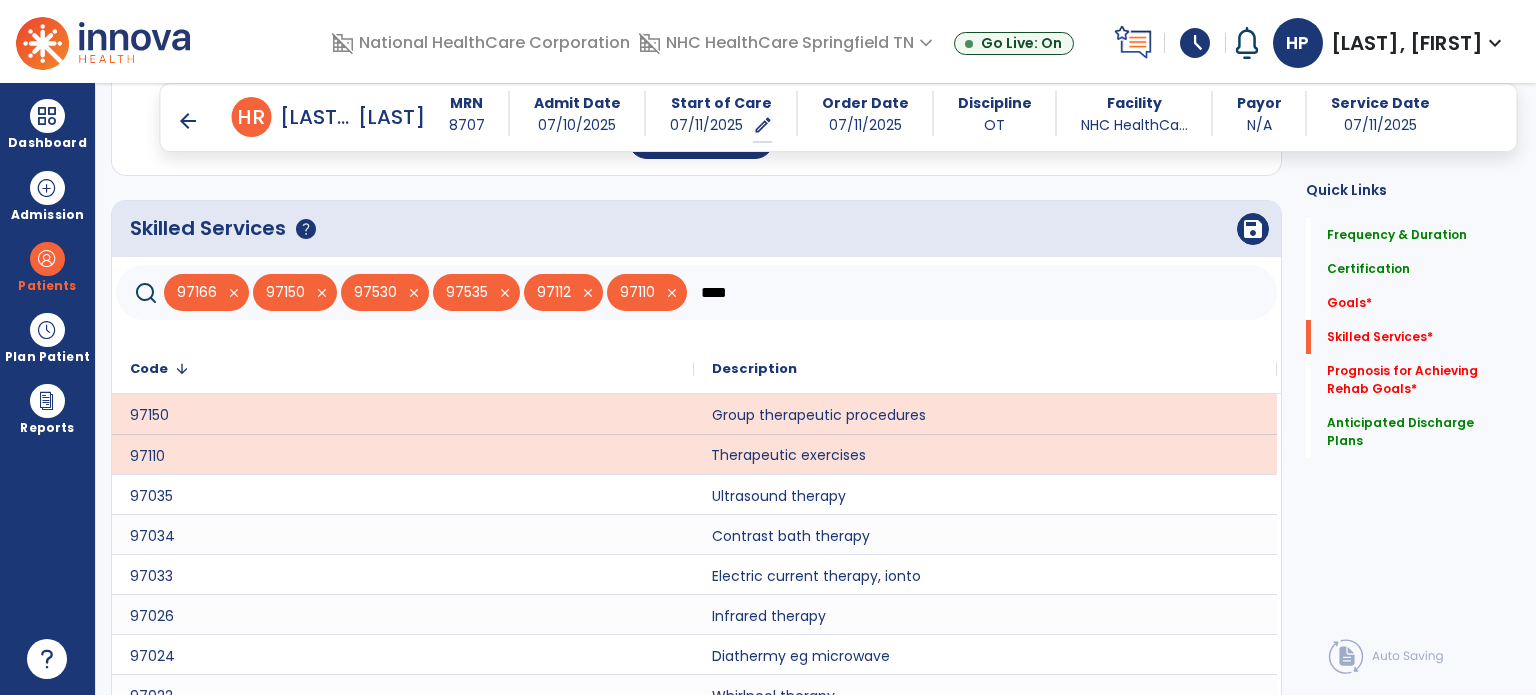 scroll, scrollTop: 608, scrollLeft: 0, axis: vertical 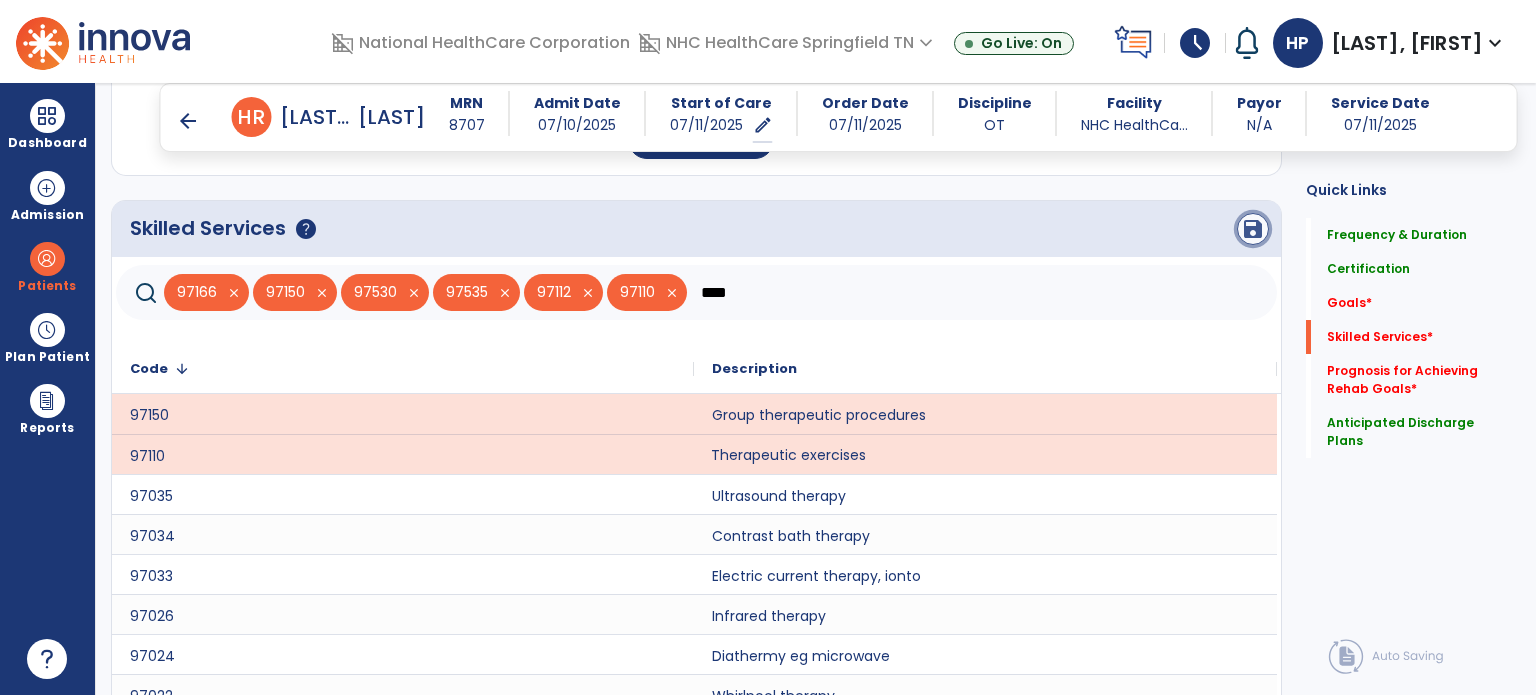 click on "save" 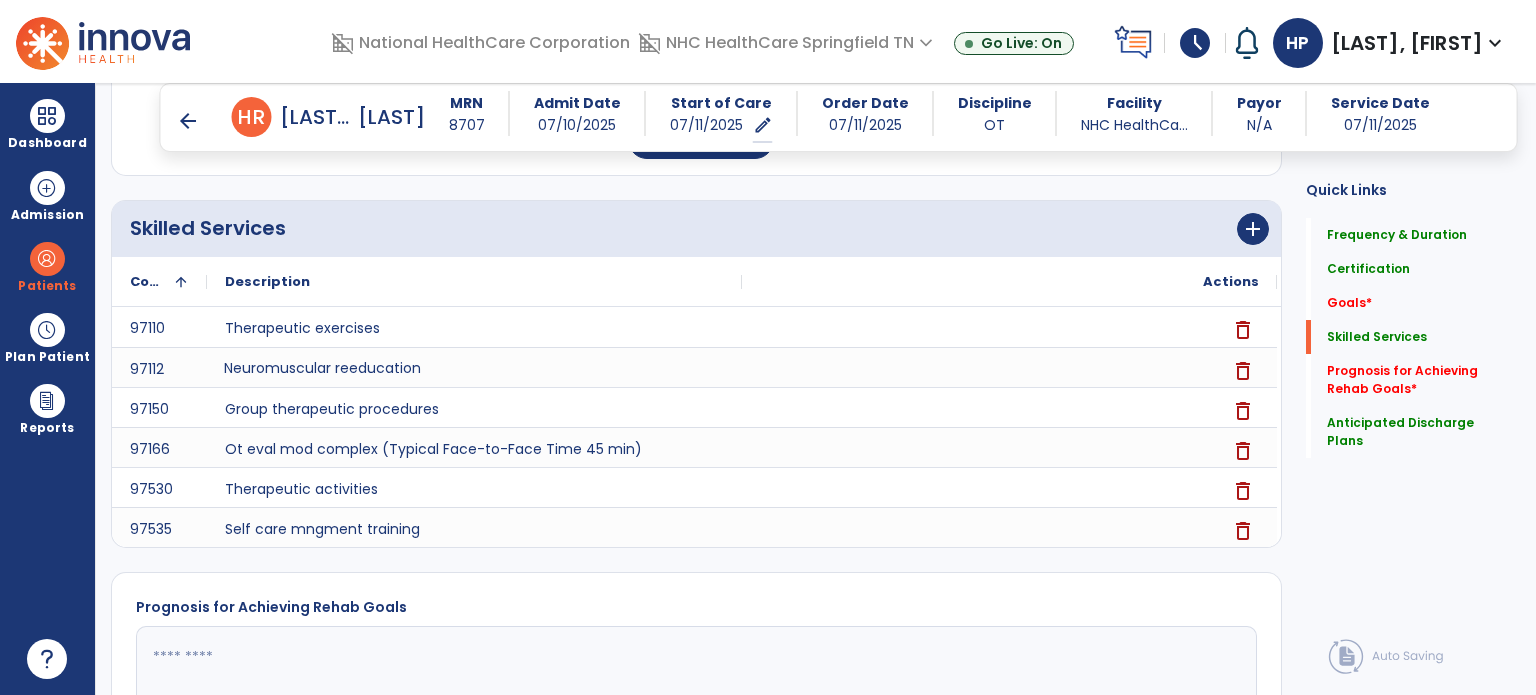 click on "Quick Links  Frequency & Duration   Frequency & Duration   Certification   Certification   Goals   *  Goals   *  Skilled Services   Skilled Services   Prognosis for Achieving Rehab Goals   *  Prognosis for Achieving Rehab Goals   *  Anticipated Discharge Plans   Anticipated Discharge Plans" 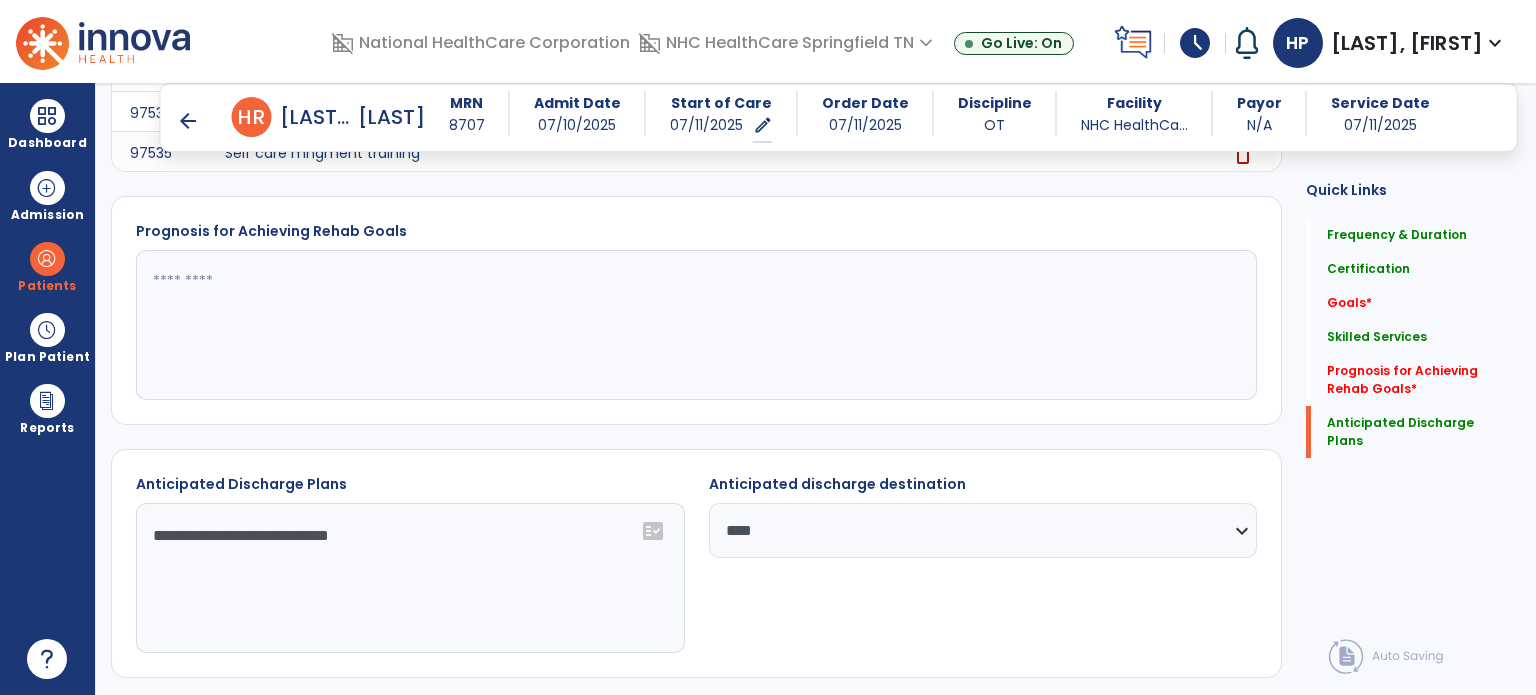 scroll, scrollTop: 984, scrollLeft: 0, axis: vertical 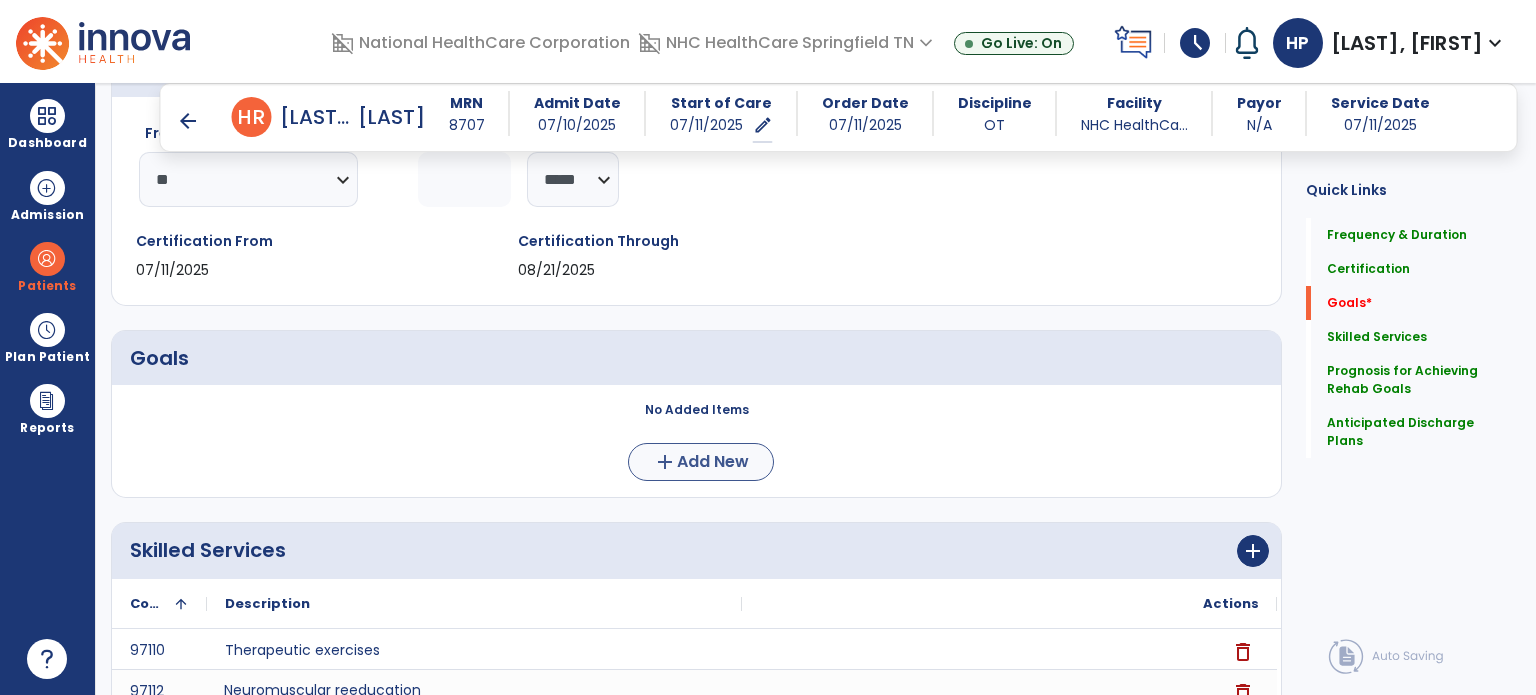 type on "****" 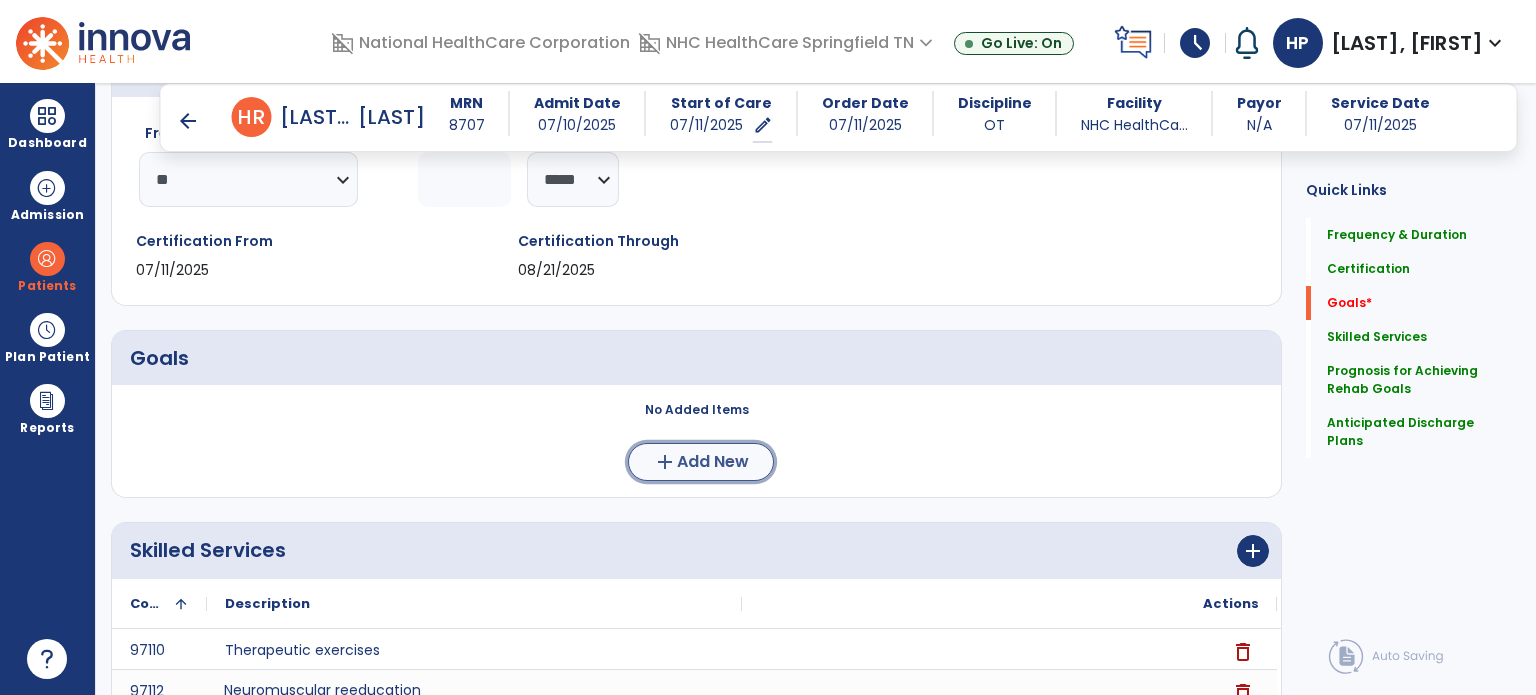 click on "Add New" at bounding box center (713, 462) 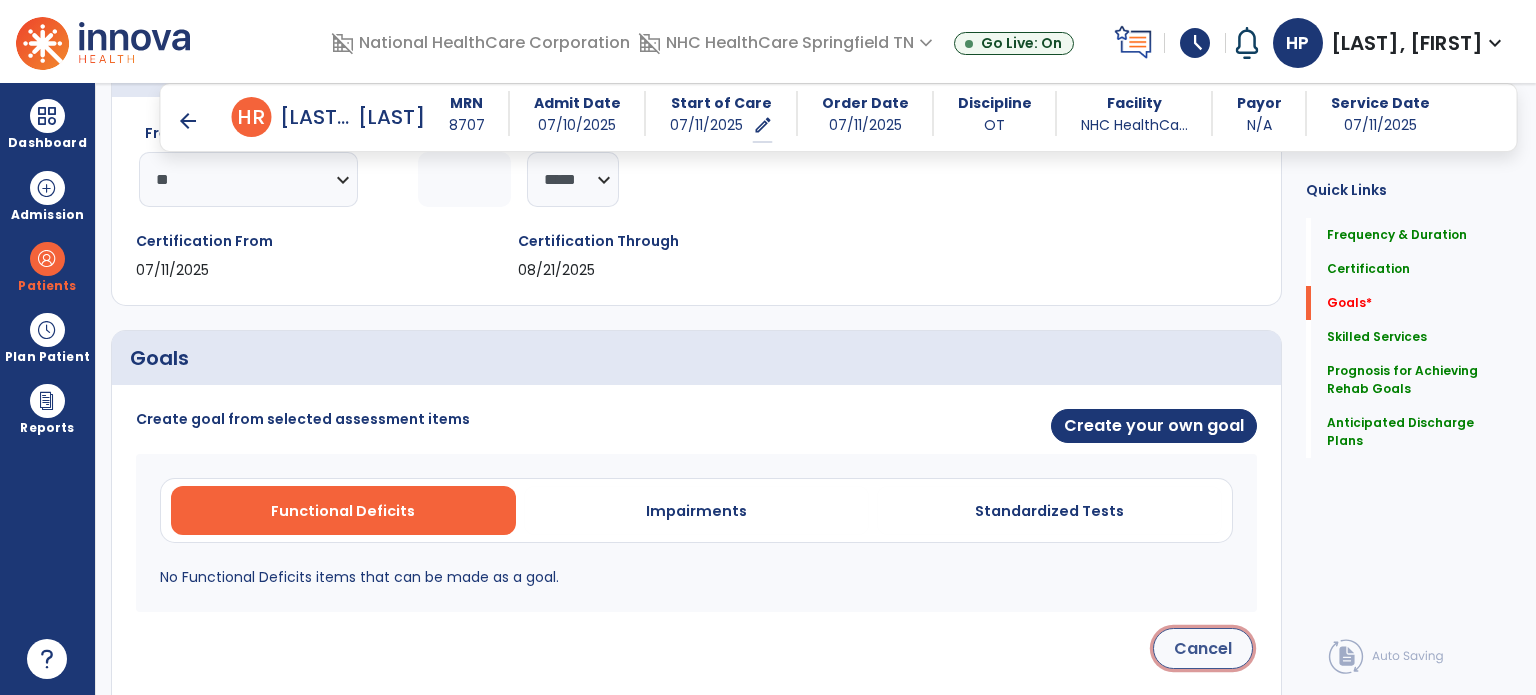 click on "Cancel" at bounding box center [1203, 648] 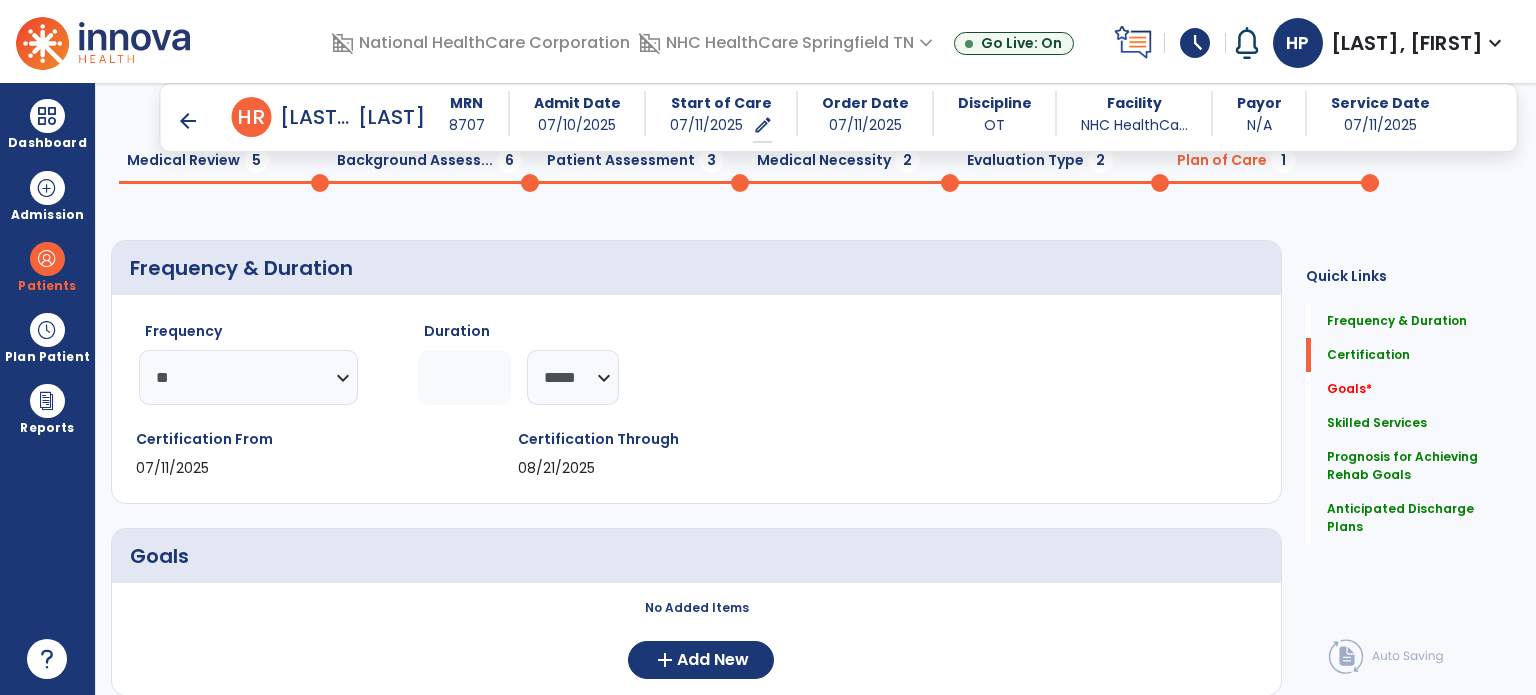 scroll, scrollTop: 0, scrollLeft: 0, axis: both 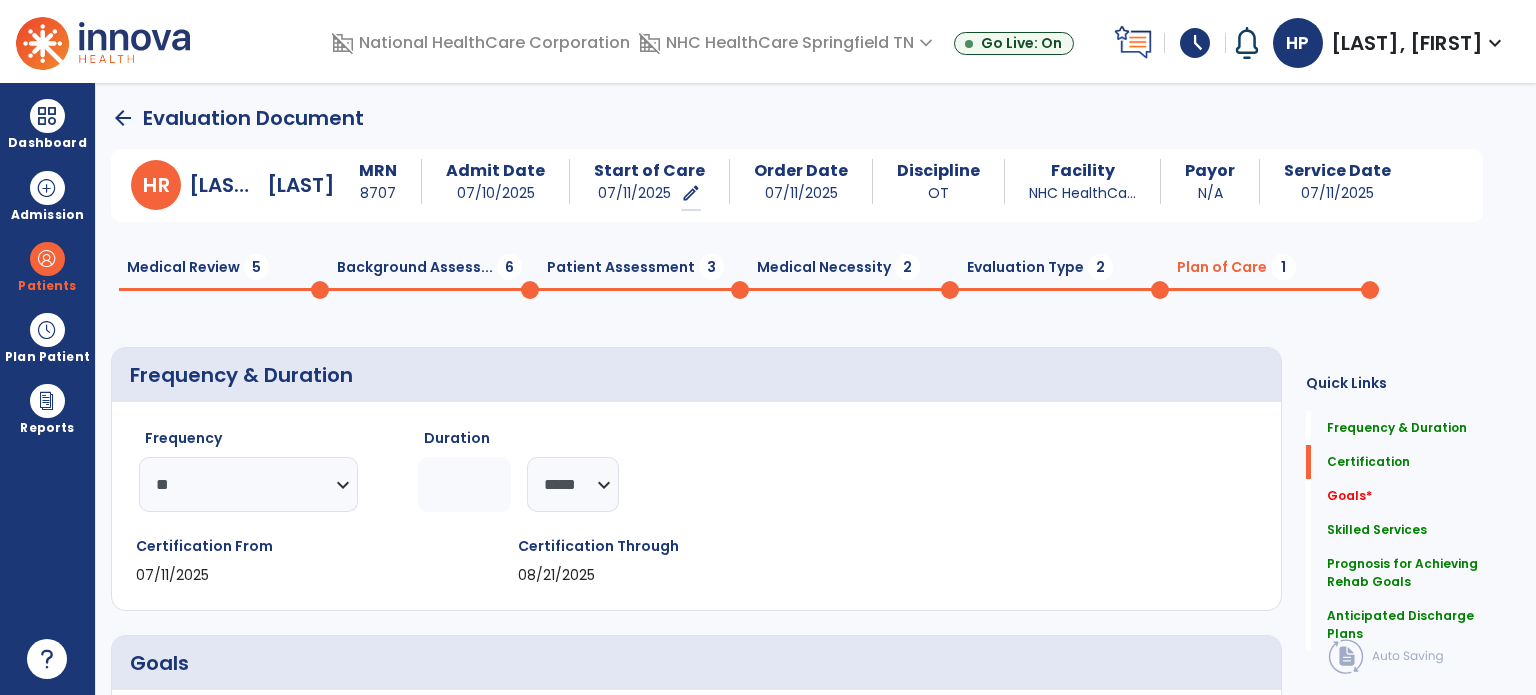 click on "Patient Assessment  3" 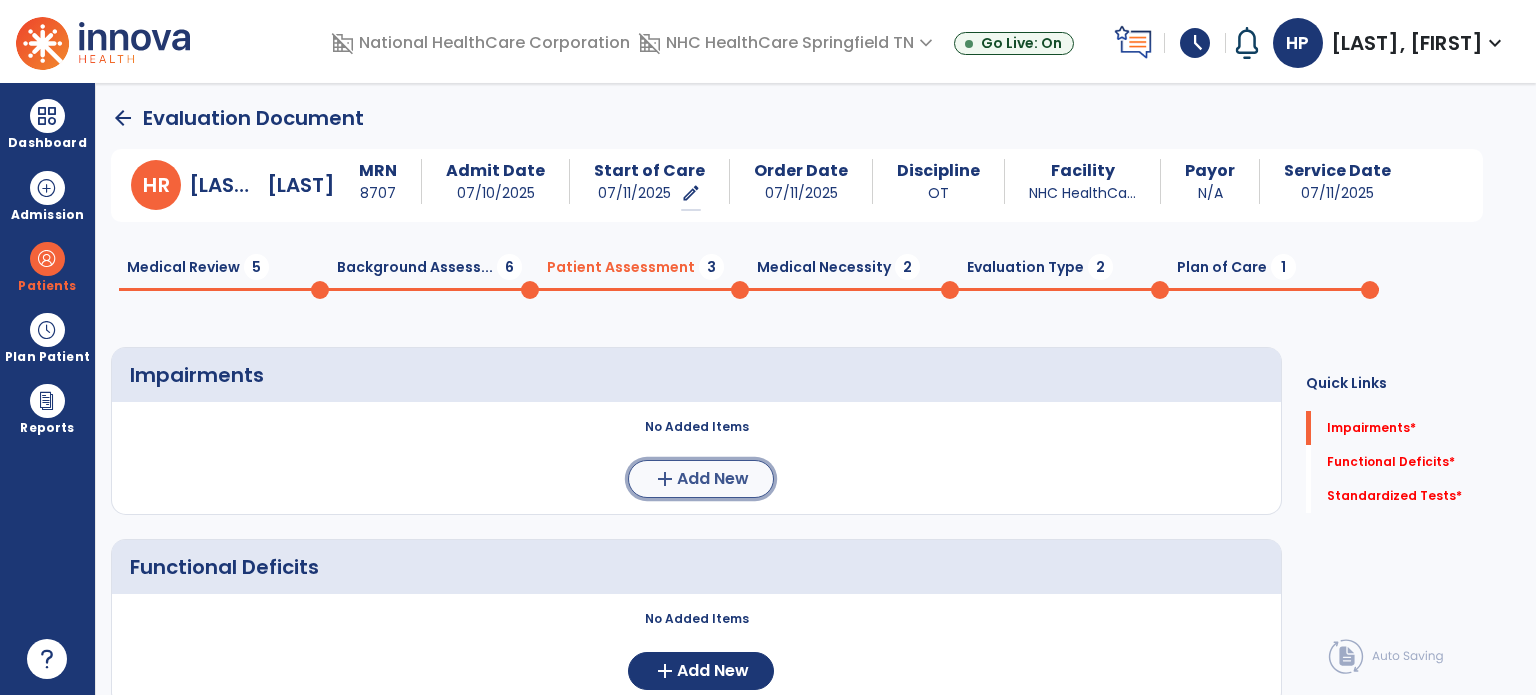 click on "Add New" 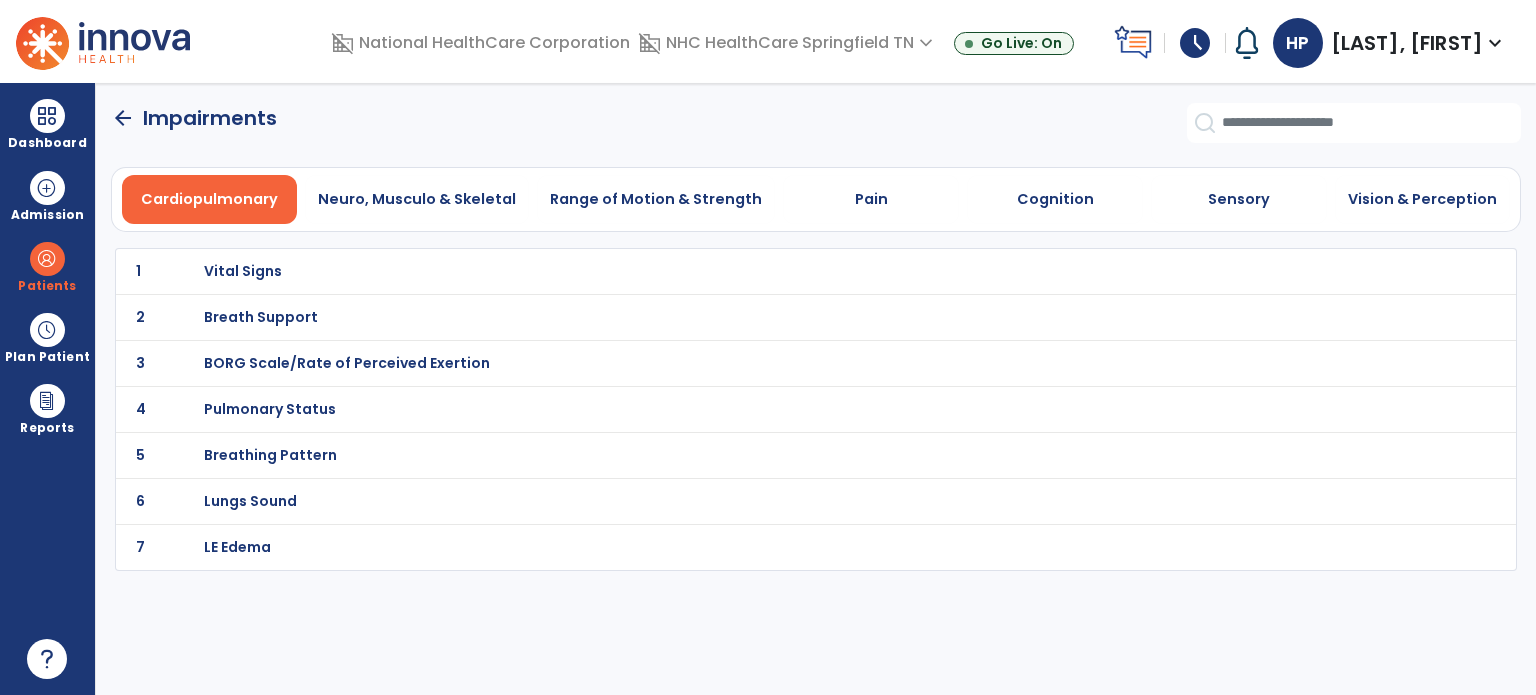 click on "Vital Signs" at bounding box center [243, 271] 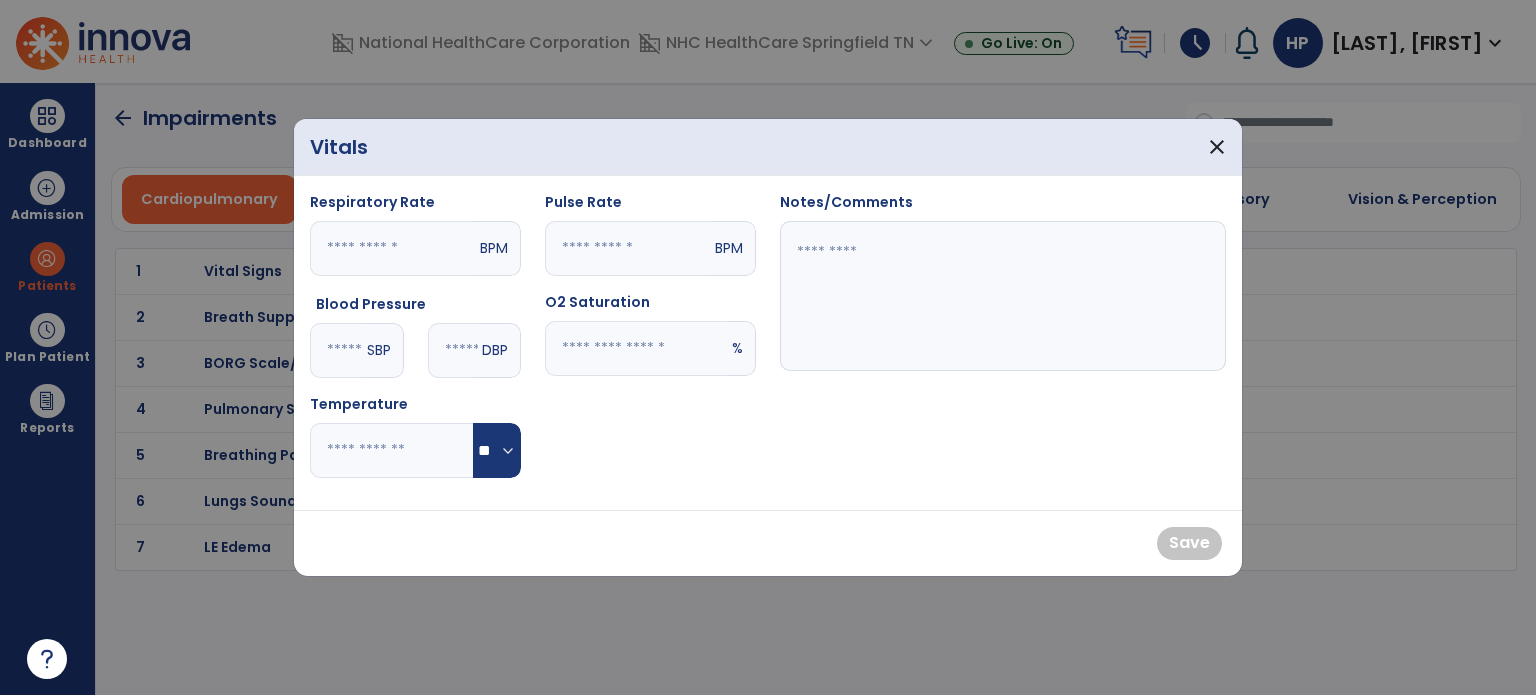 click at bounding box center [336, 350] 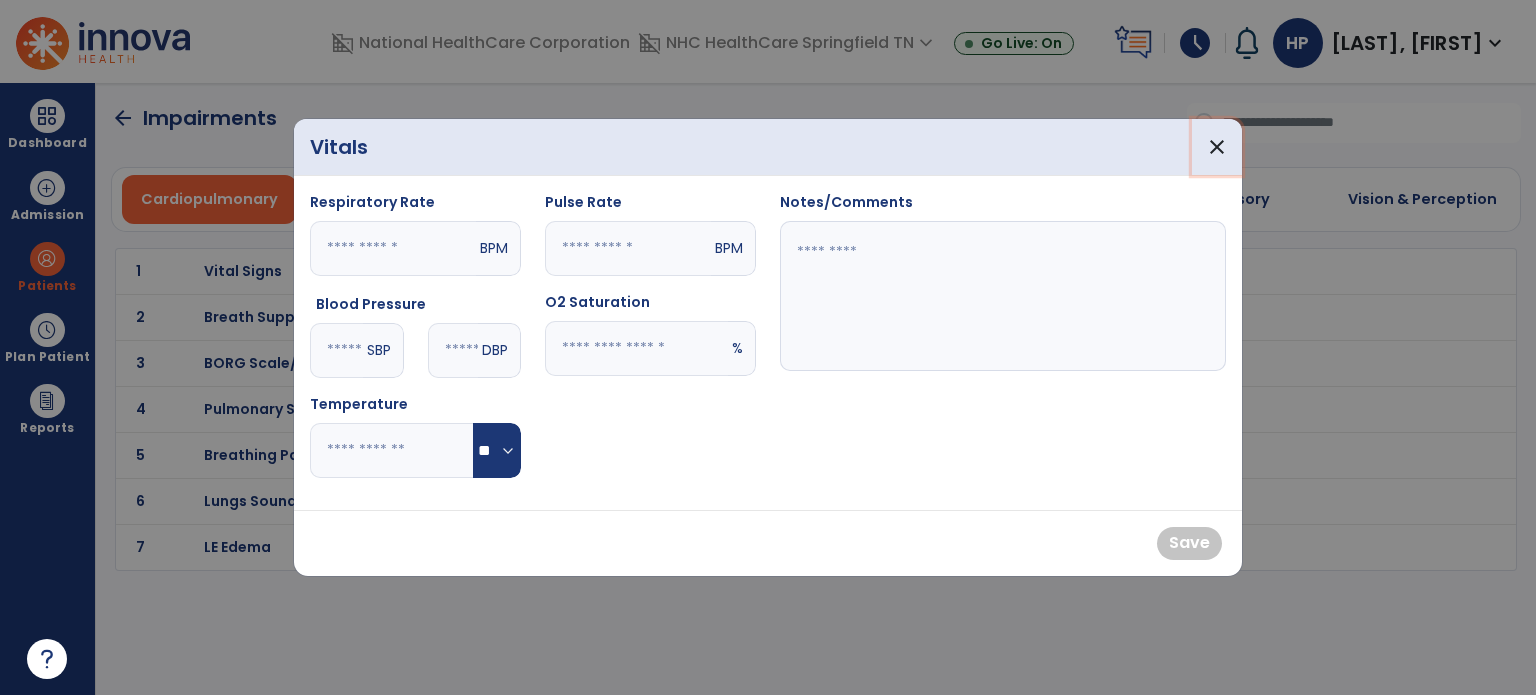 click on "close" at bounding box center (1217, 147) 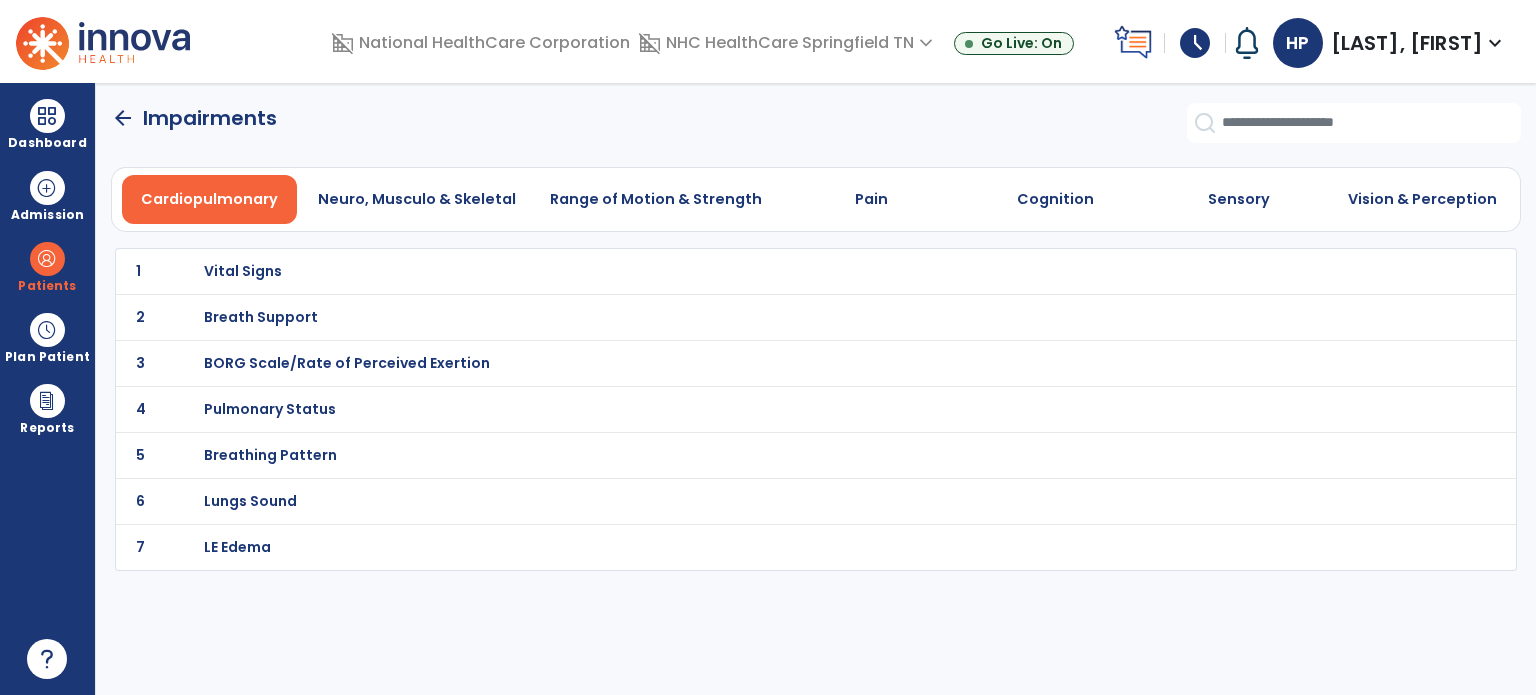 click on "arrow_back" 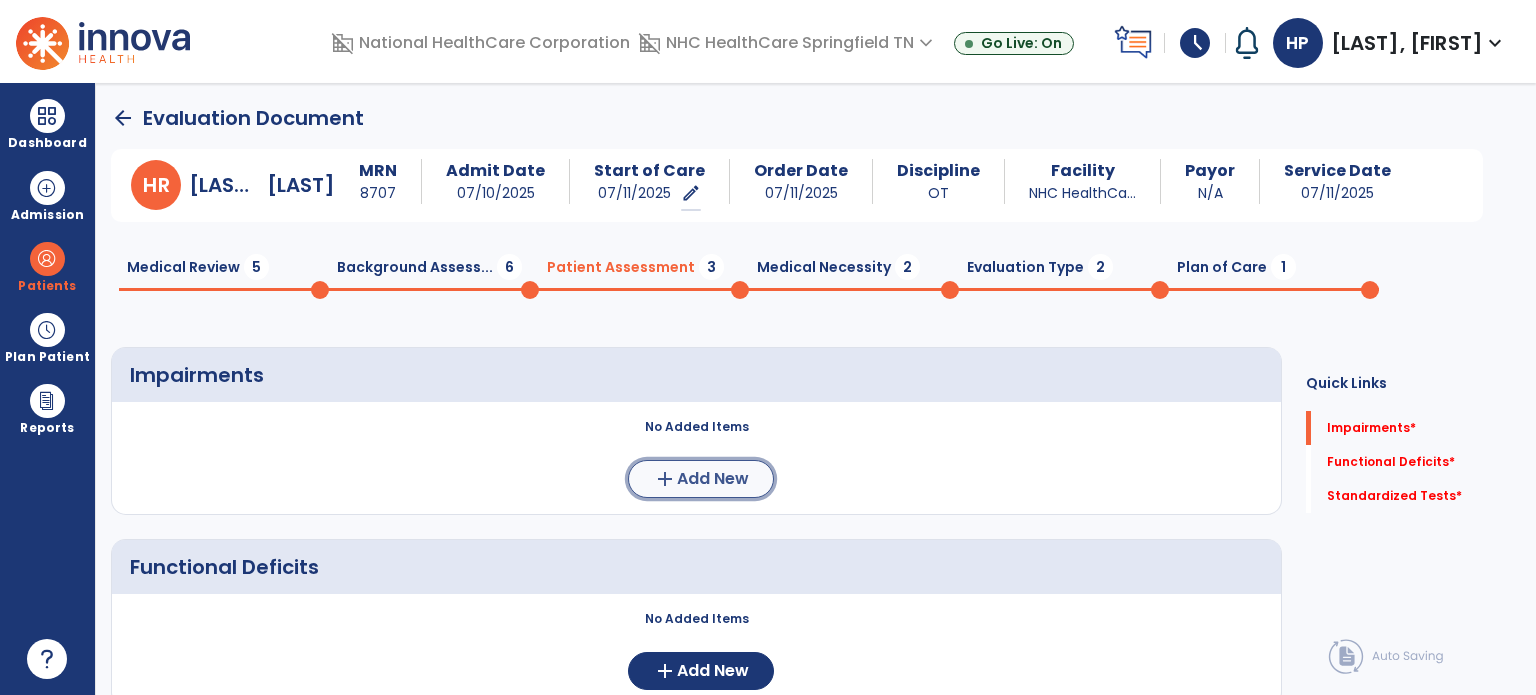 click on "Add New" 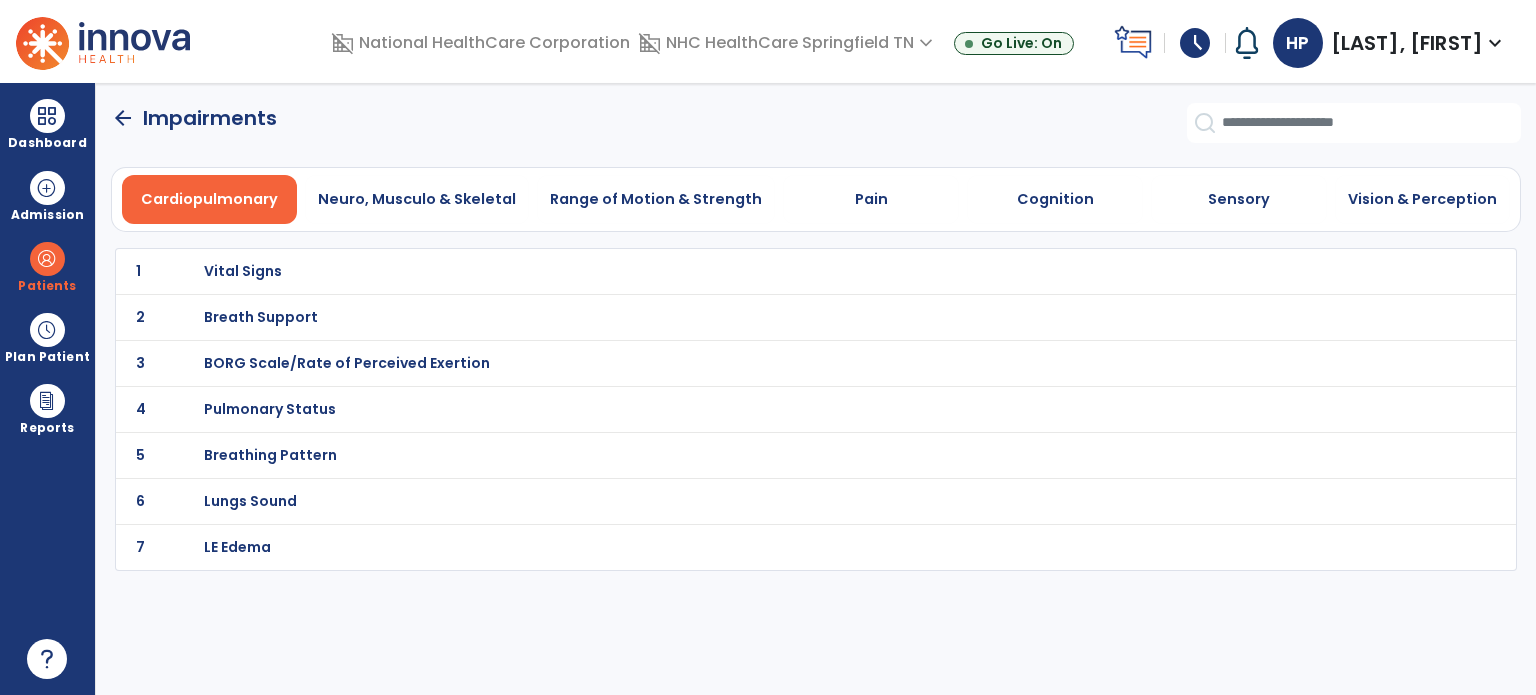 click on "arrow_back" 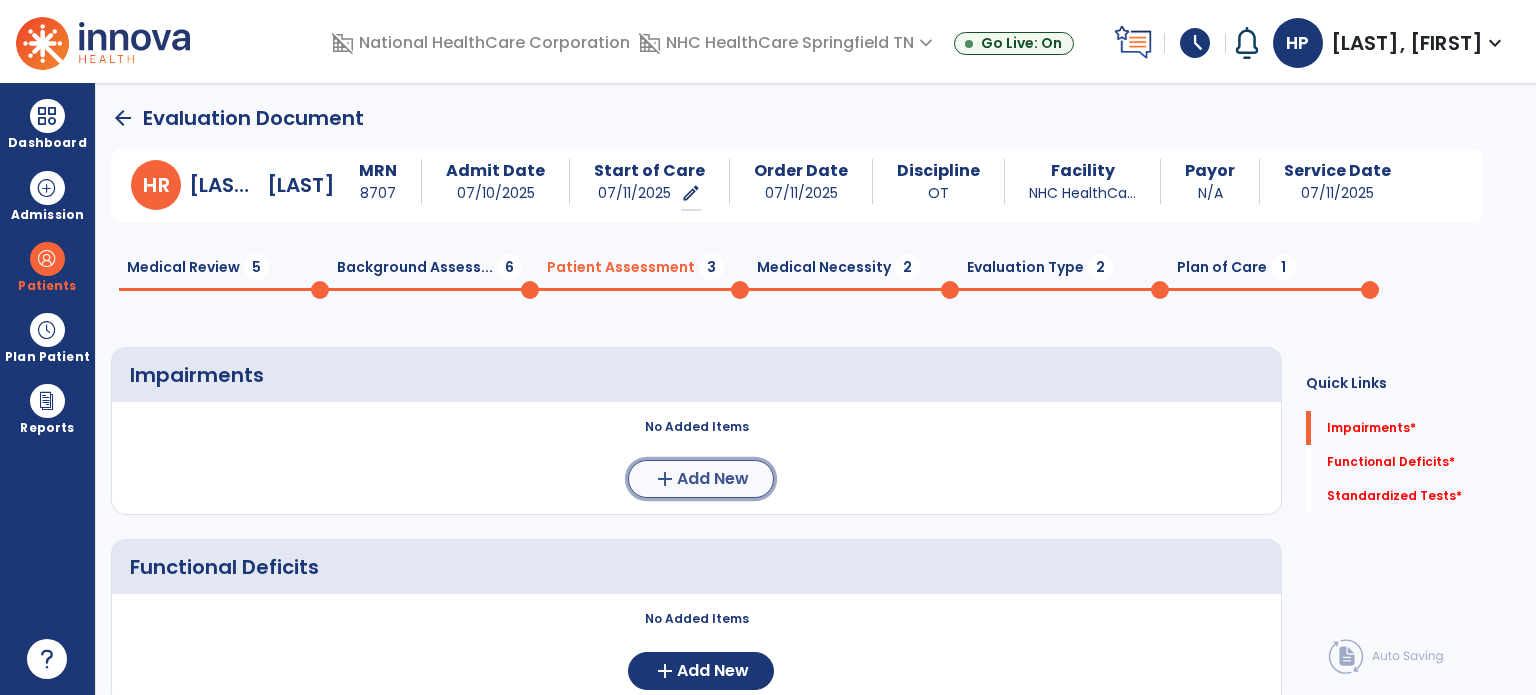 click on "Add New" 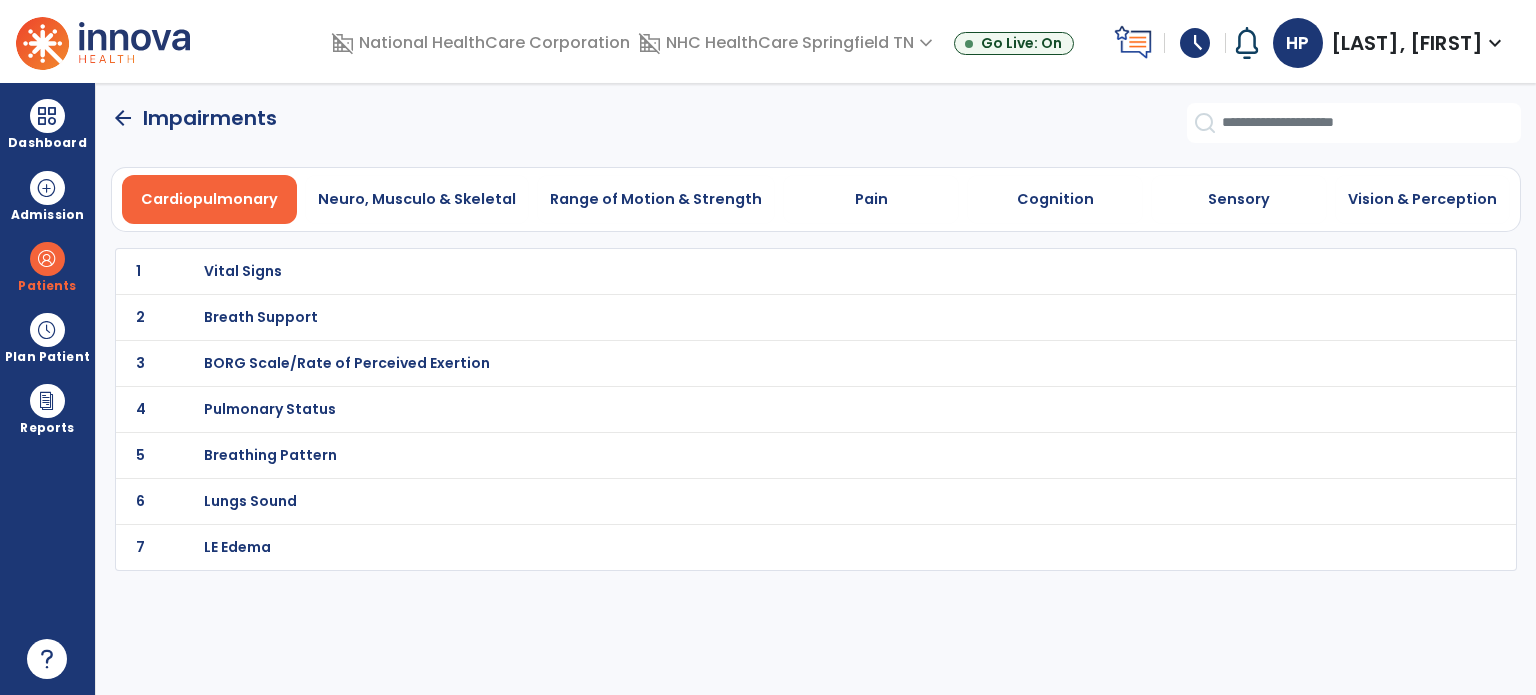 click on "Vital Signs" at bounding box center [243, 271] 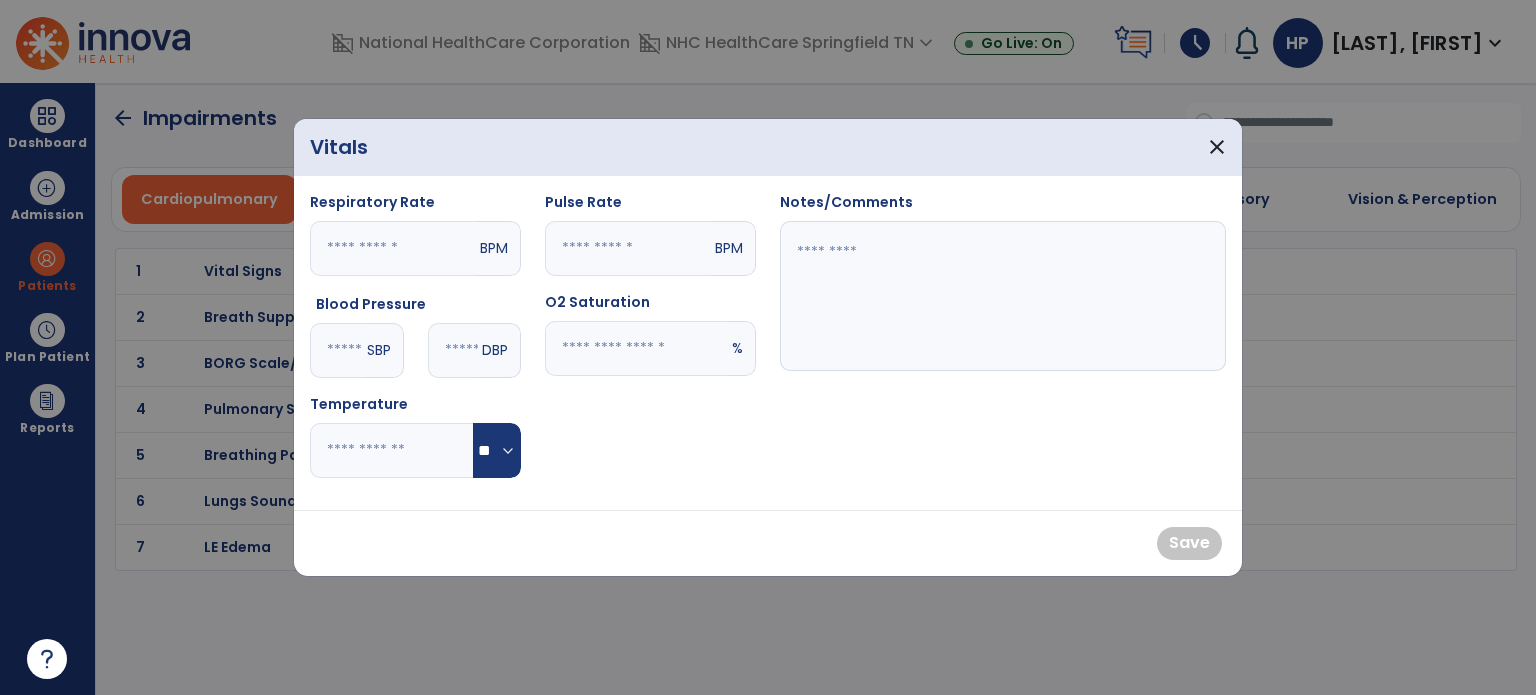 click at bounding box center [336, 350] 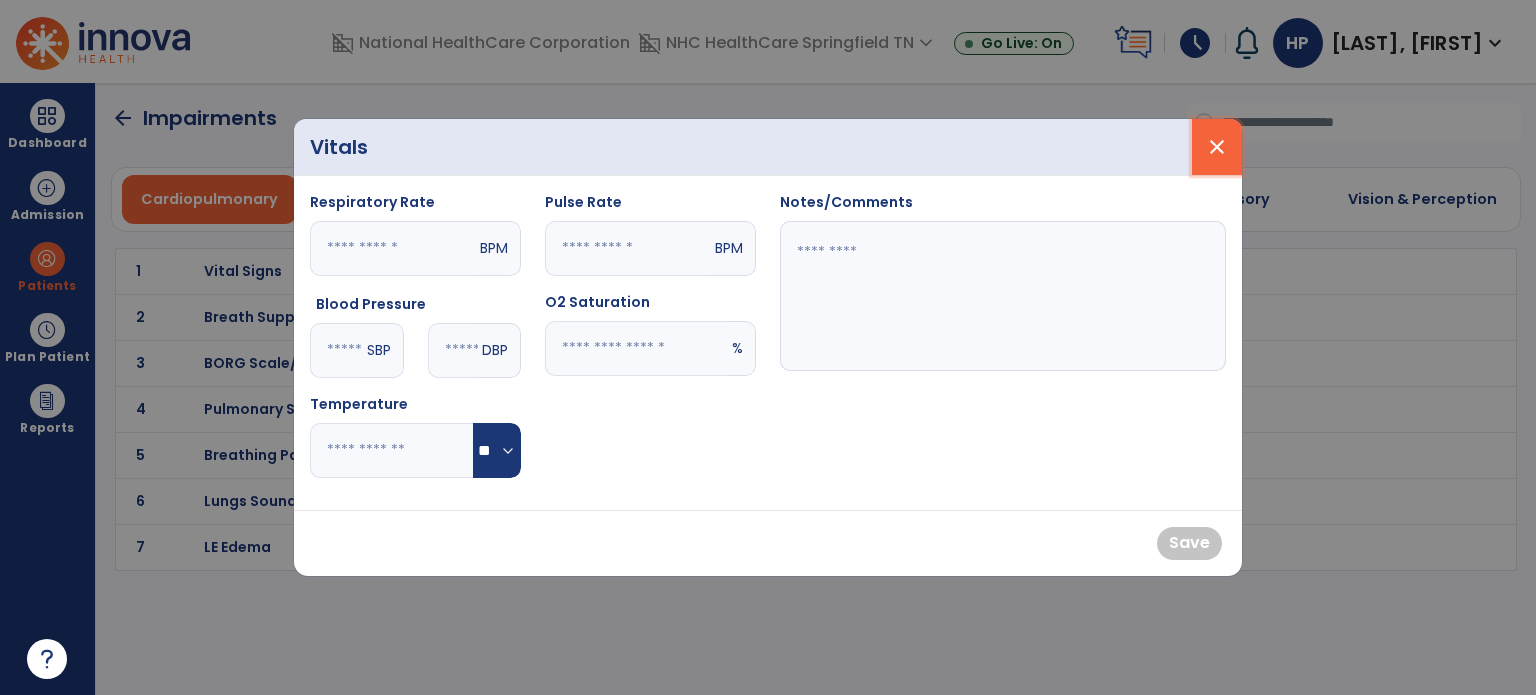 click on "close" at bounding box center [1217, 147] 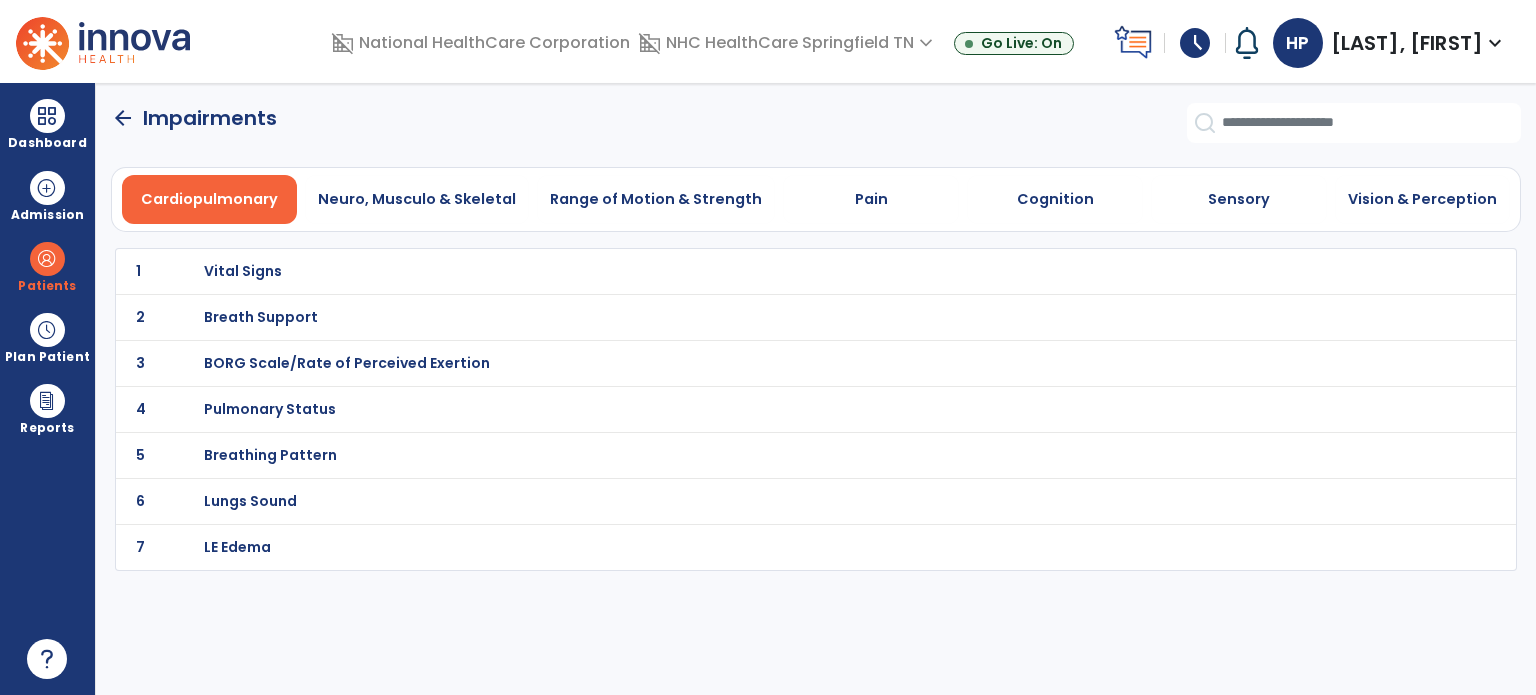click on "1 Vital Signs" 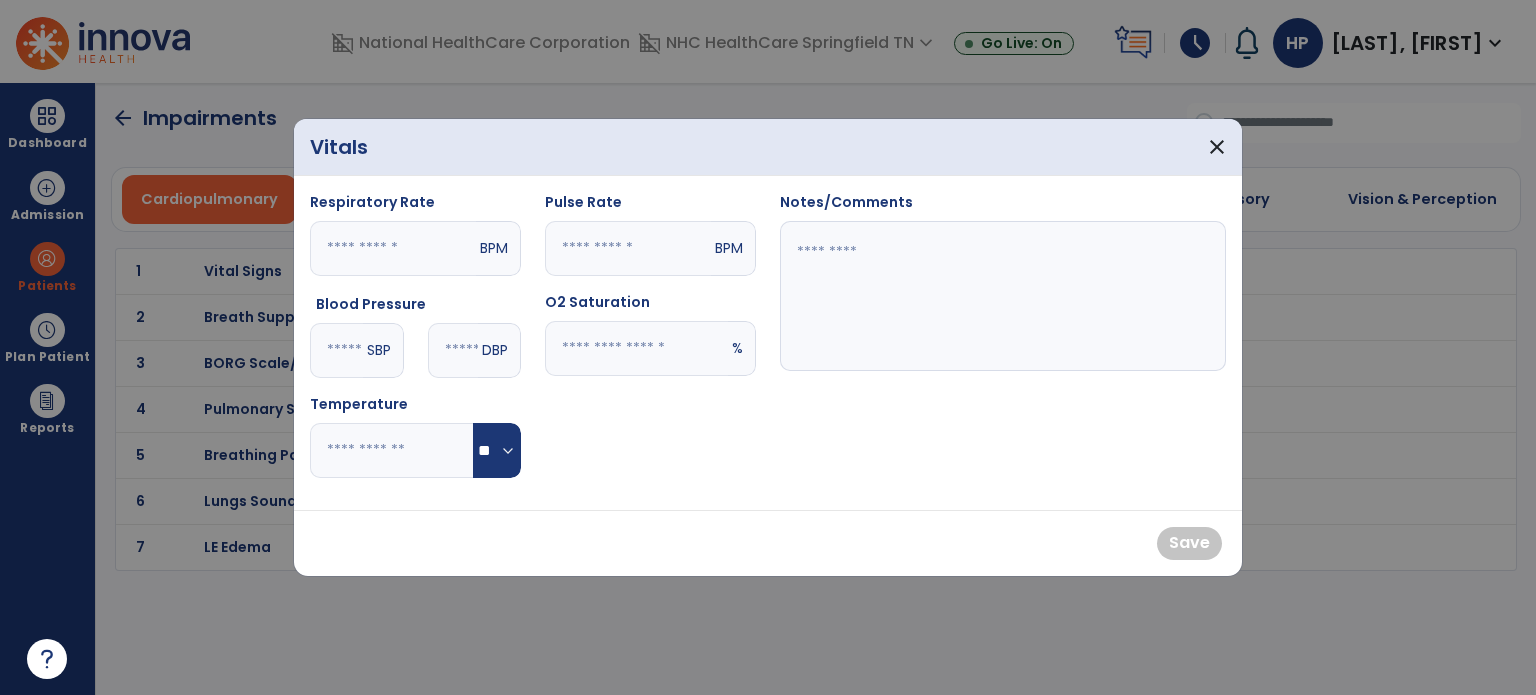type on "**" 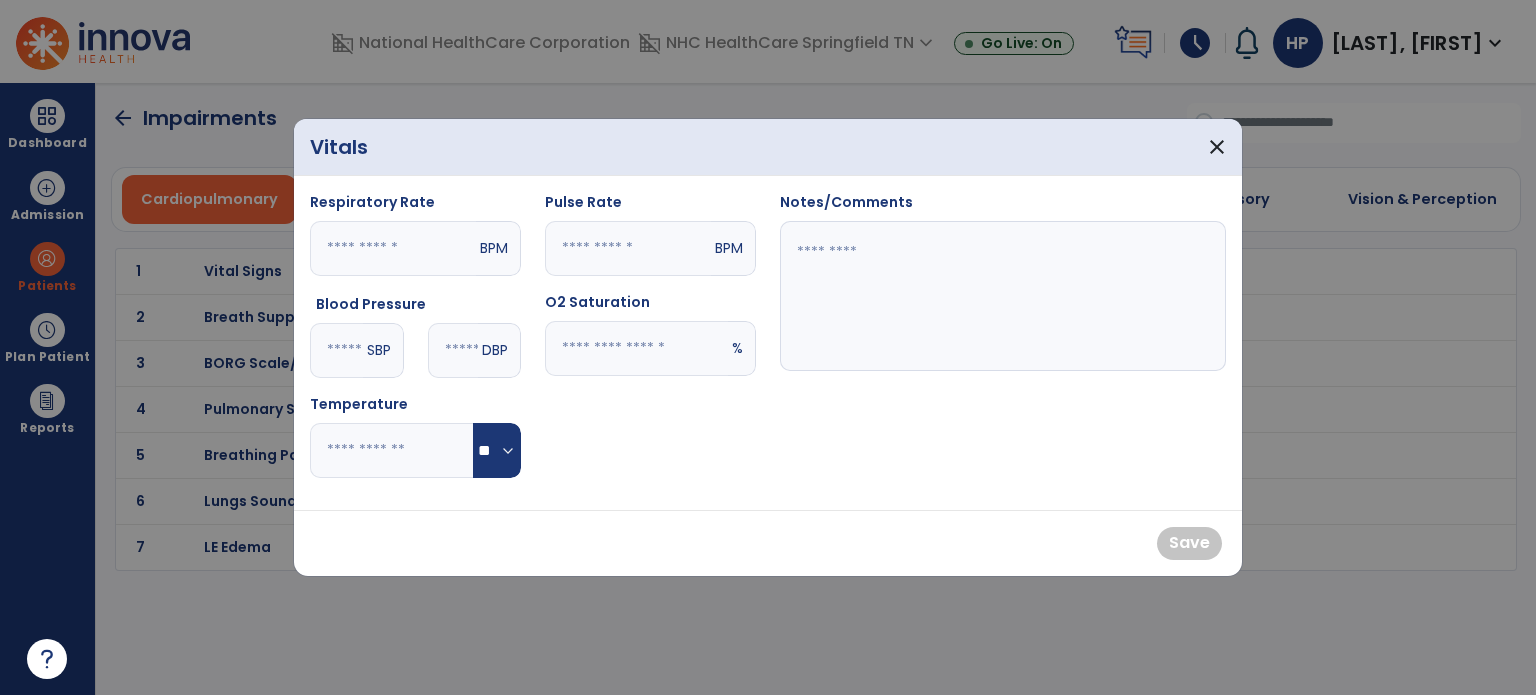 scroll, scrollTop: 0, scrollLeft: 0, axis: both 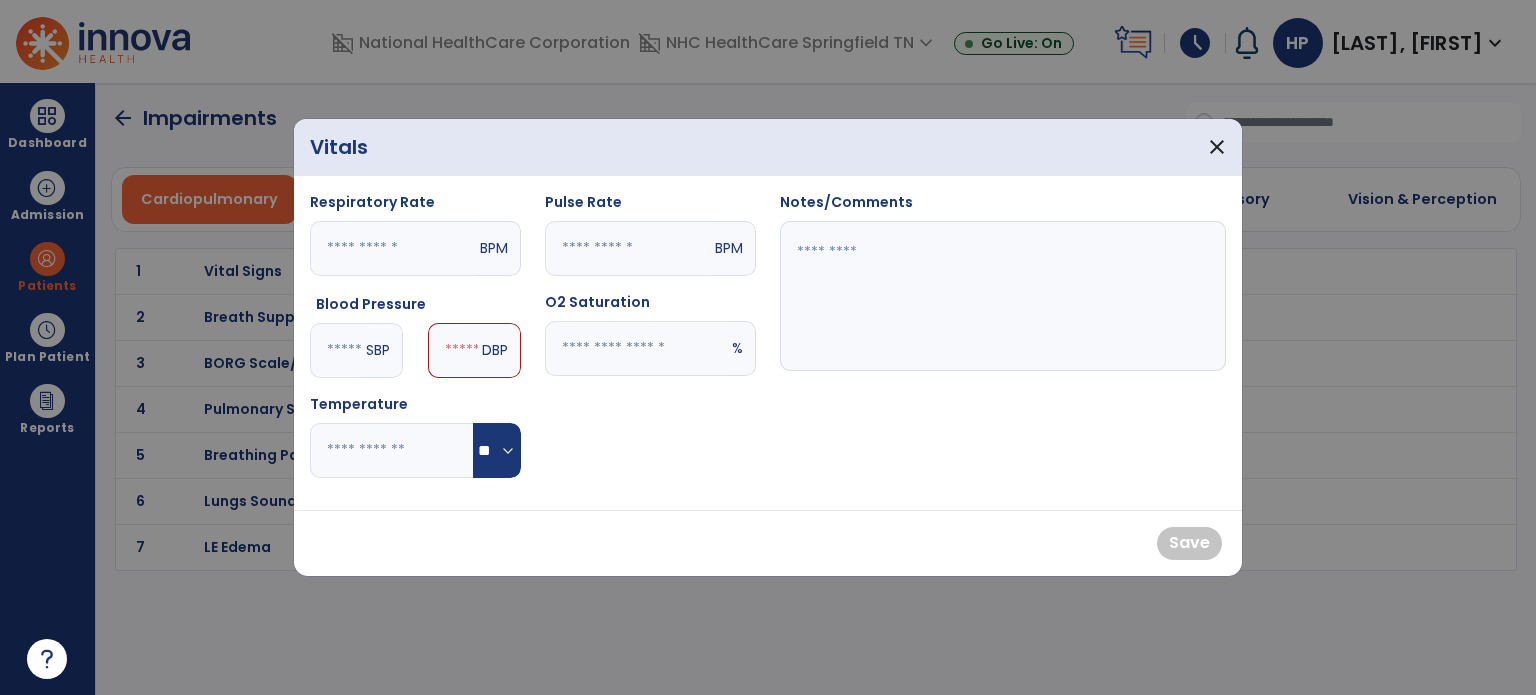 type on "***" 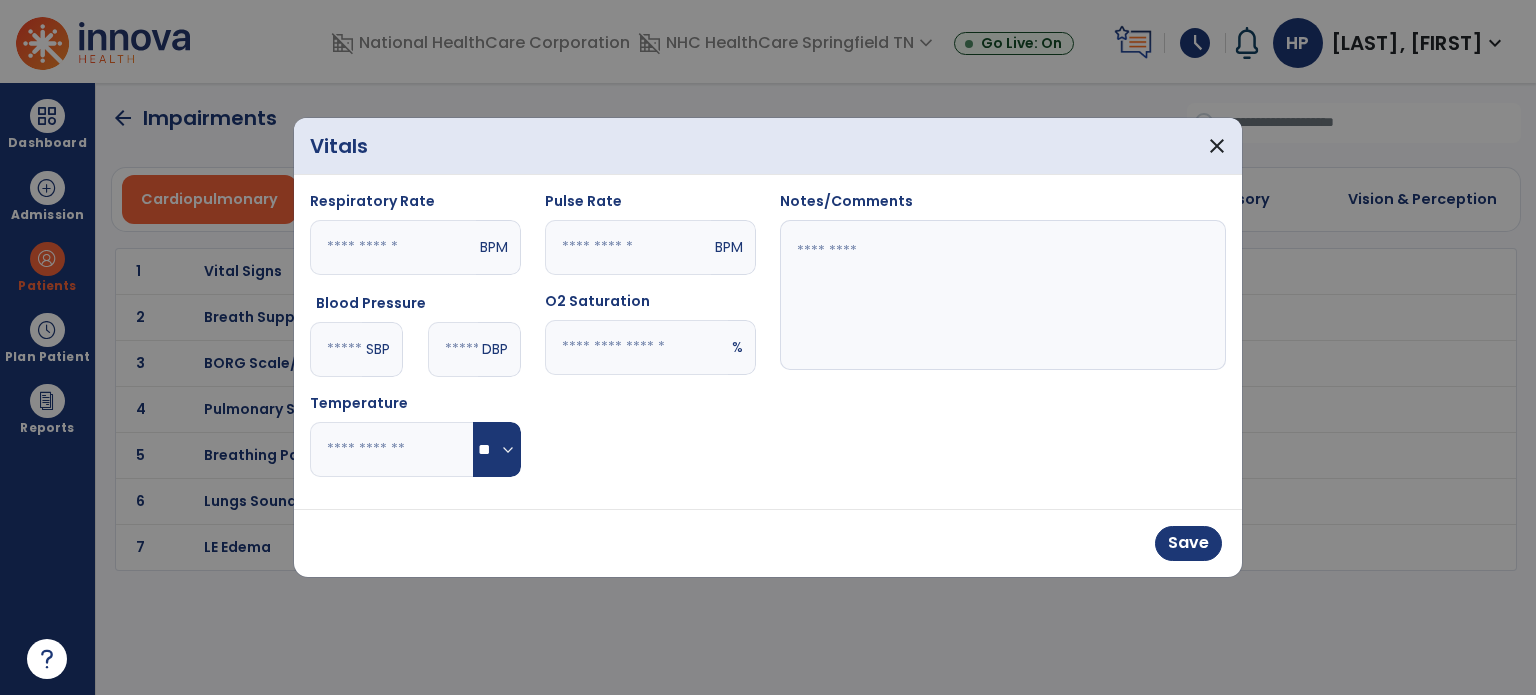 type on "**" 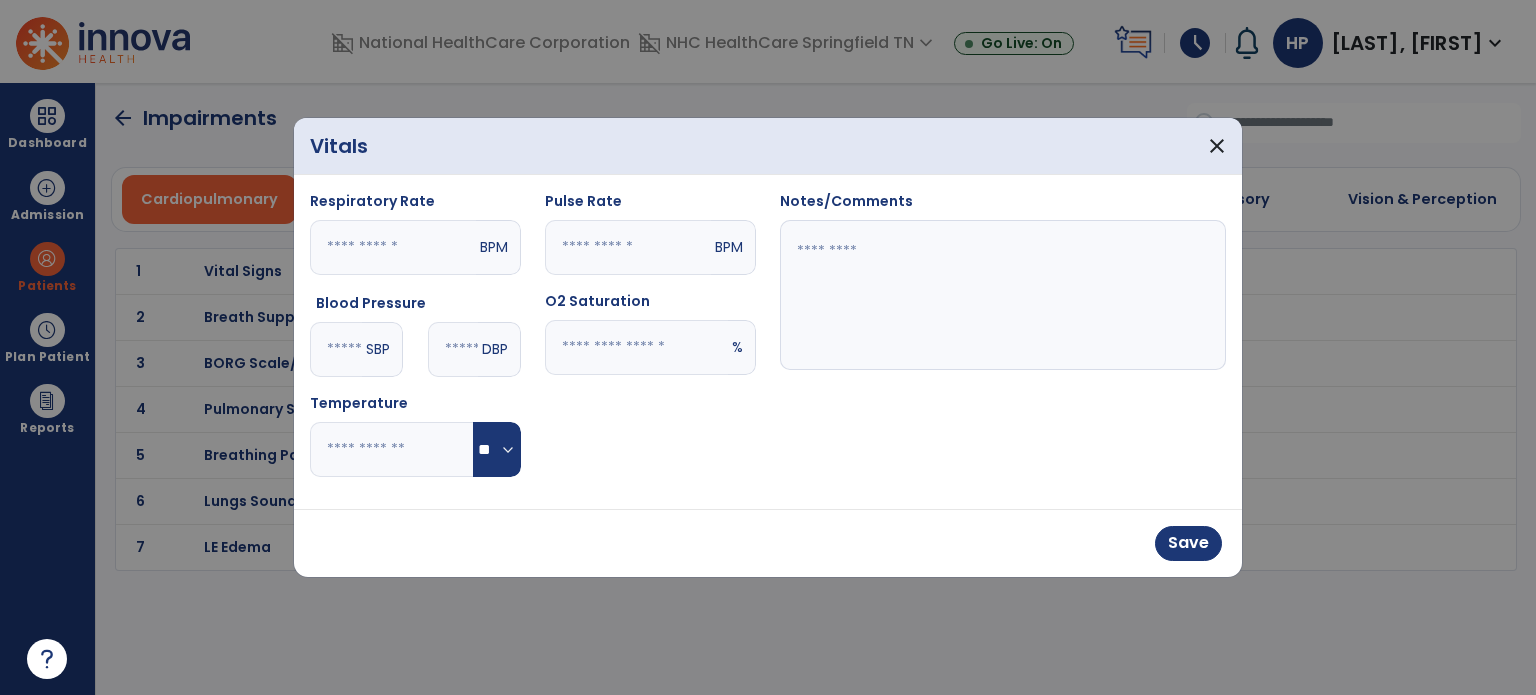 click at bounding box center [636, 347] 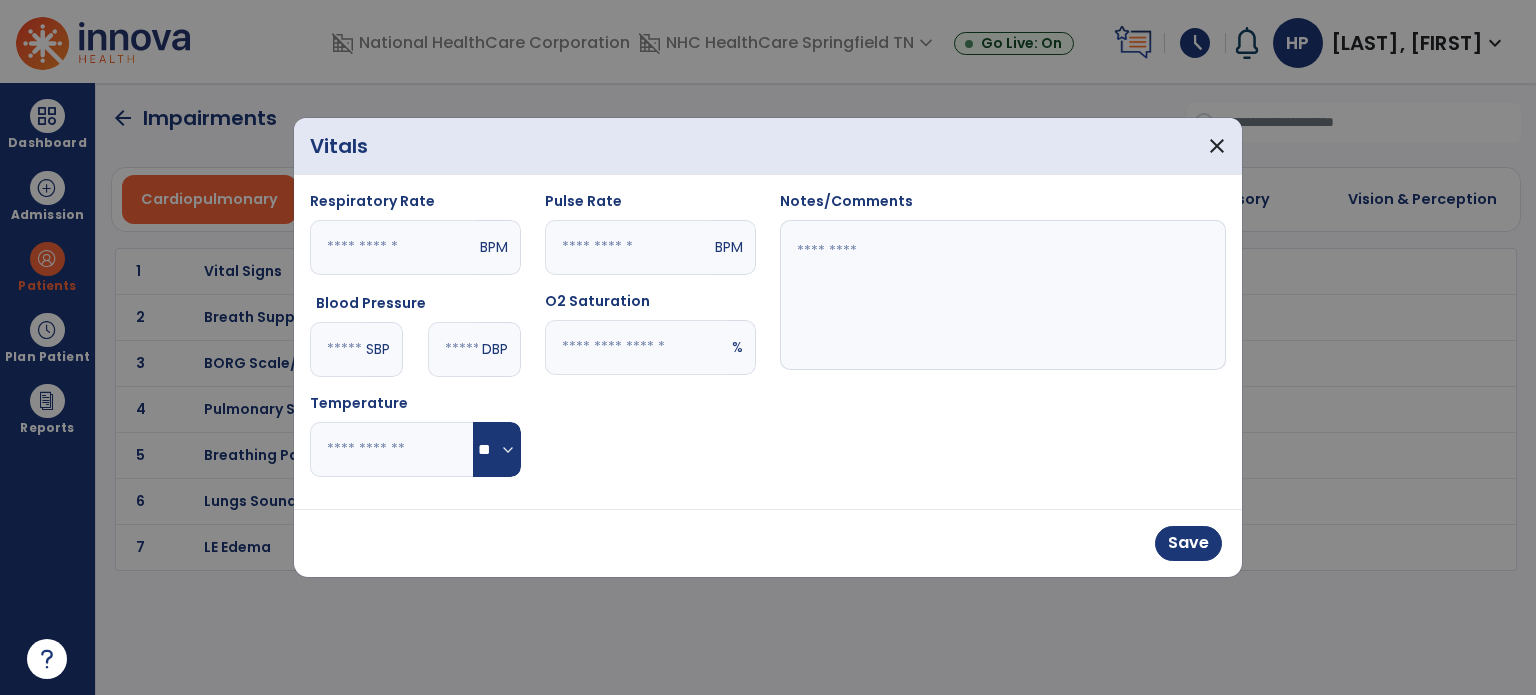type on "**" 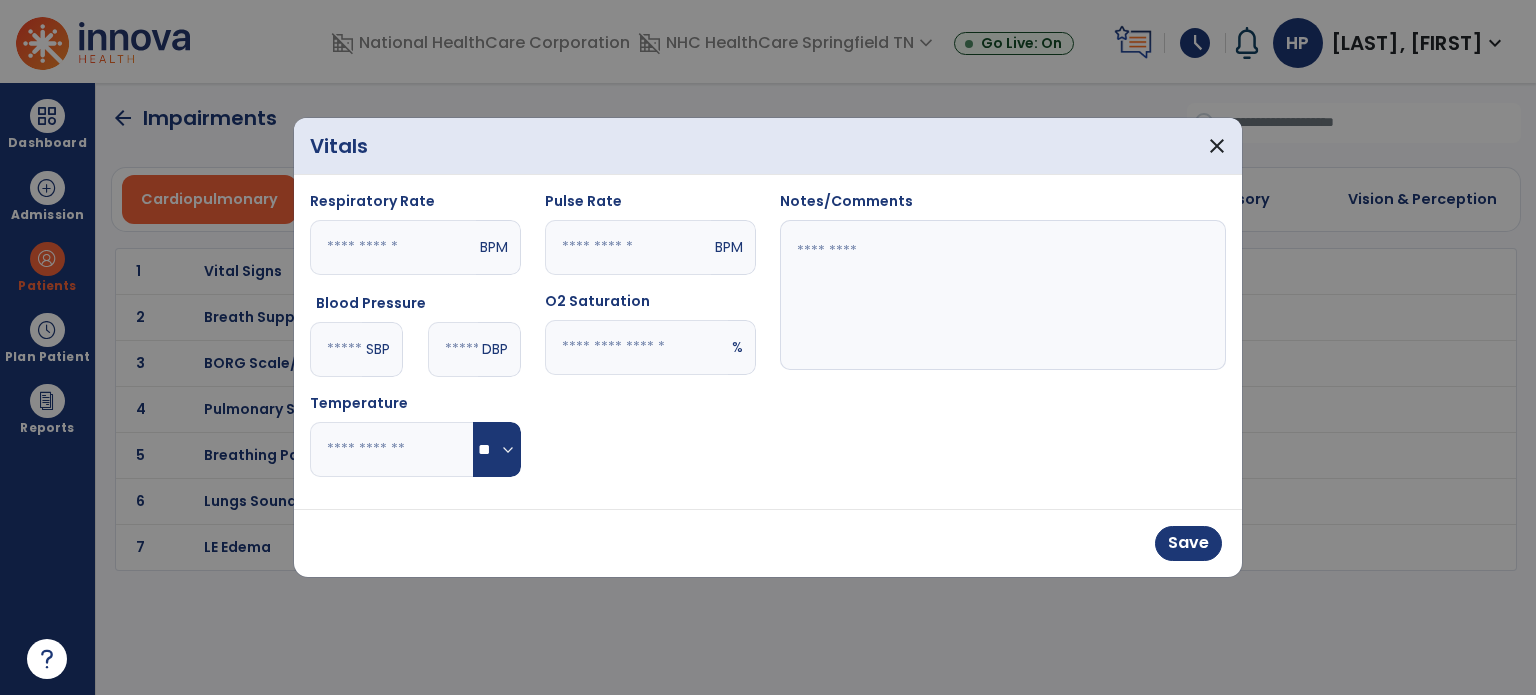 click at bounding box center [628, 247] 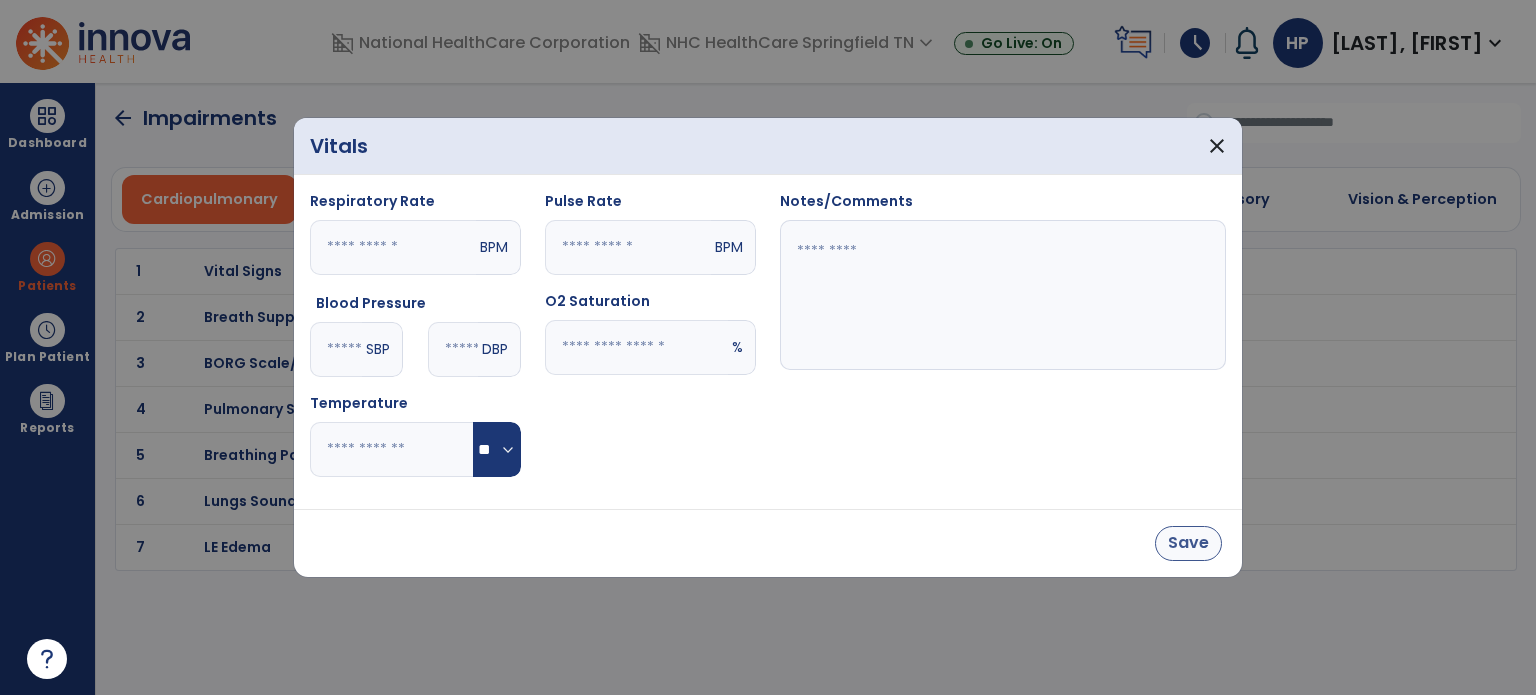 type on "**" 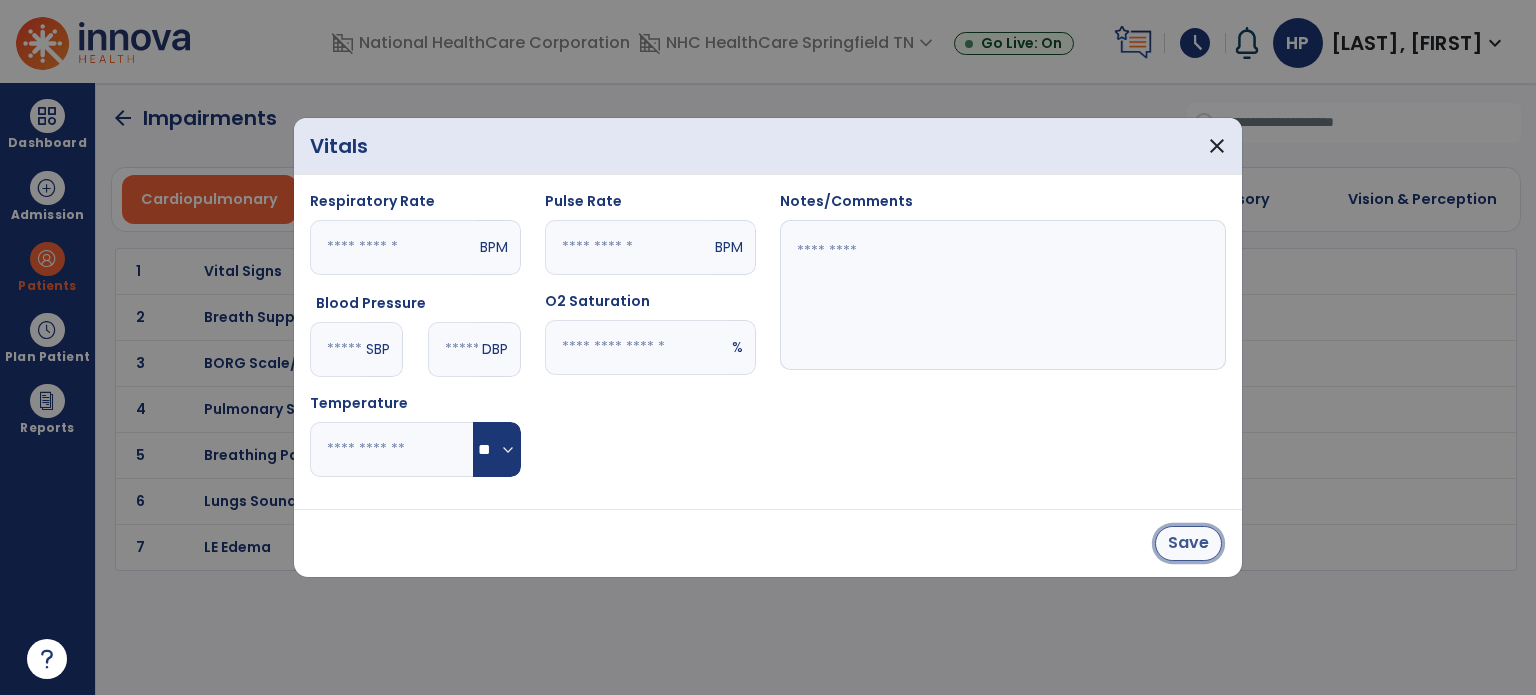 click on "Save" at bounding box center (1188, 543) 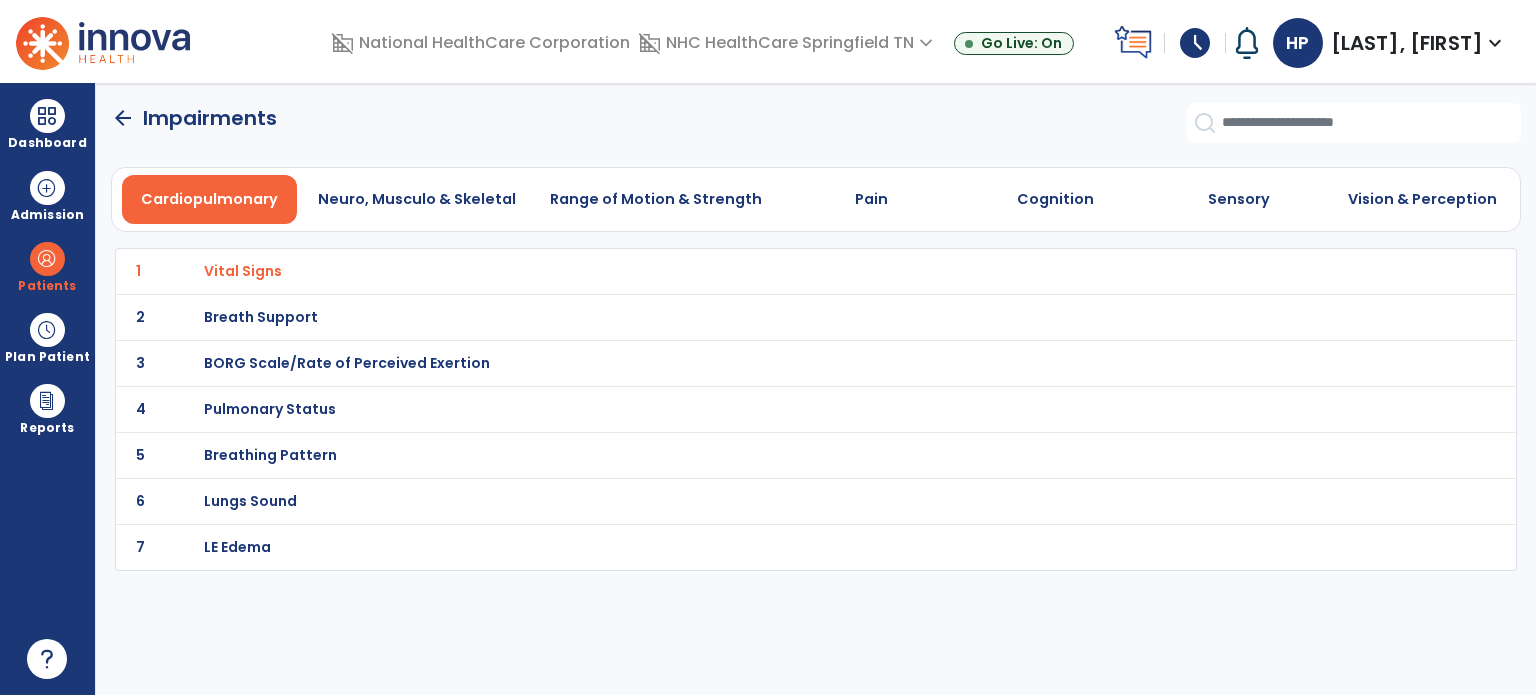 drag, startPoint x: 736, startPoint y: 425, endPoint x: 360, endPoint y: 239, distance: 419.49017 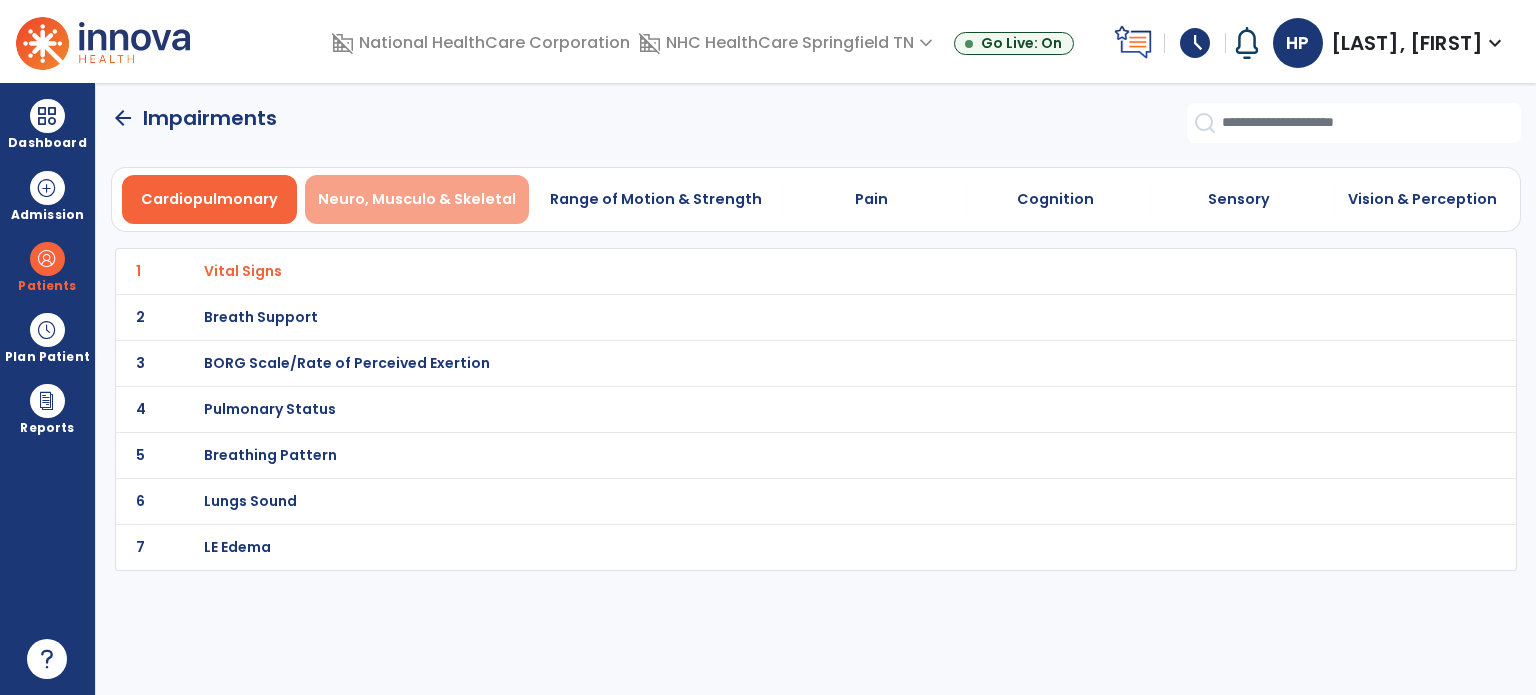 click on "Neuro, Musculo & Skeletal" at bounding box center (417, 199) 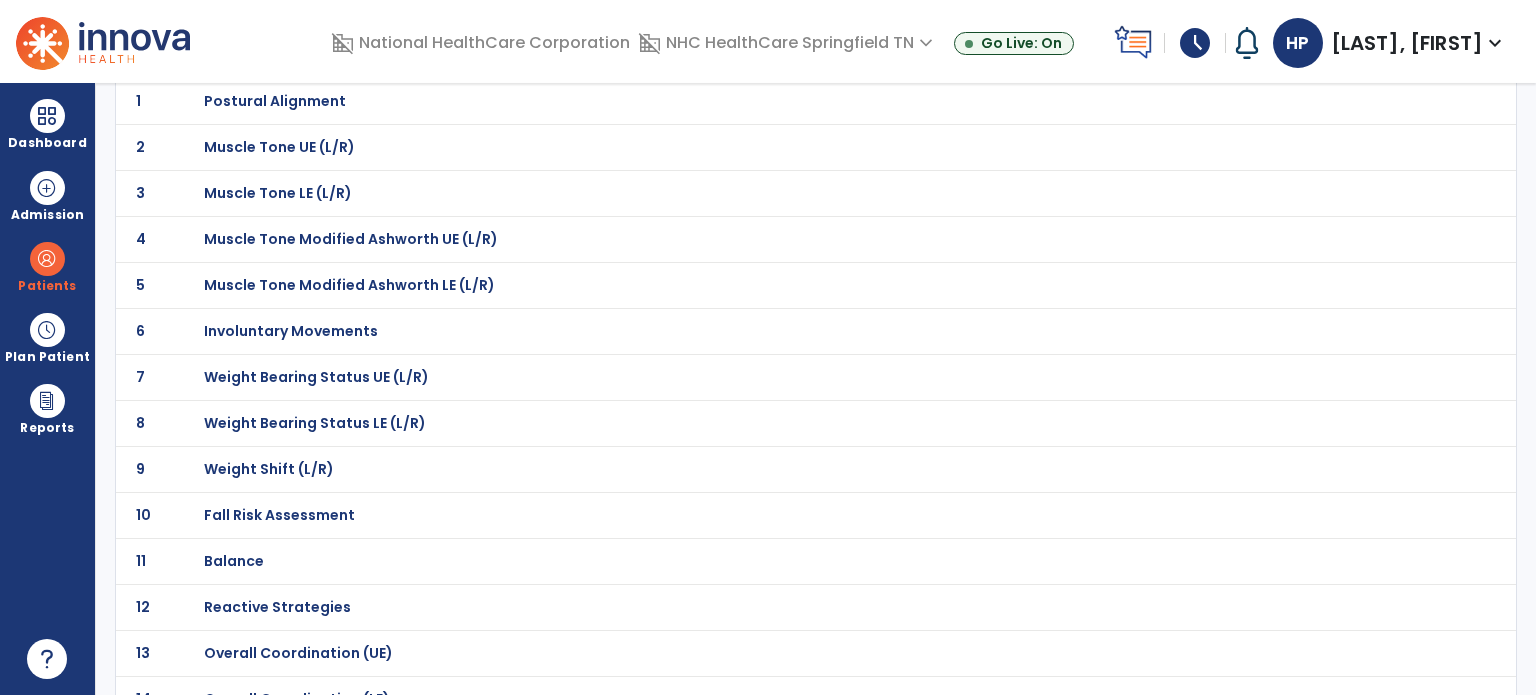 scroll, scrollTop: 171, scrollLeft: 0, axis: vertical 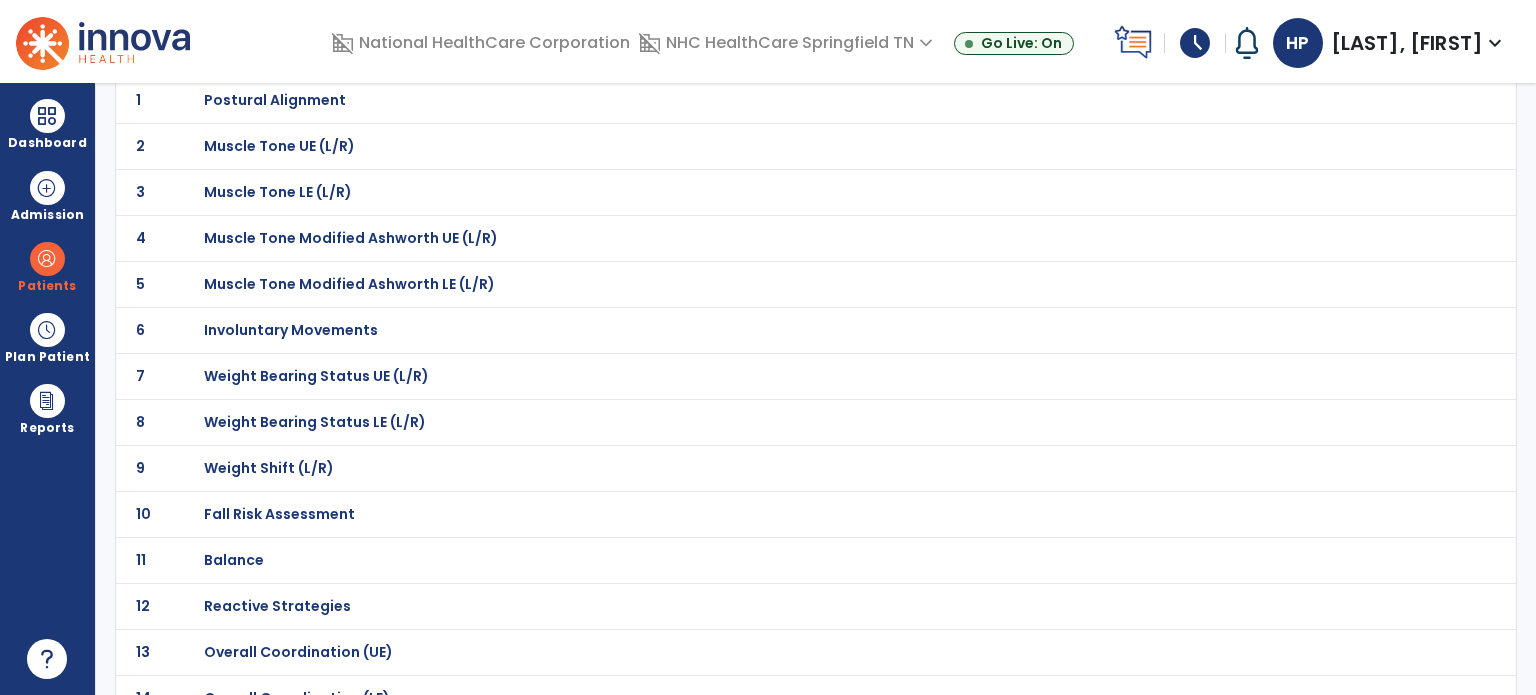 click on "Fall Risk Assessment" at bounding box center [275, 100] 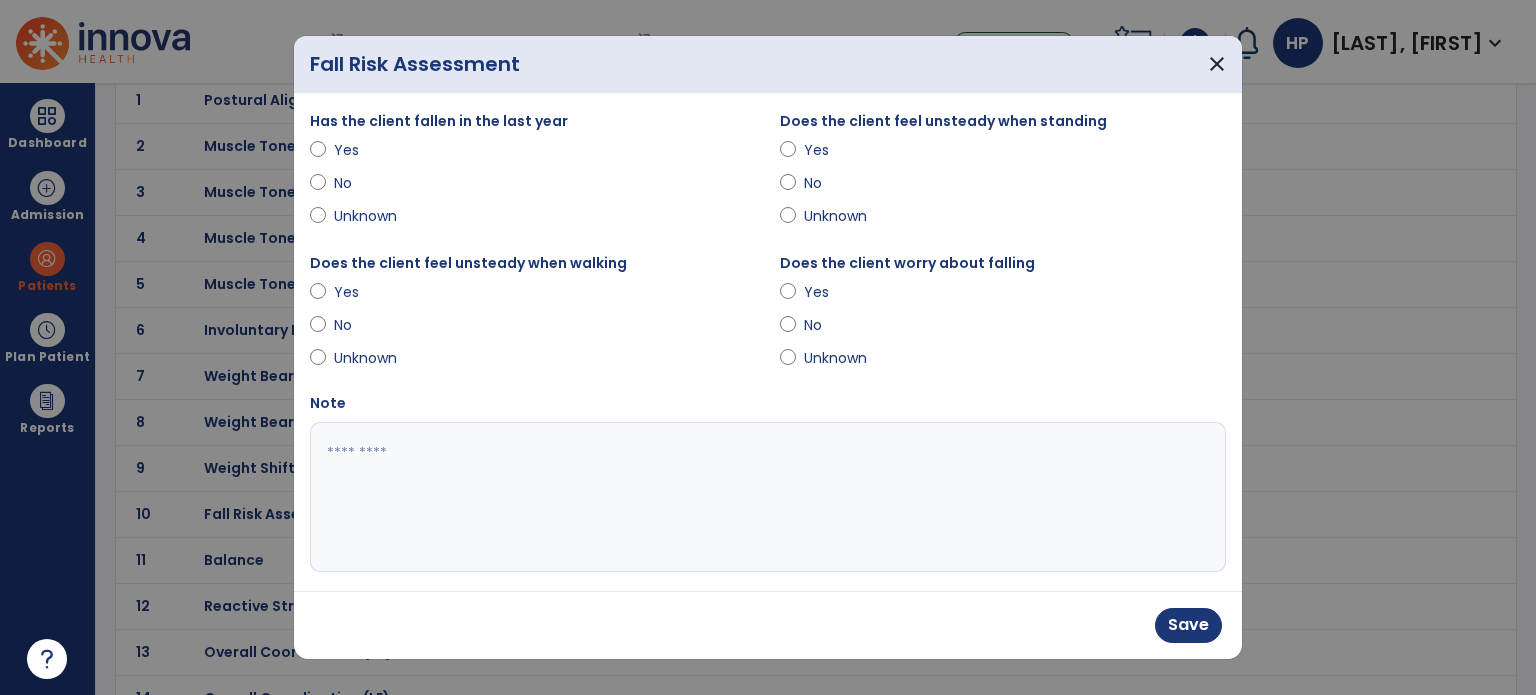 click at bounding box center (766, 497) 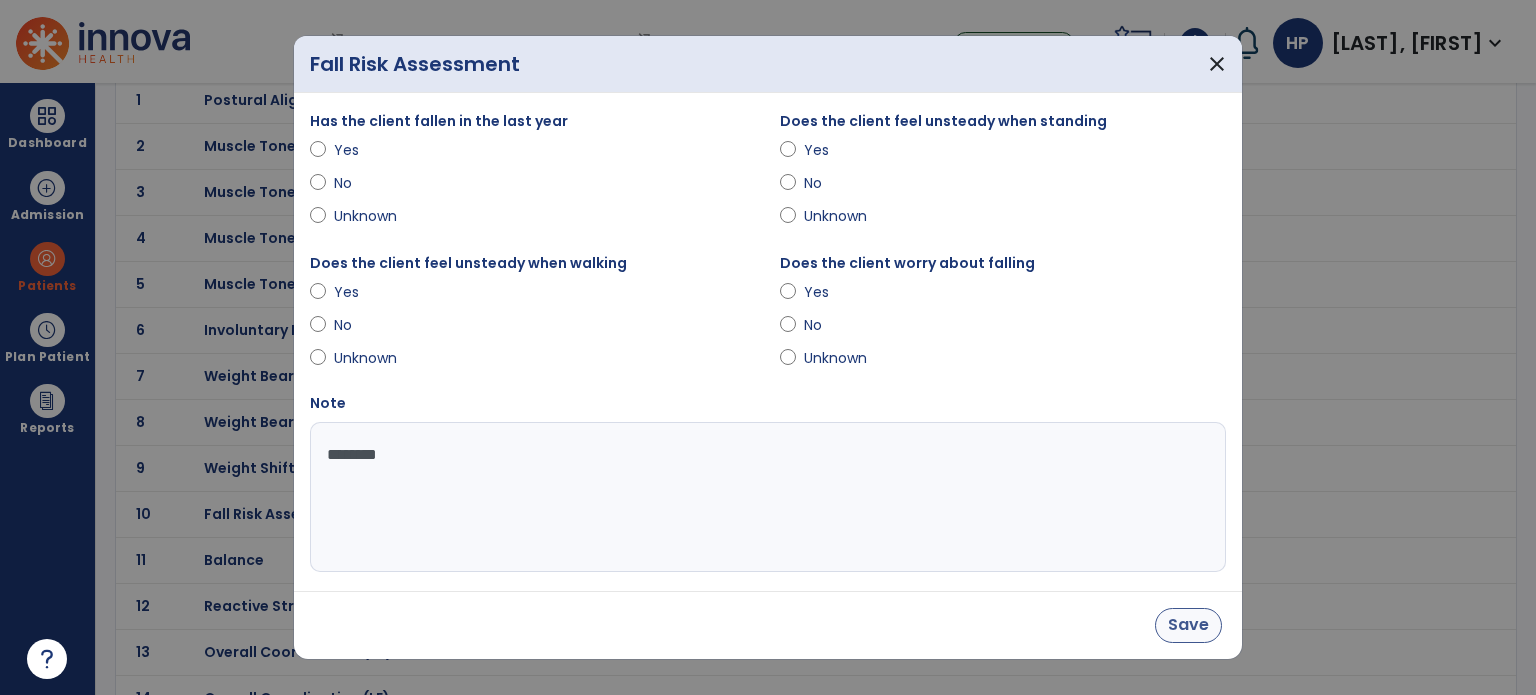 type on "*******" 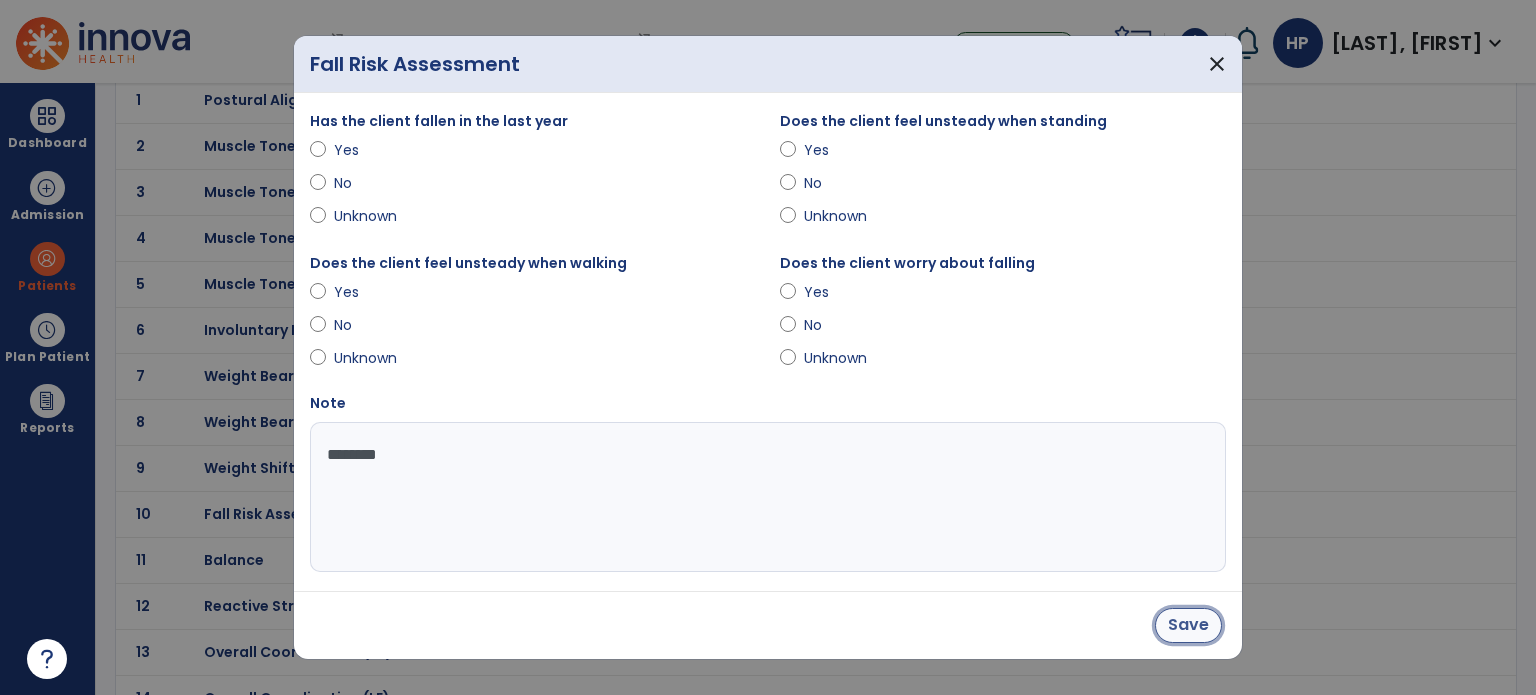 click on "Save" at bounding box center [1188, 625] 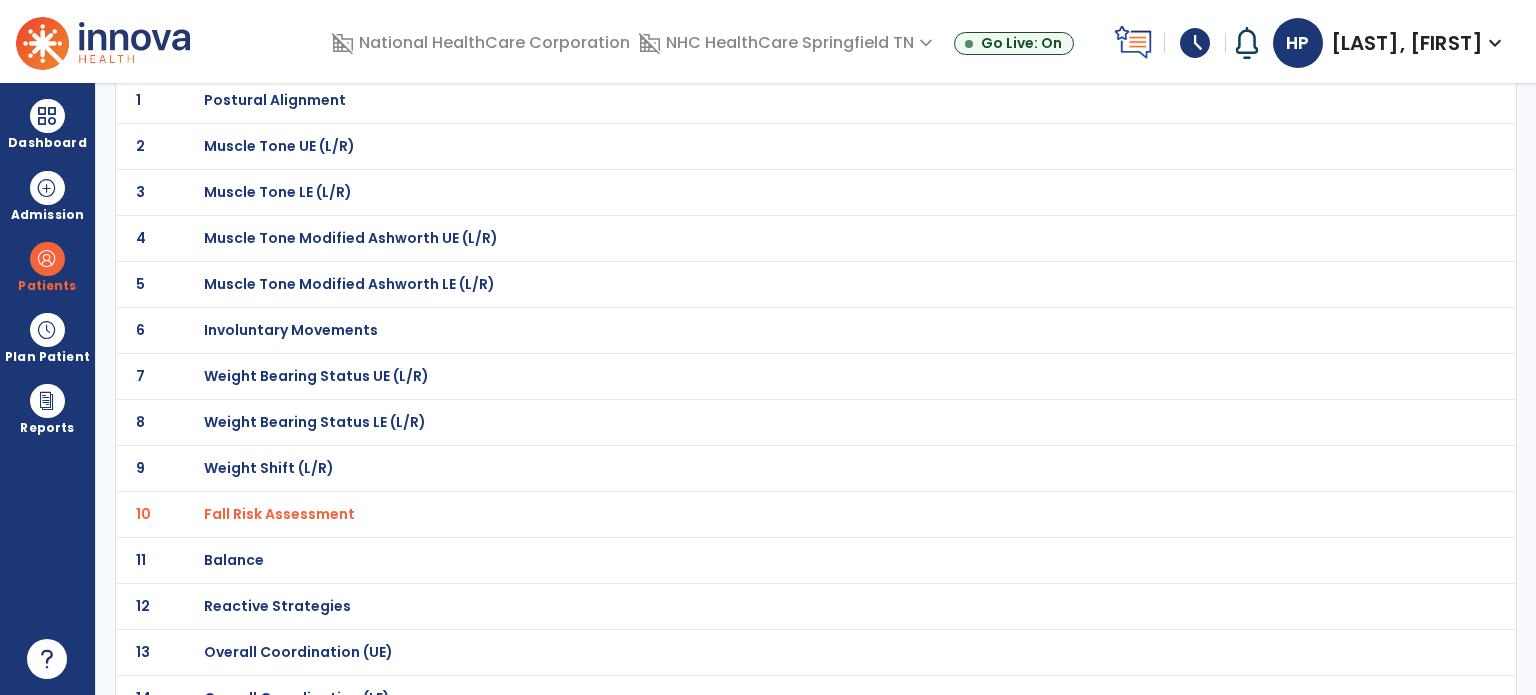 click on "Balance" at bounding box center (275, 100) 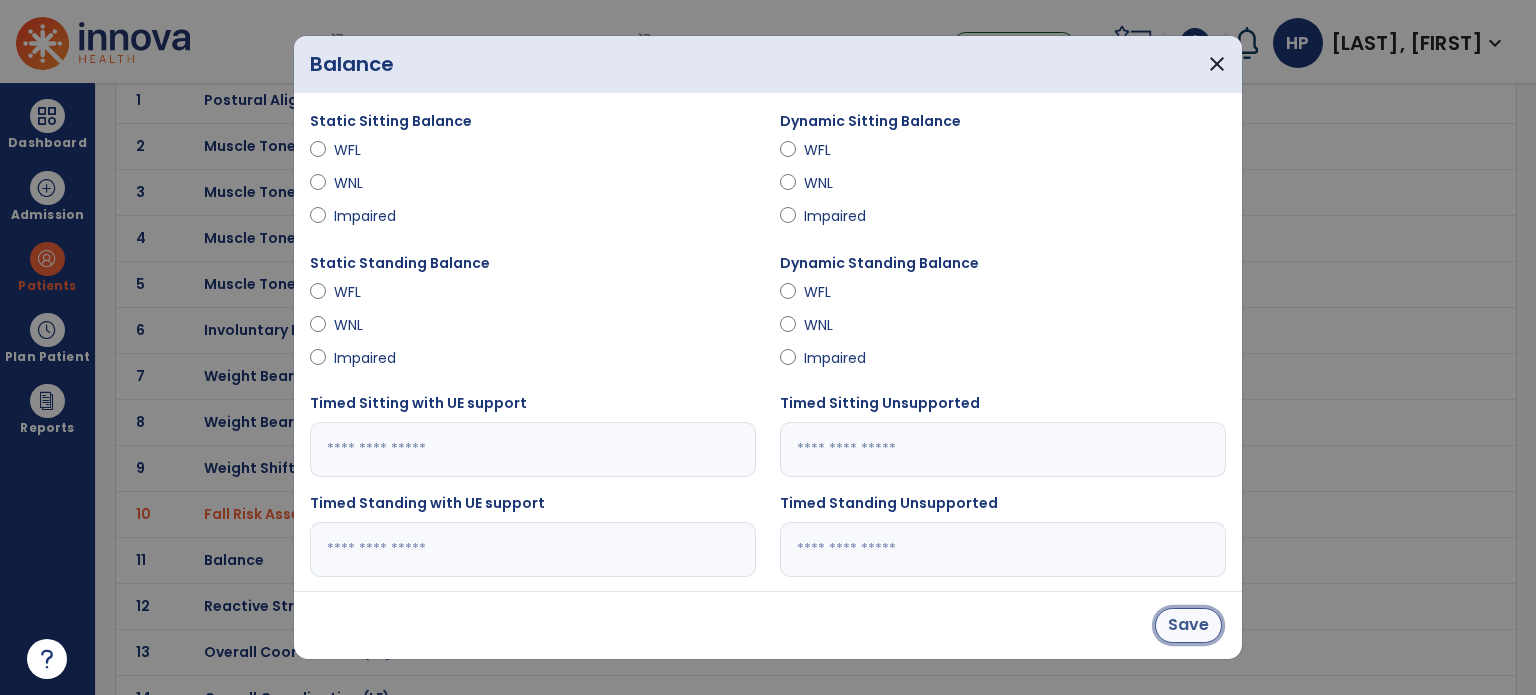 click on "Save" at bounding box center (1188, 625) 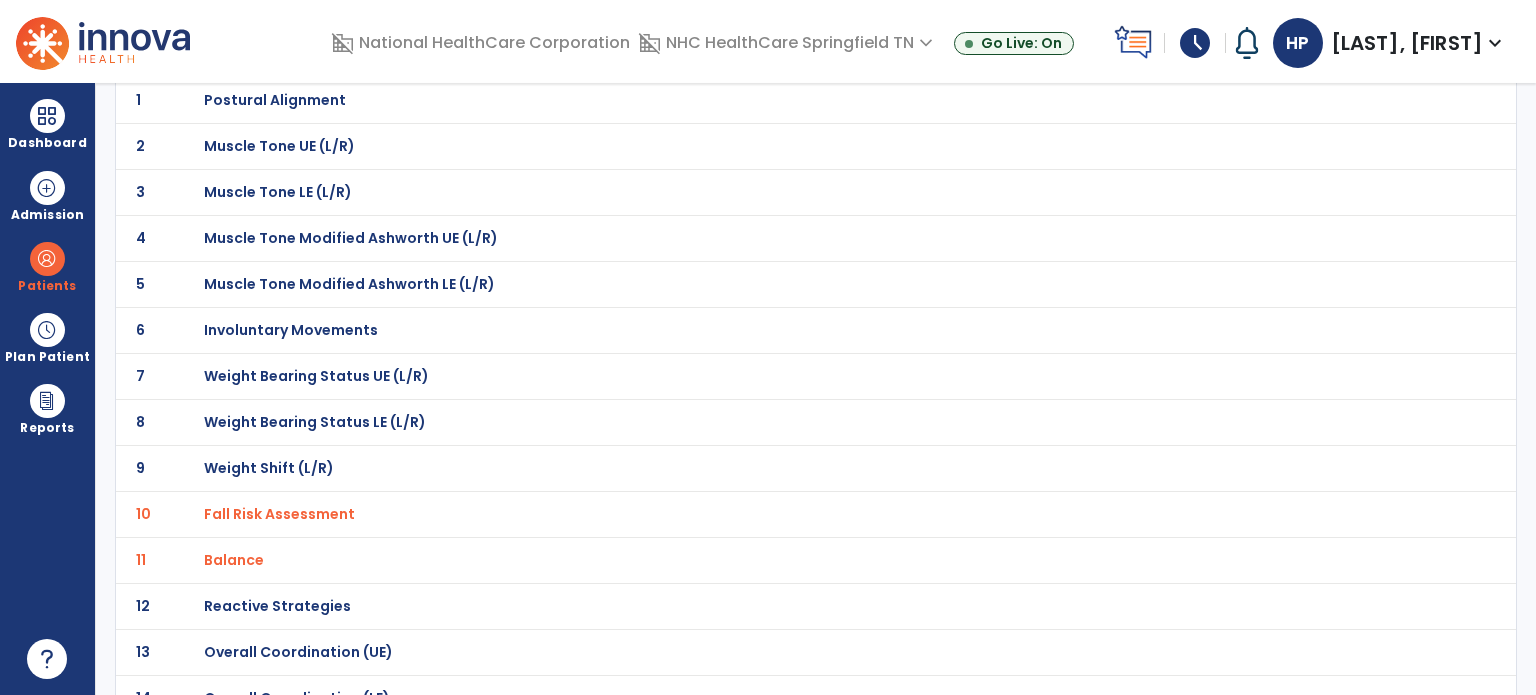 click on "13 Overall Coordination (UE)" 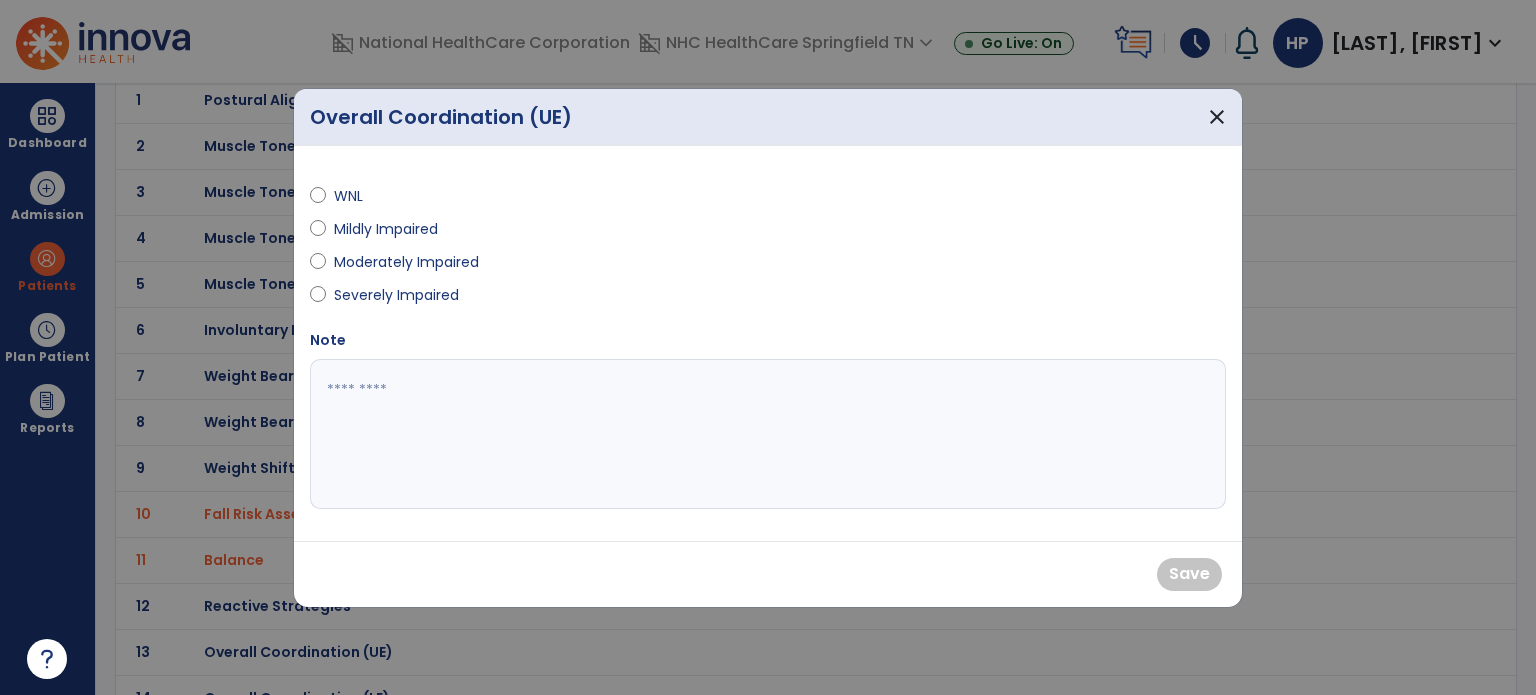 click at bounding box center (318, 200) 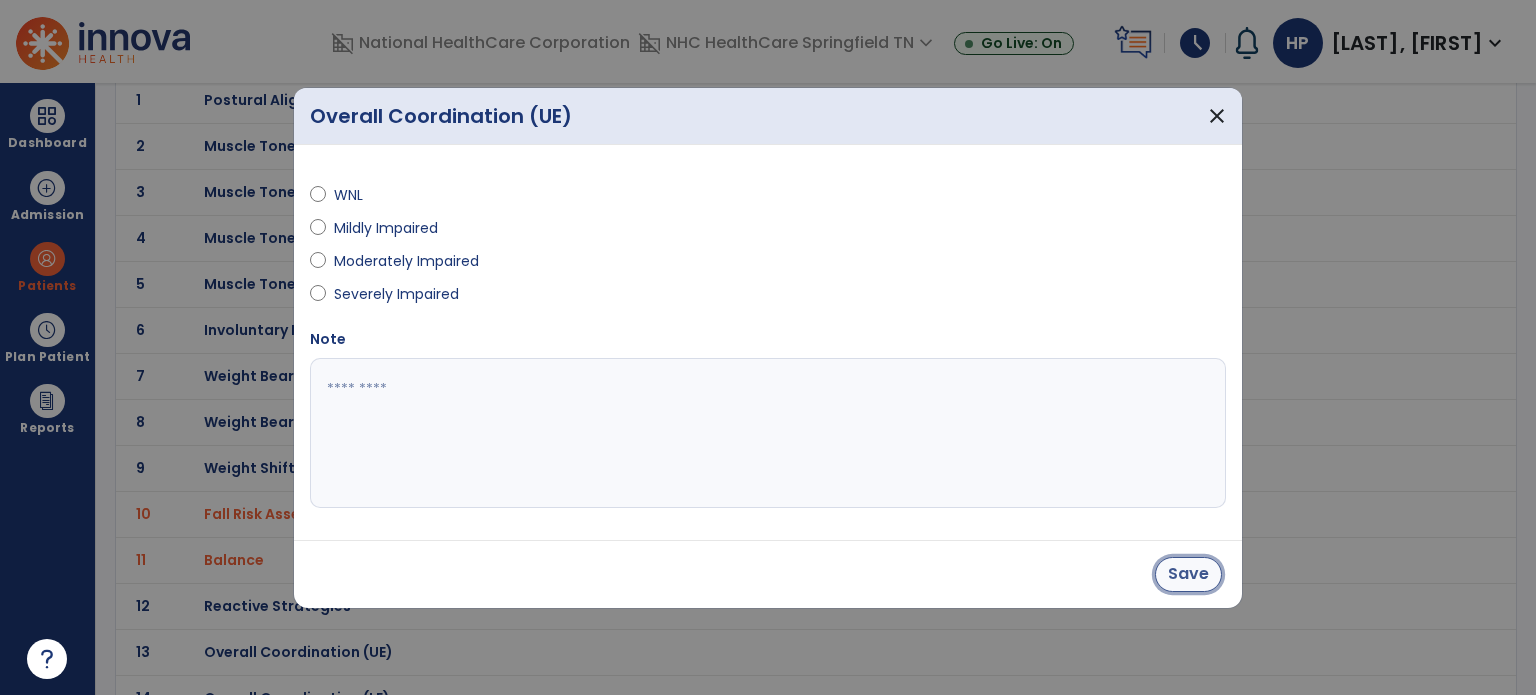 click on "Save" at bounding box center (1188, 574) 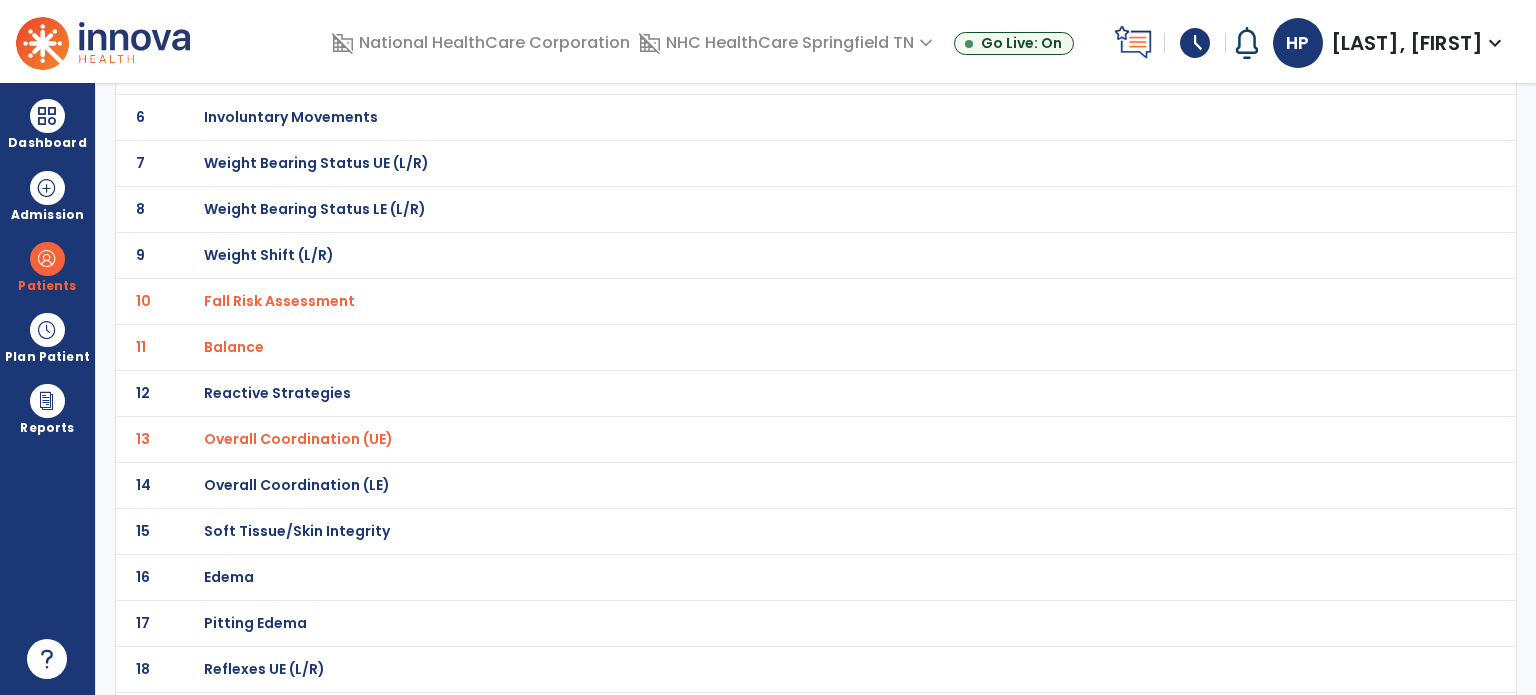 scroll, scrollTop: 464, scrollLeft: 0, axis: vertical 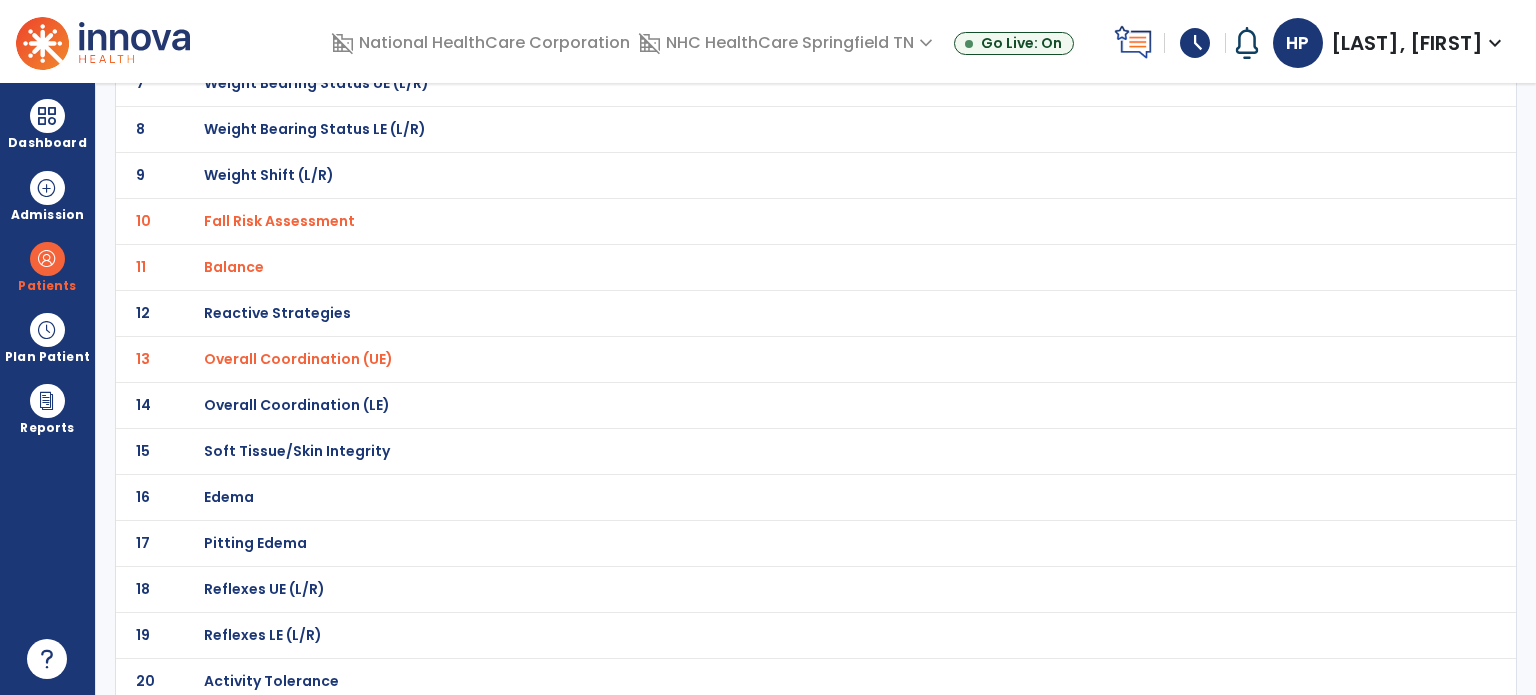 click on "Soft Tissue/Skin Integrity" at bounding box center [275, -193] 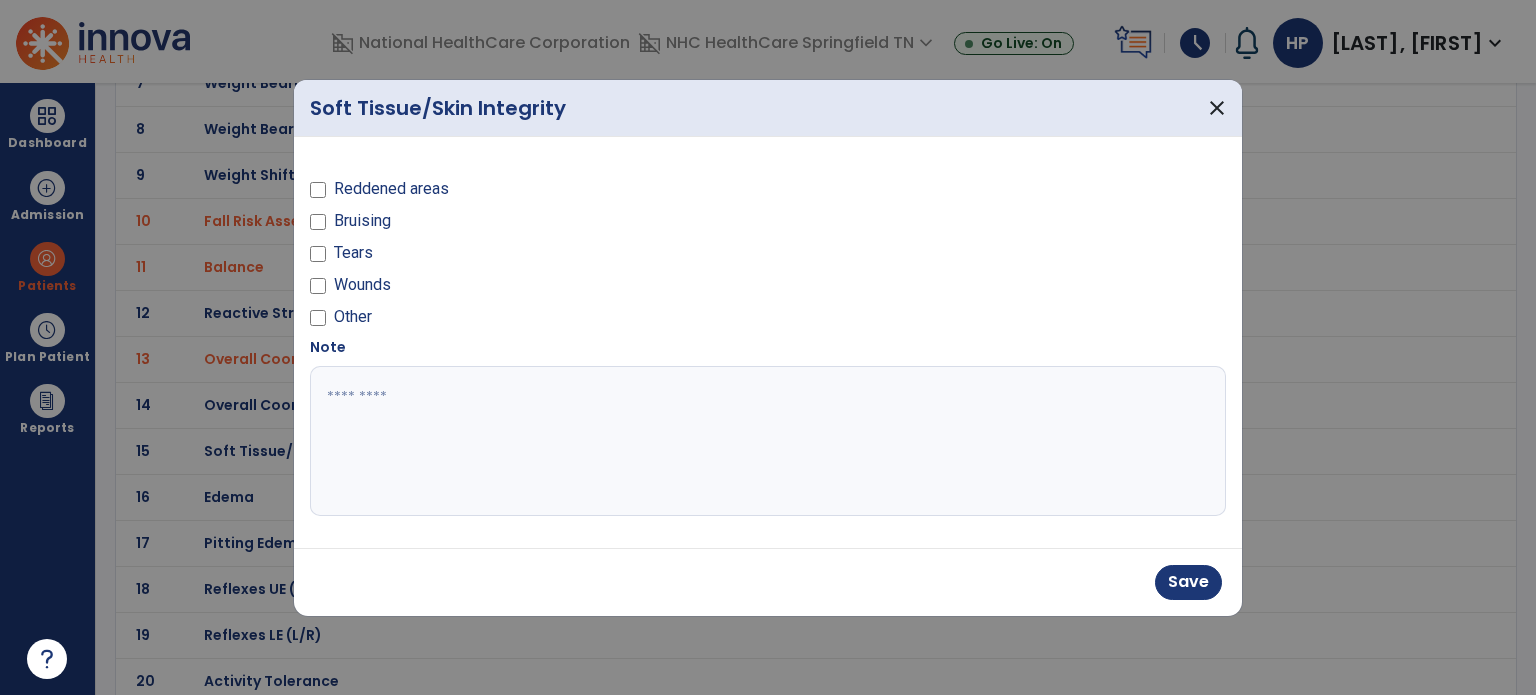 click at bounding box center (768, 441) 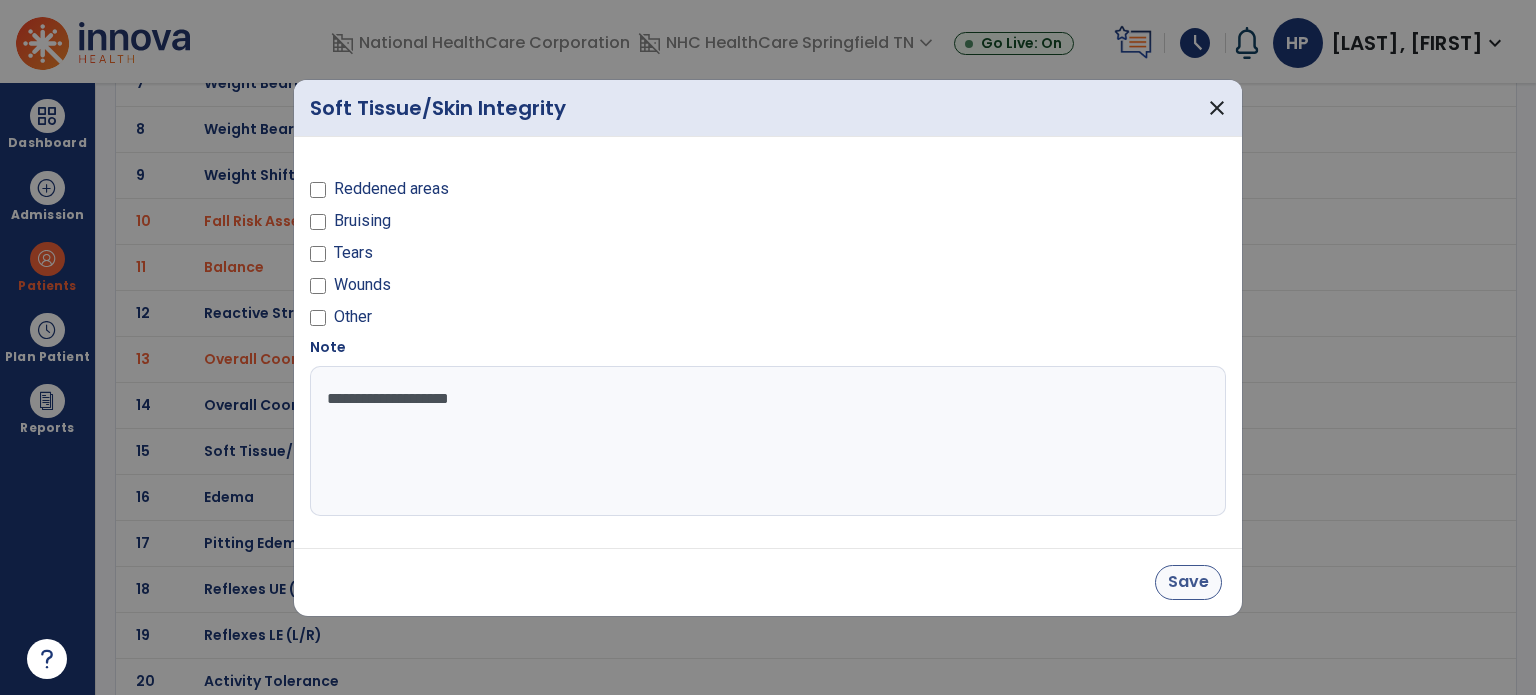 type on "**********" 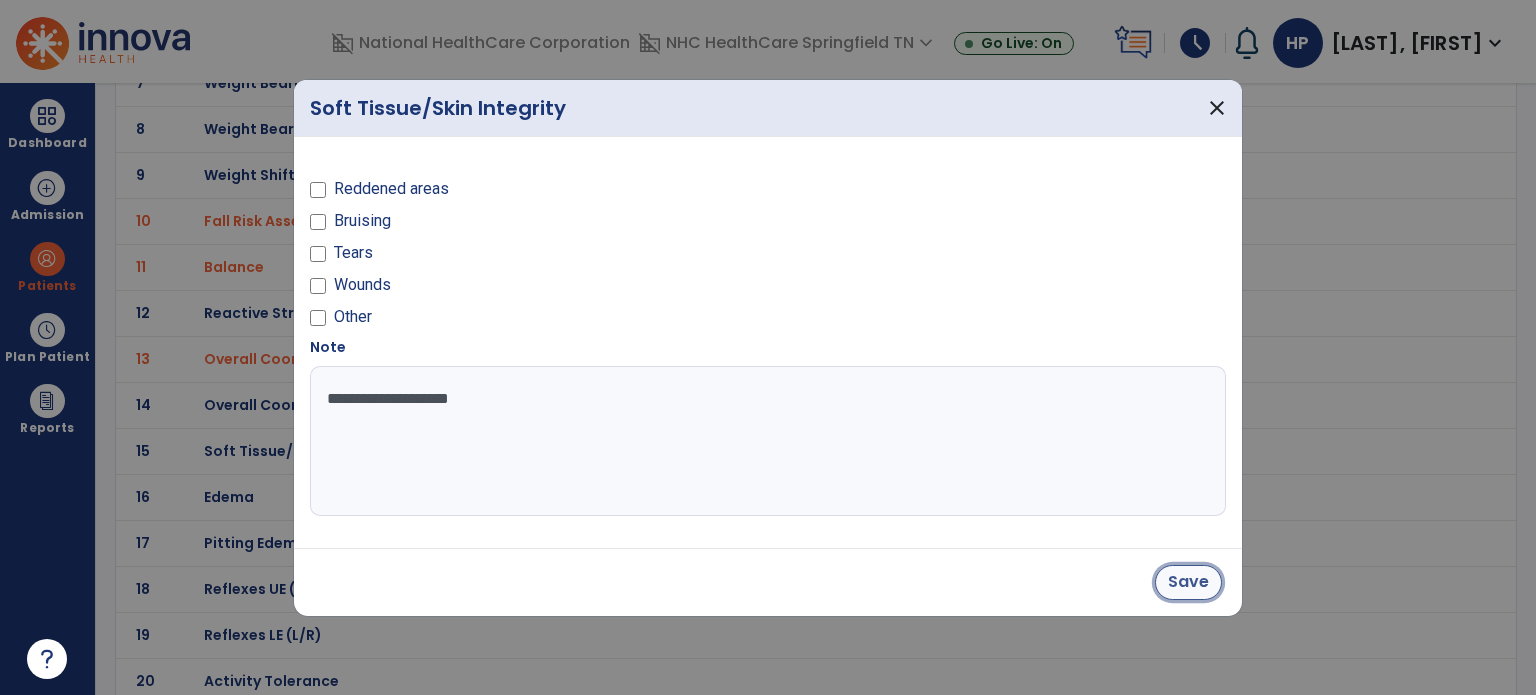 click on "Save" at bounding box center (1188, 582) 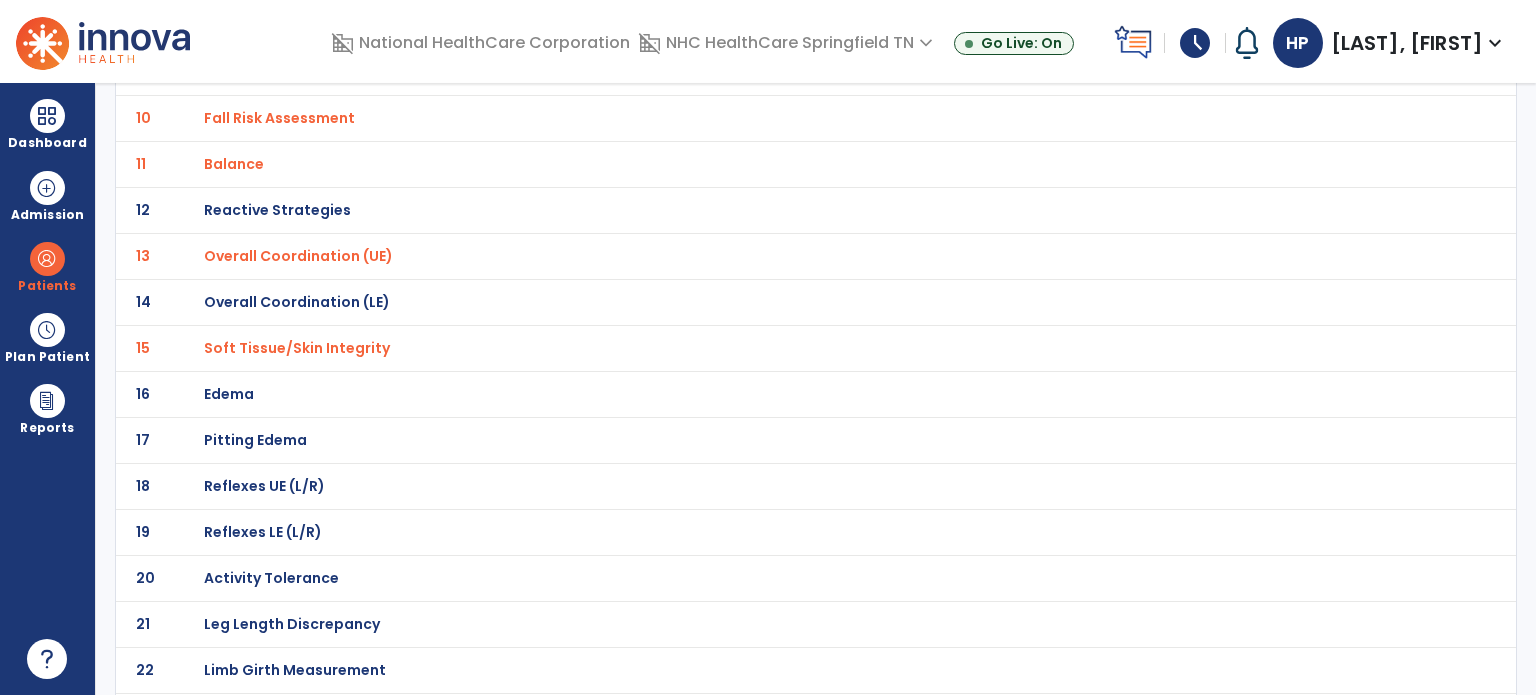 scroll, scrollTop: 606, scrollLeft: 0, axis: vertical 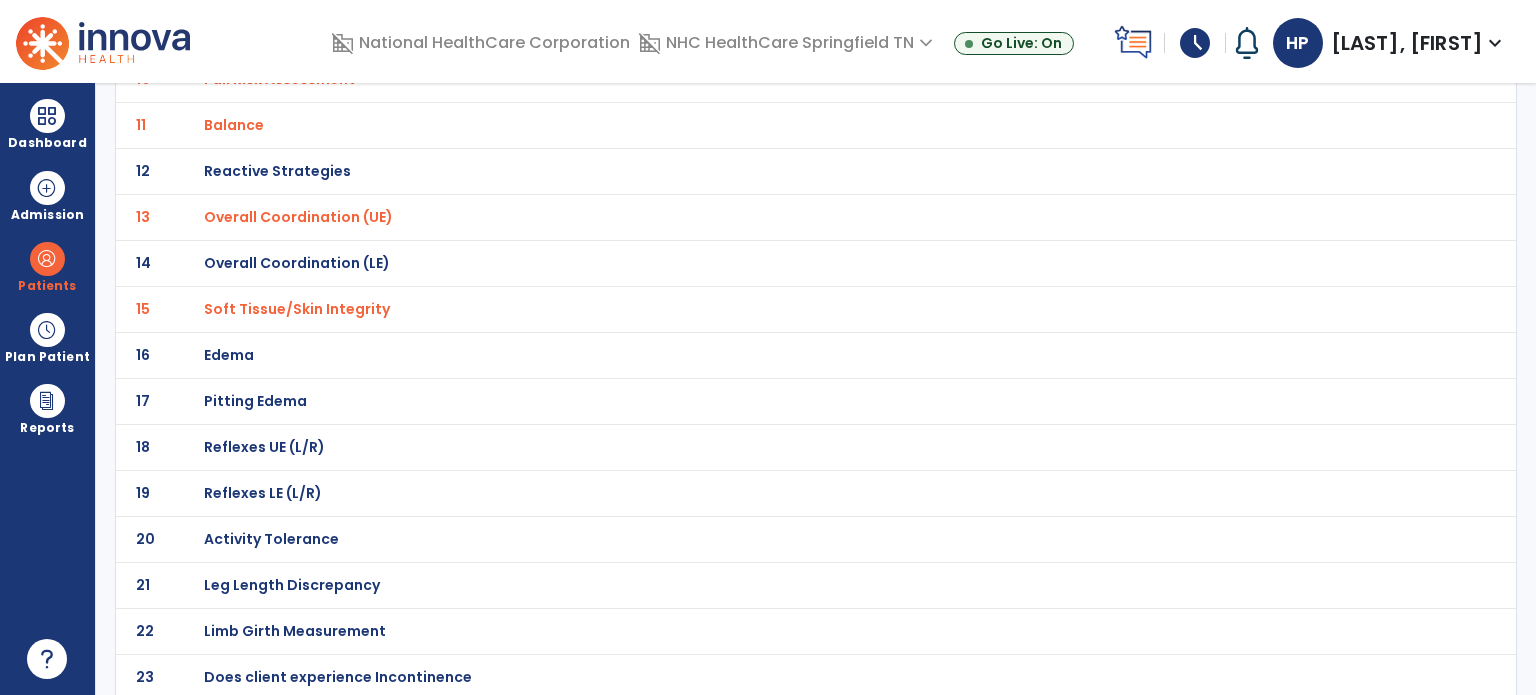click on "Activity Tolerance" at bounding box center [275, -335] 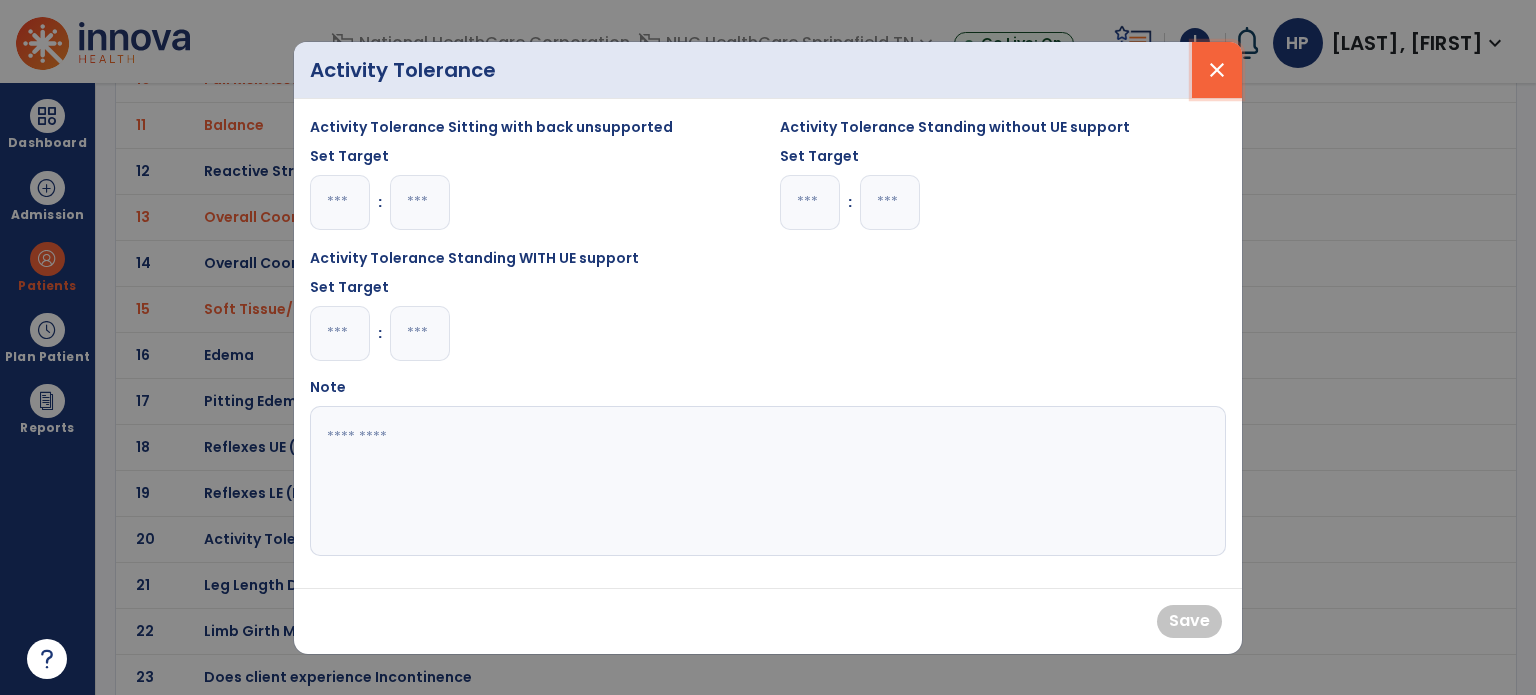 click on "close" at bounding box center (1217, 70) 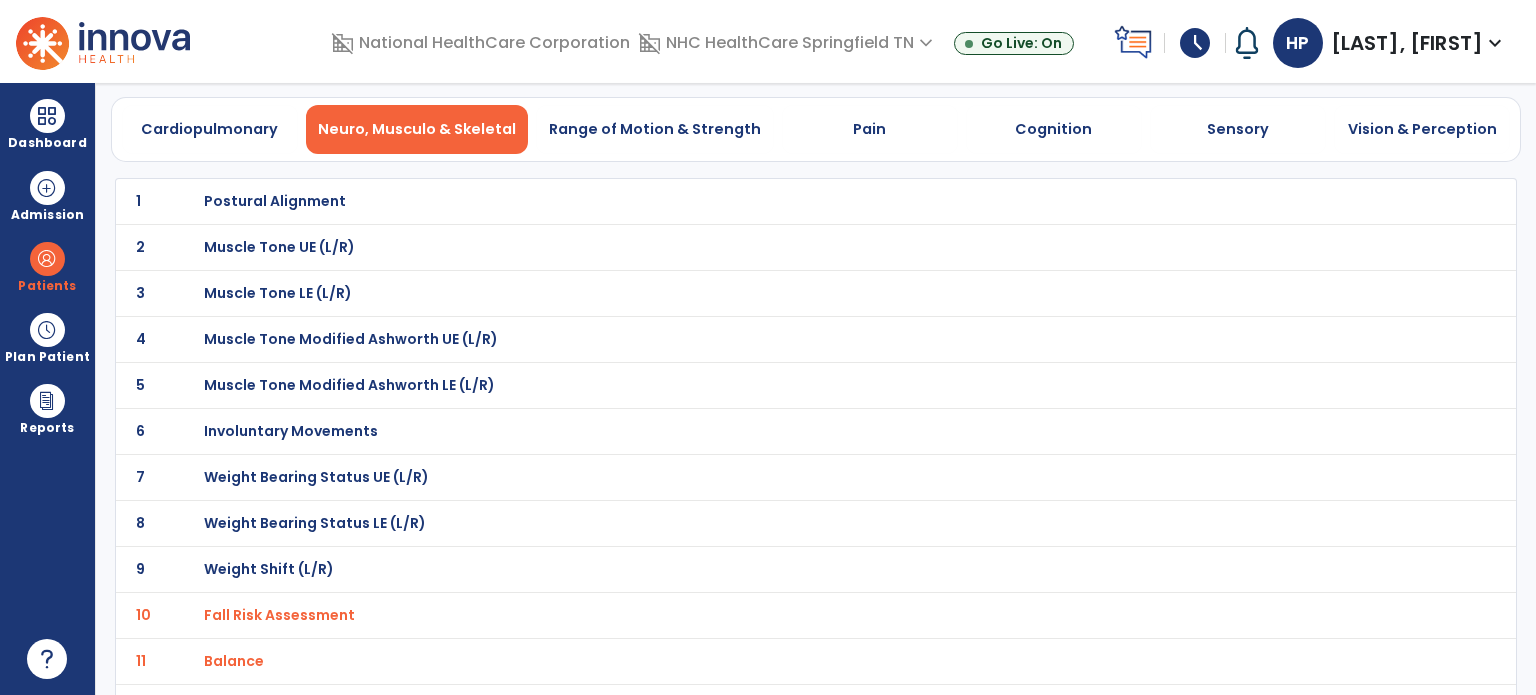 scroll, scrollTop: 0, scrollLeft: 0, axis: both 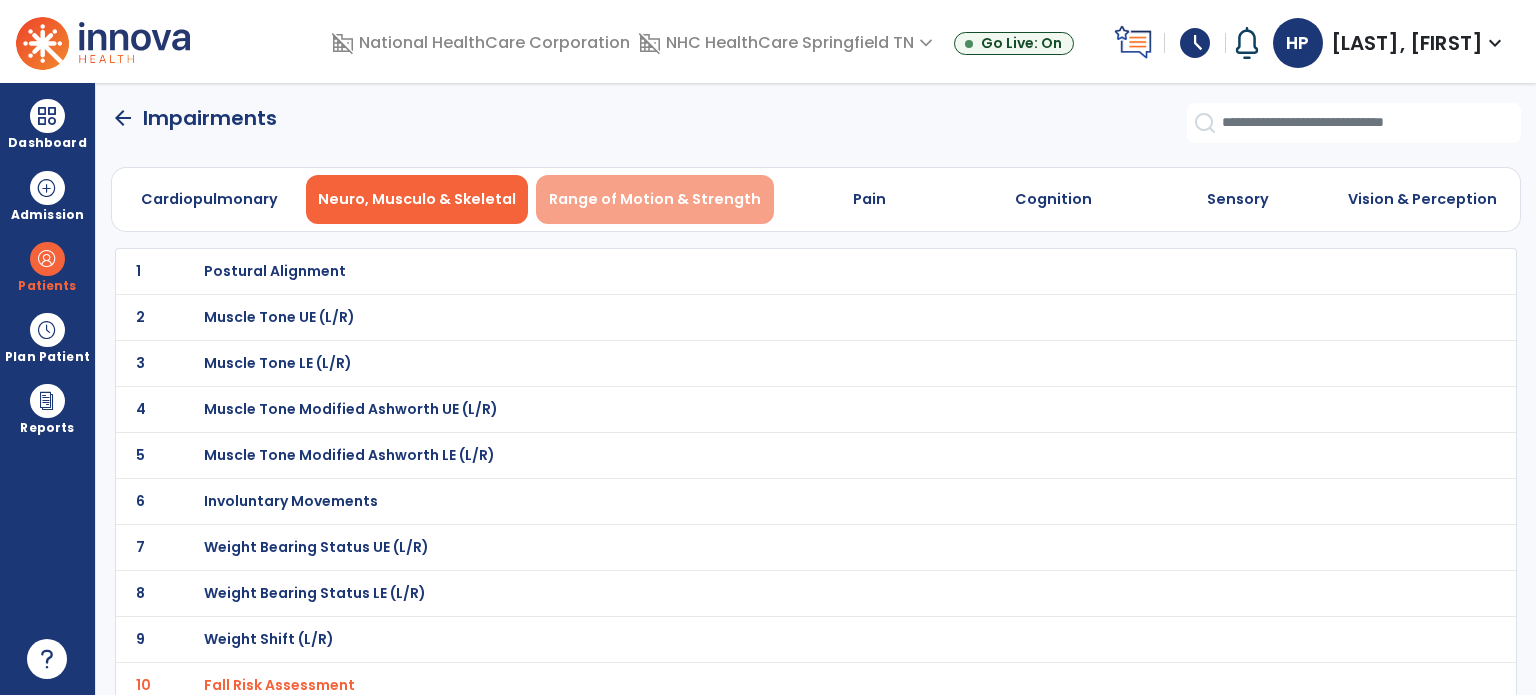 click on "Range of Motion & Strength" at bounding box center [655, 199] 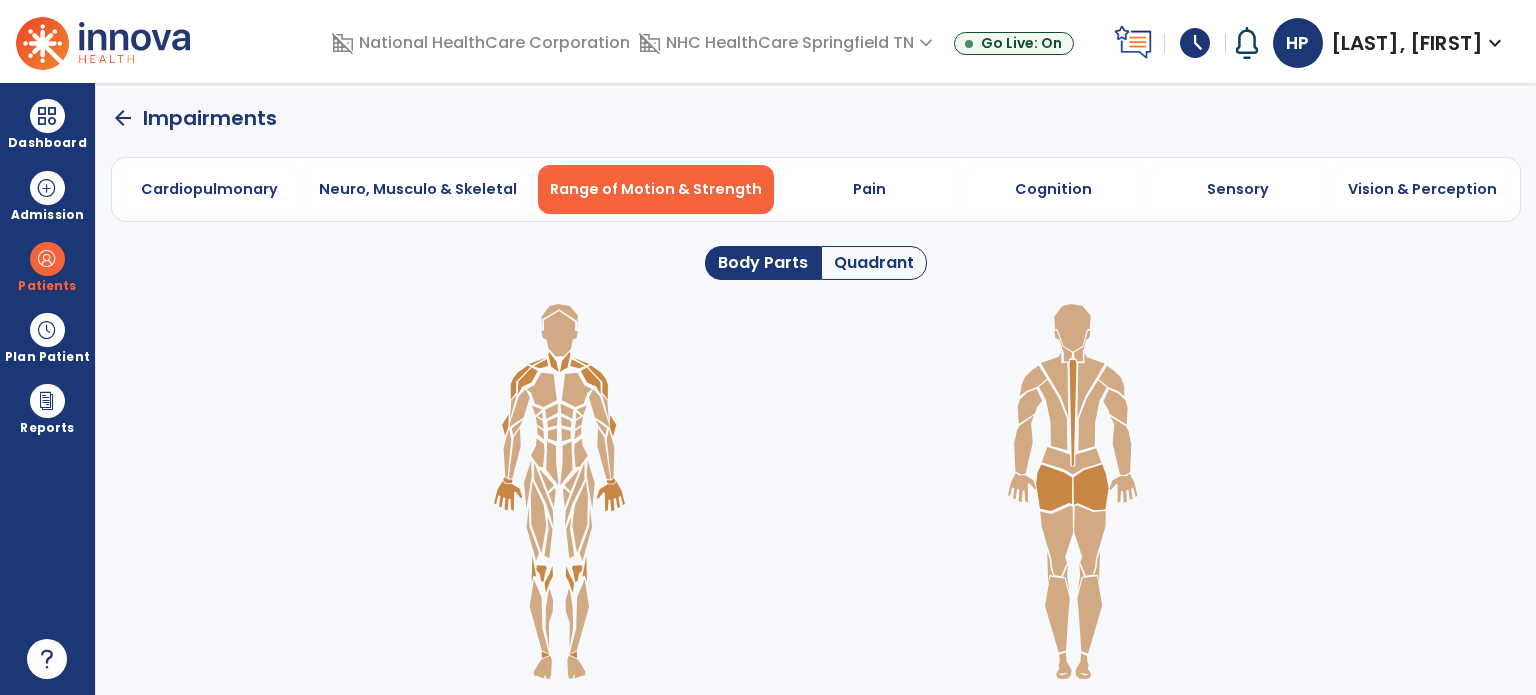 click on "Quadrant" 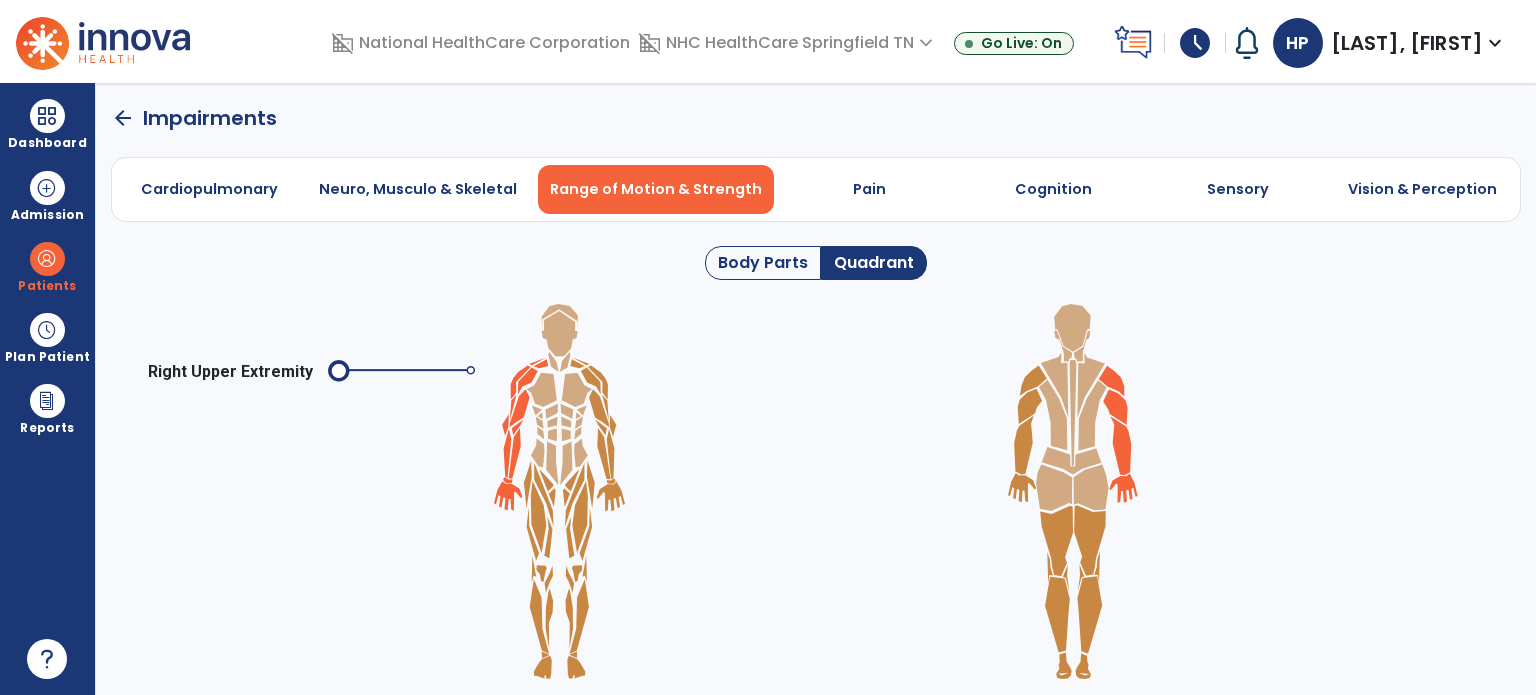 click 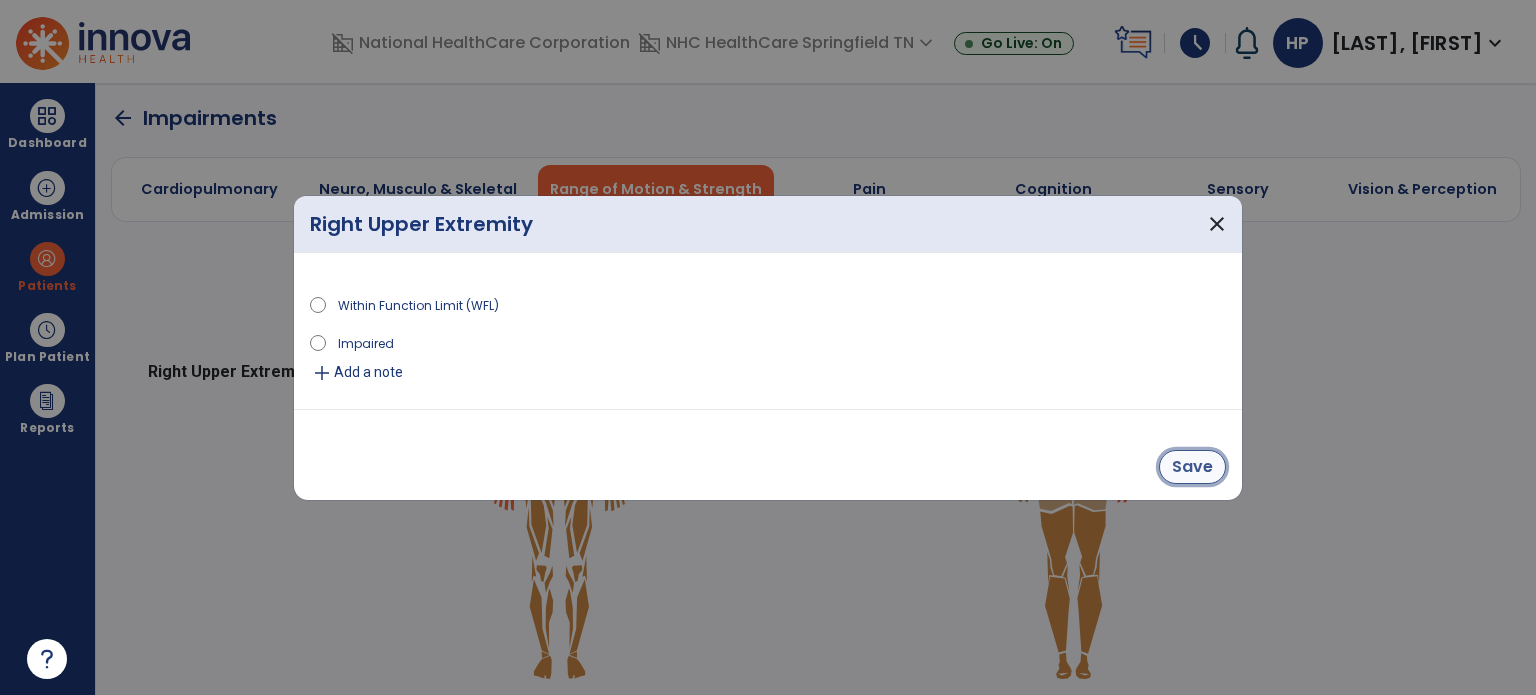 click on "Save" at bounding box center [1192, 467] 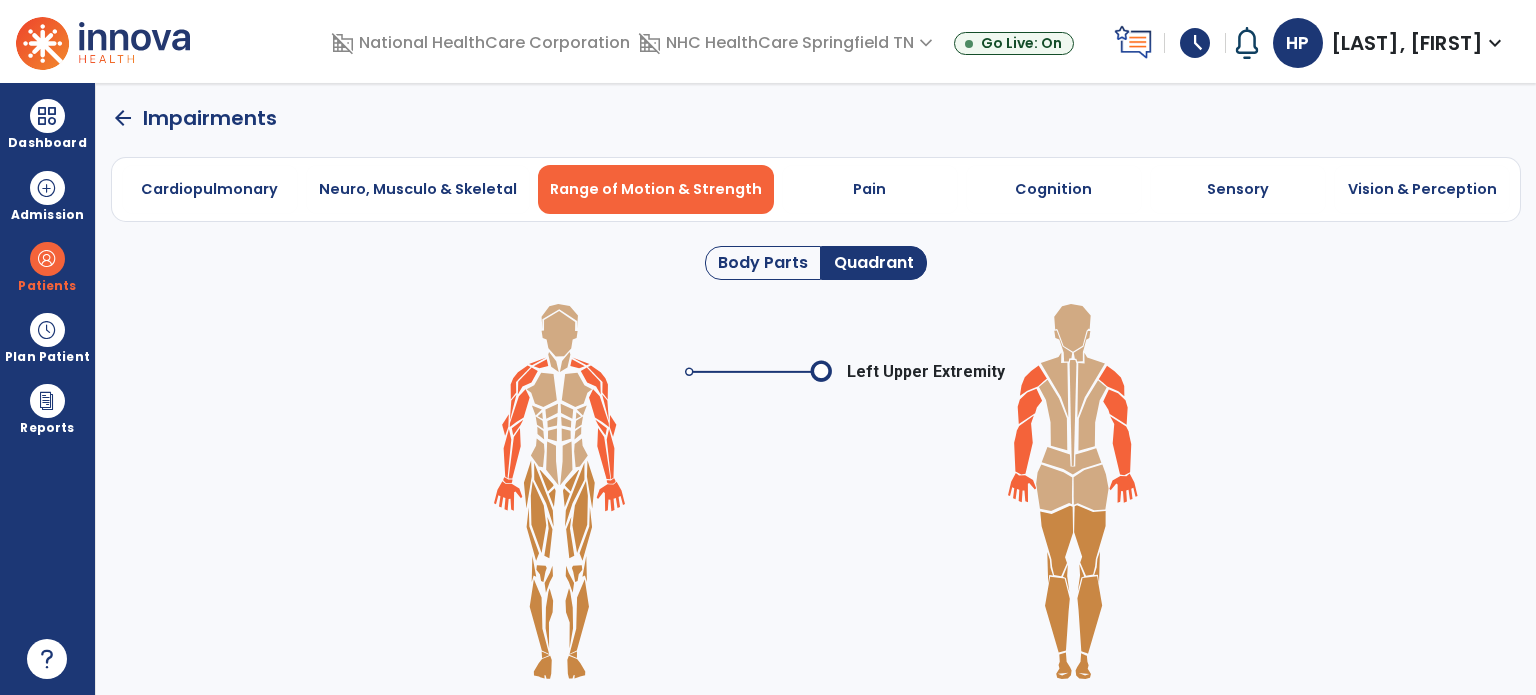 click 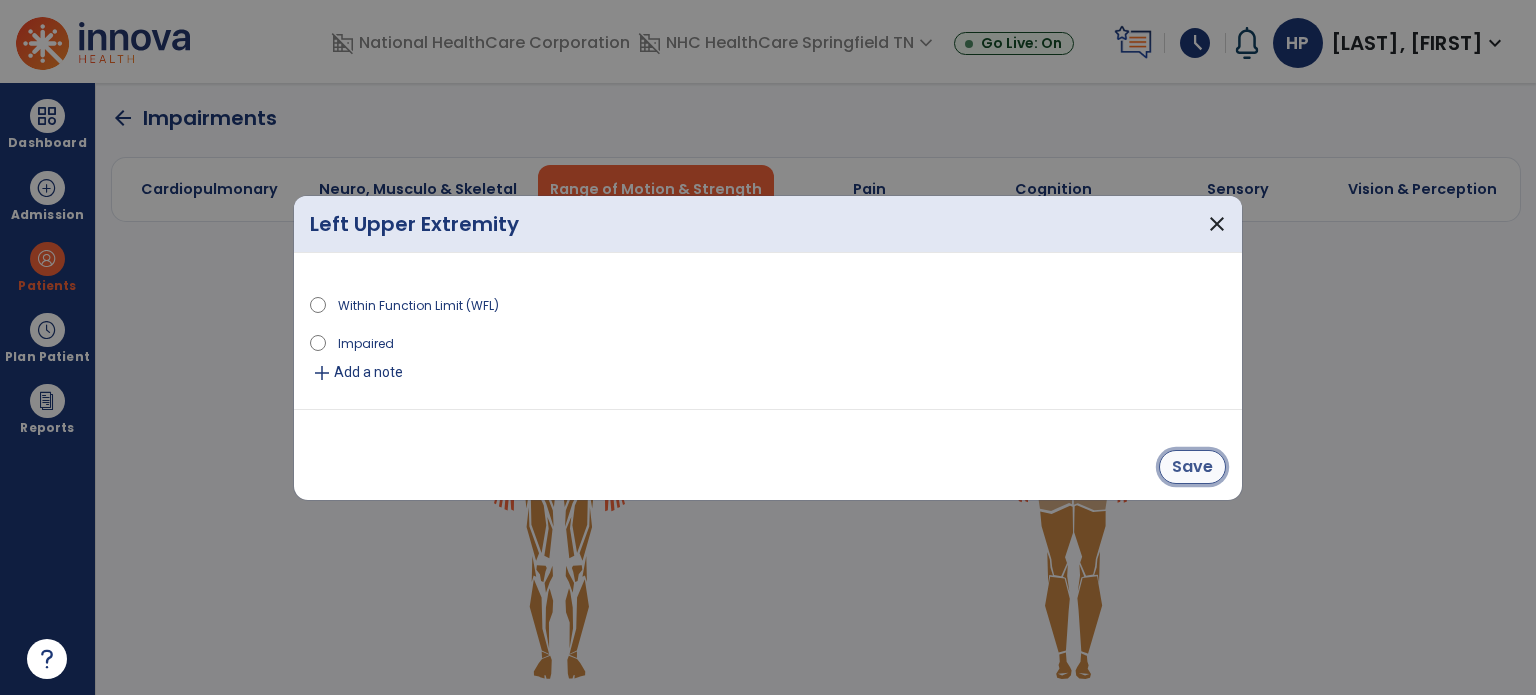 click on "Save" at bounding box center [1192, 467] 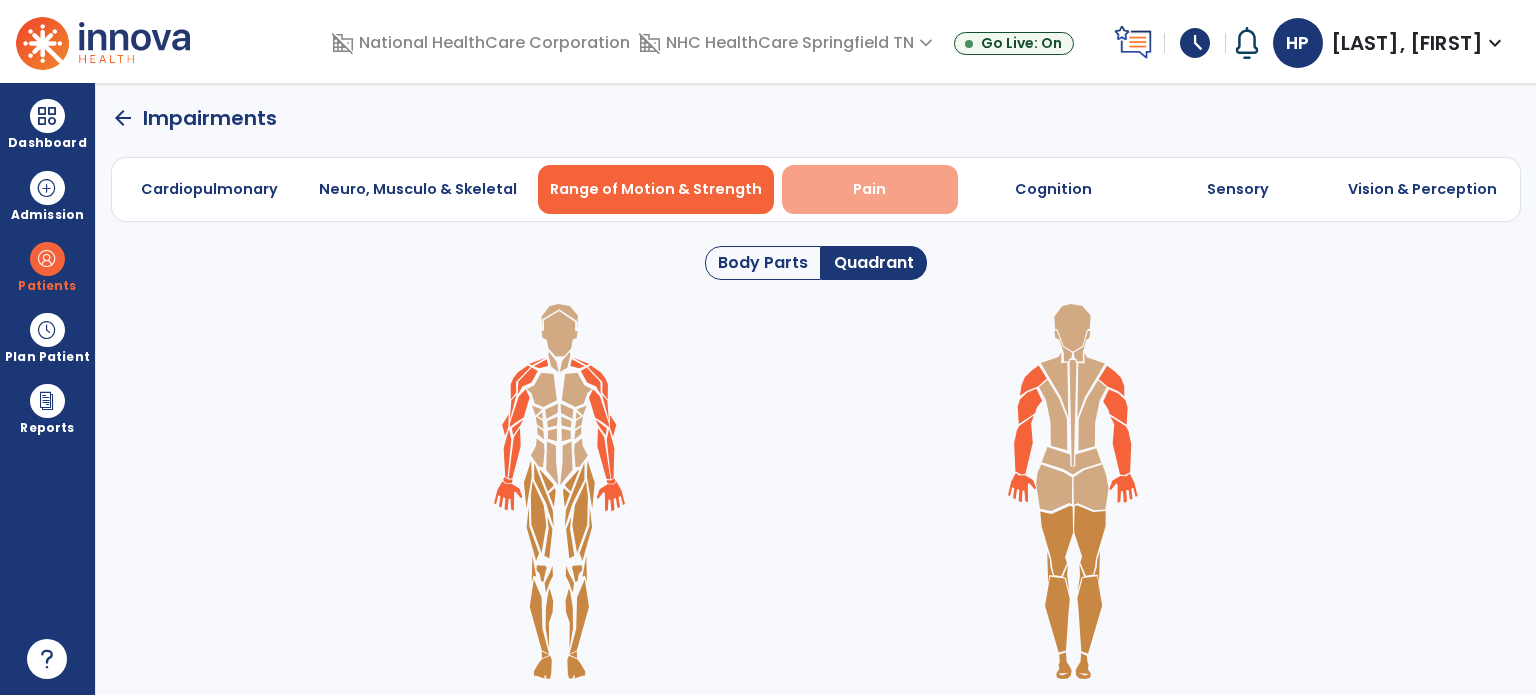 click on "Pain" at bounding box center (870, 189) 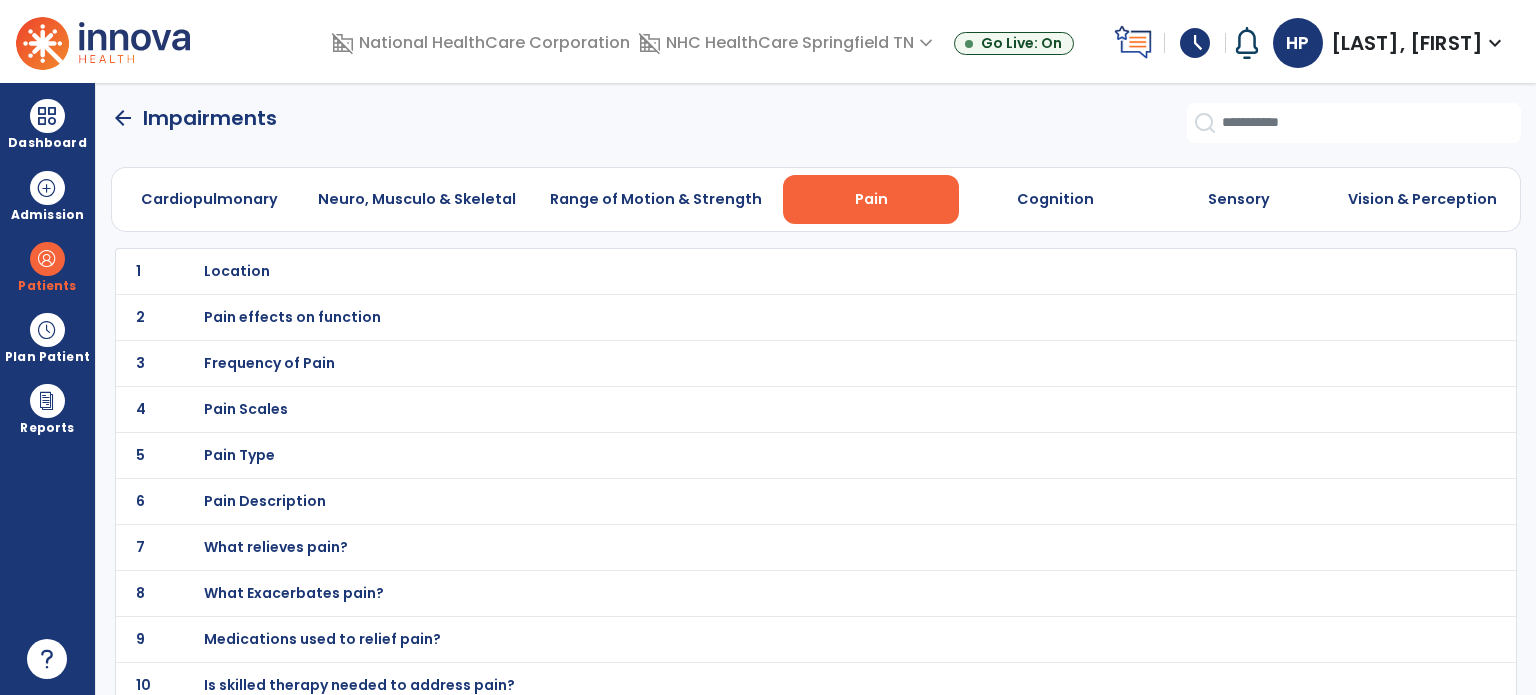 click on "Location" at bounding box center [237, 271] 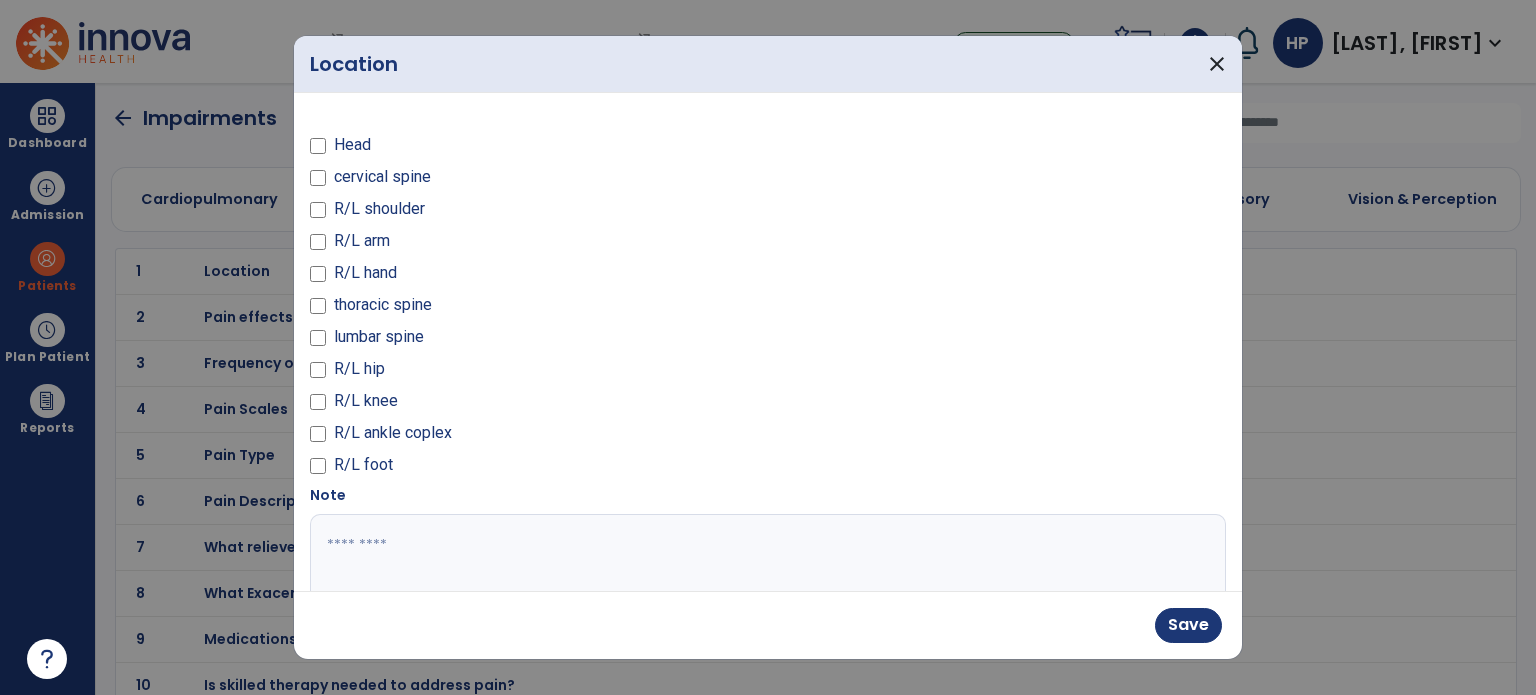 click at bounding box center (766, 589) 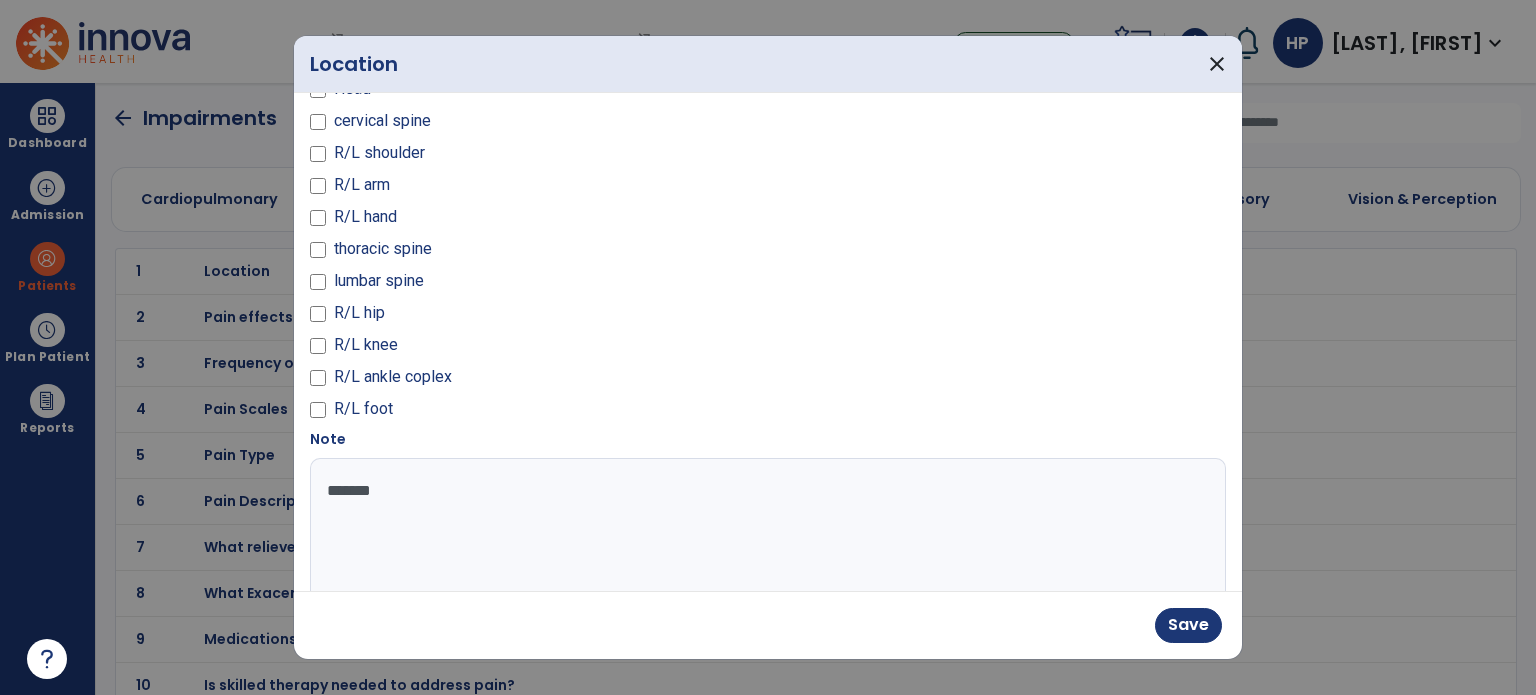 scroll, scrollTop: 0, scrollLeft: 0, axis: both 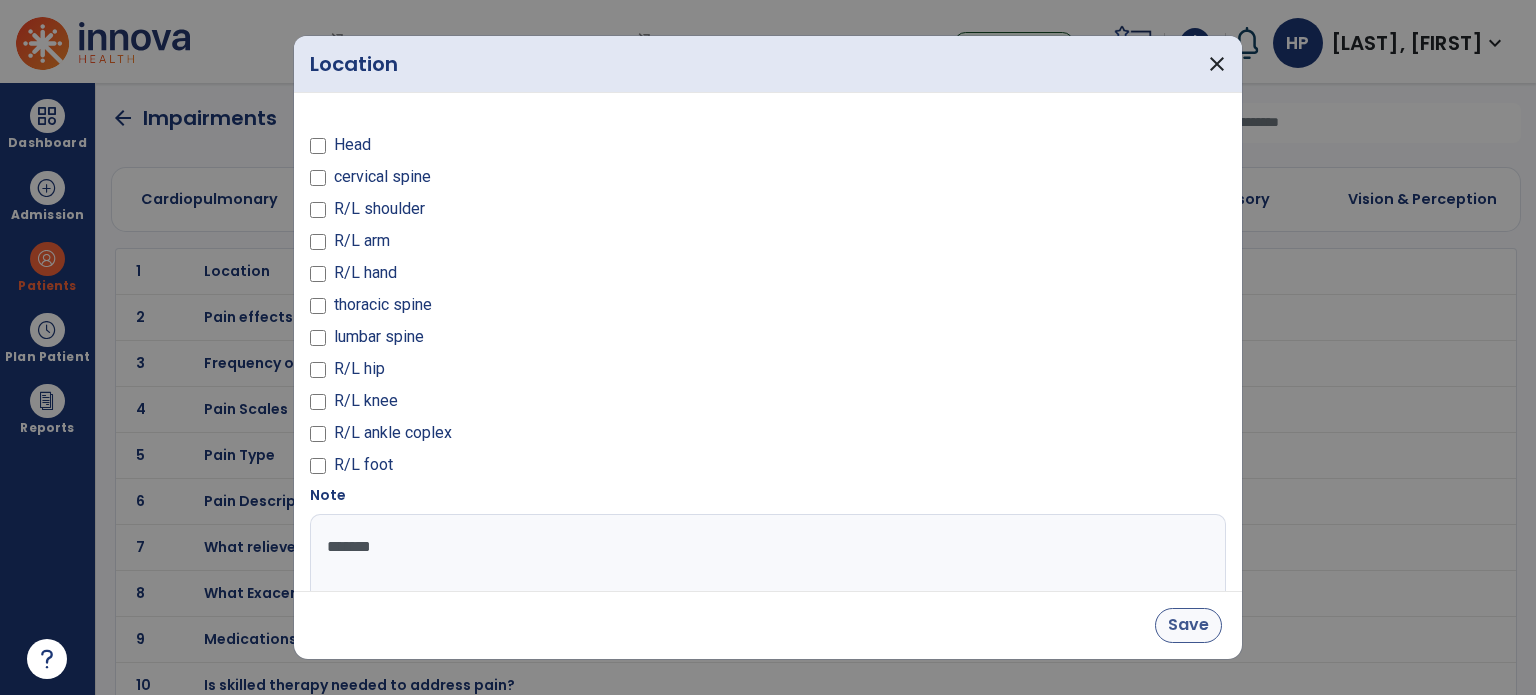 type on "******" 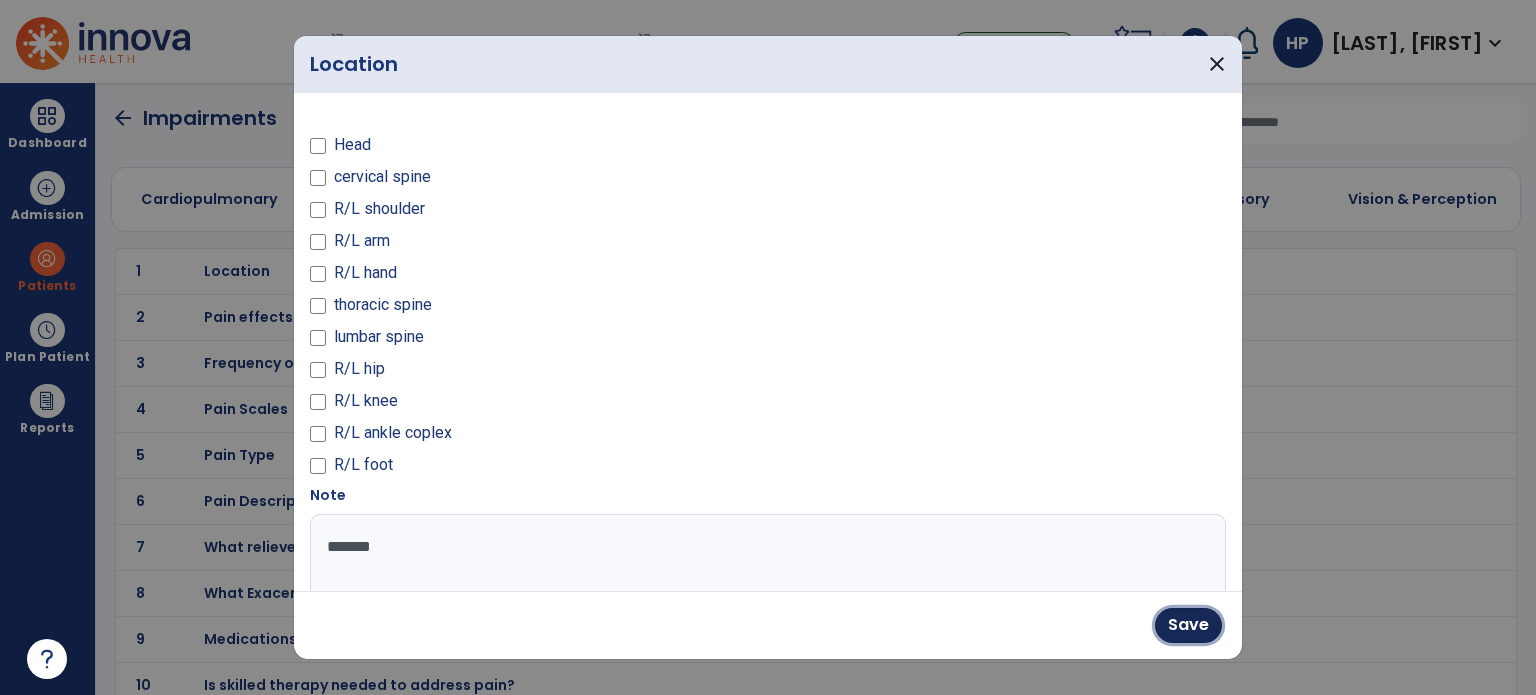 click on "Save" at bounding box center [1188, 625] 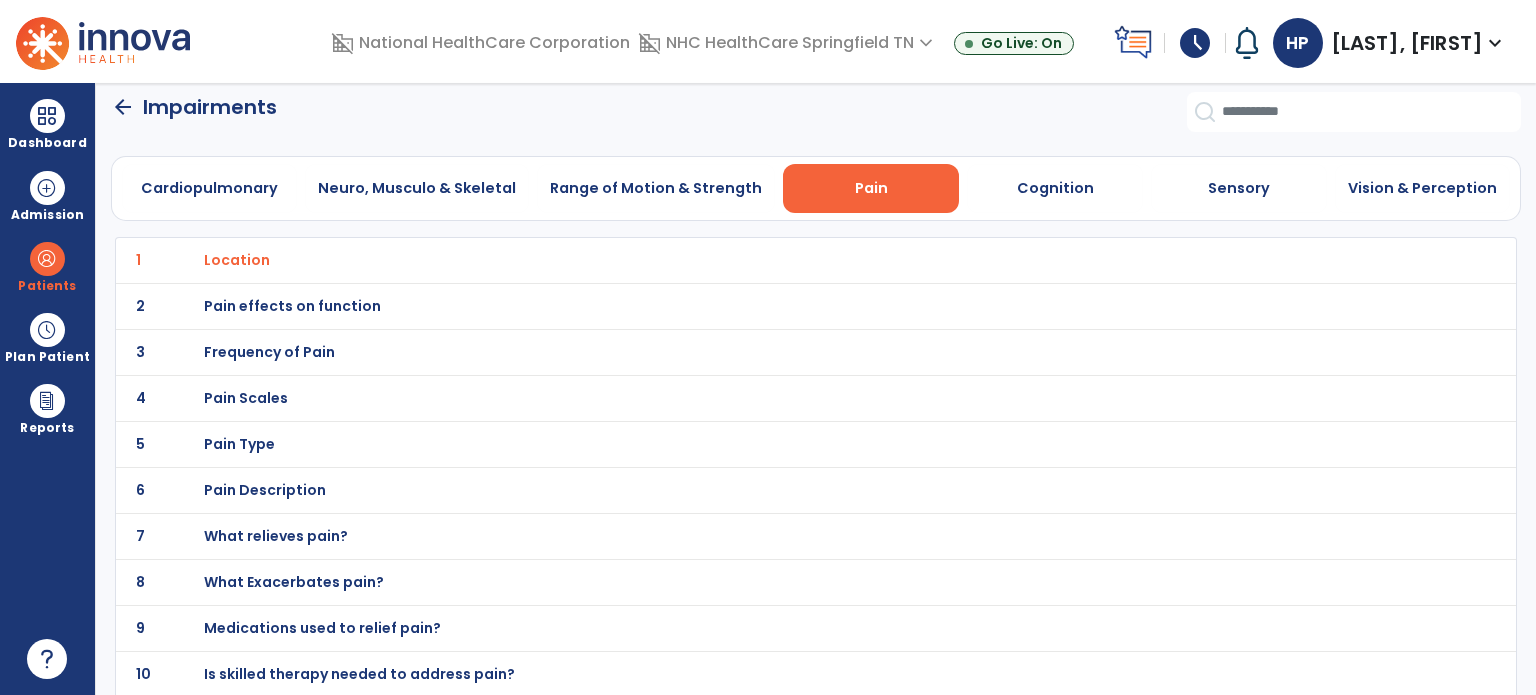 scroll, scrollTop: 11, scrollLeft: 0, axis: vertical 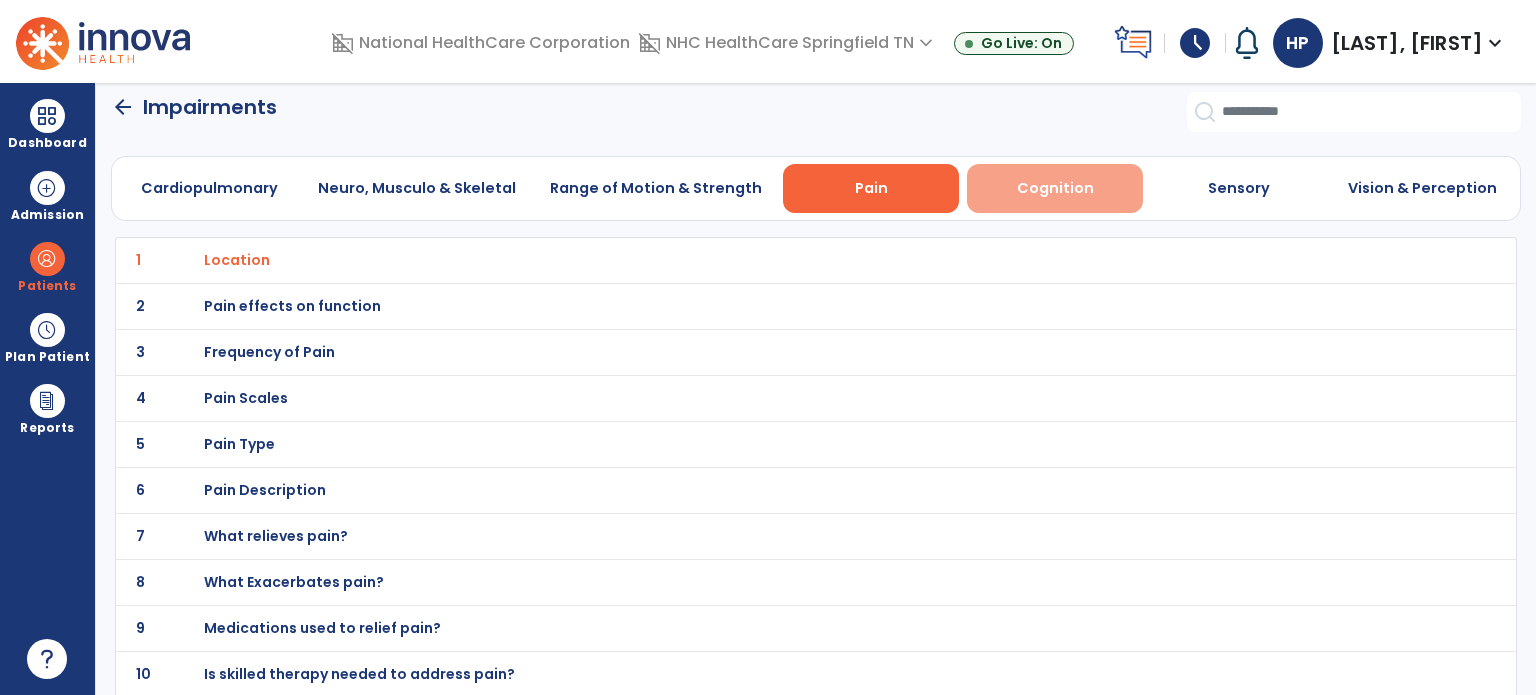 click on "Cognition" at bounding box center [1055, 188] 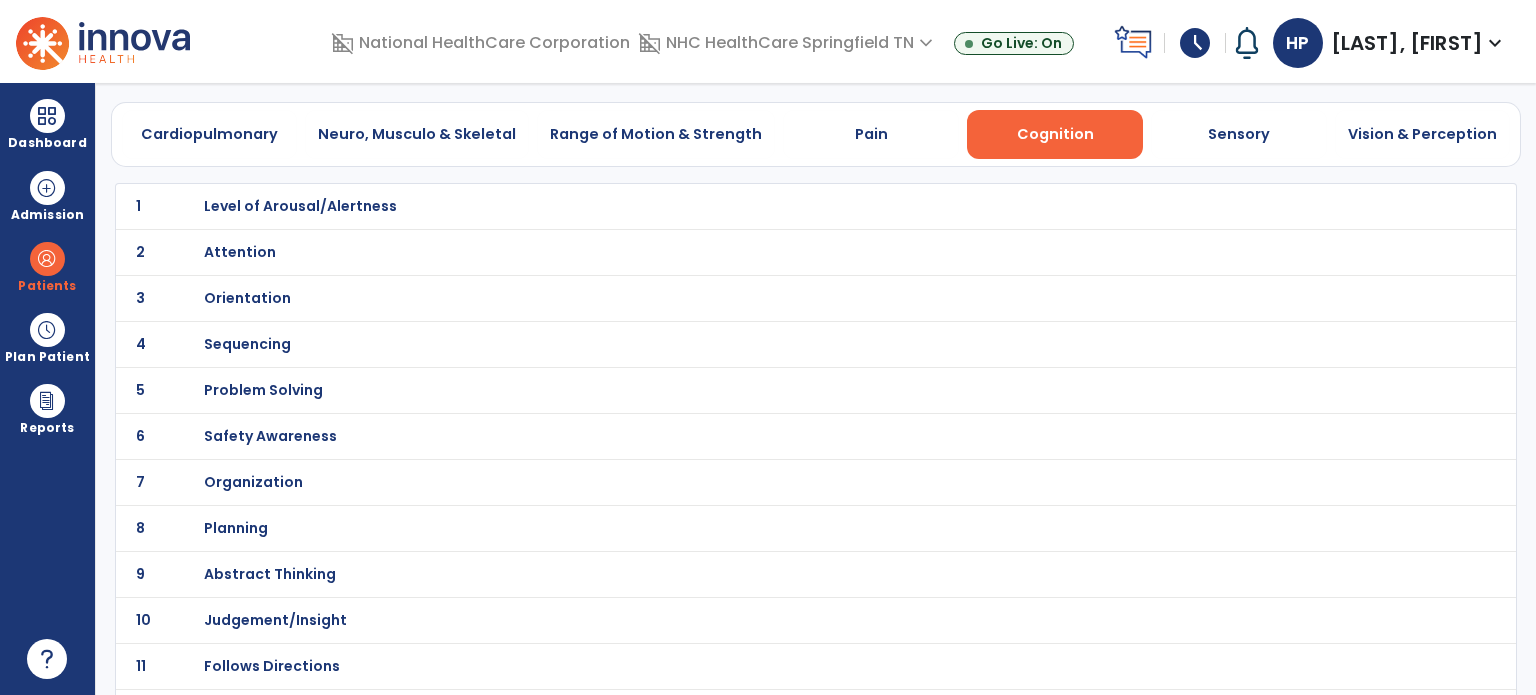 scroll, scrollTop: 0, scrollLeft: 0, axis: both 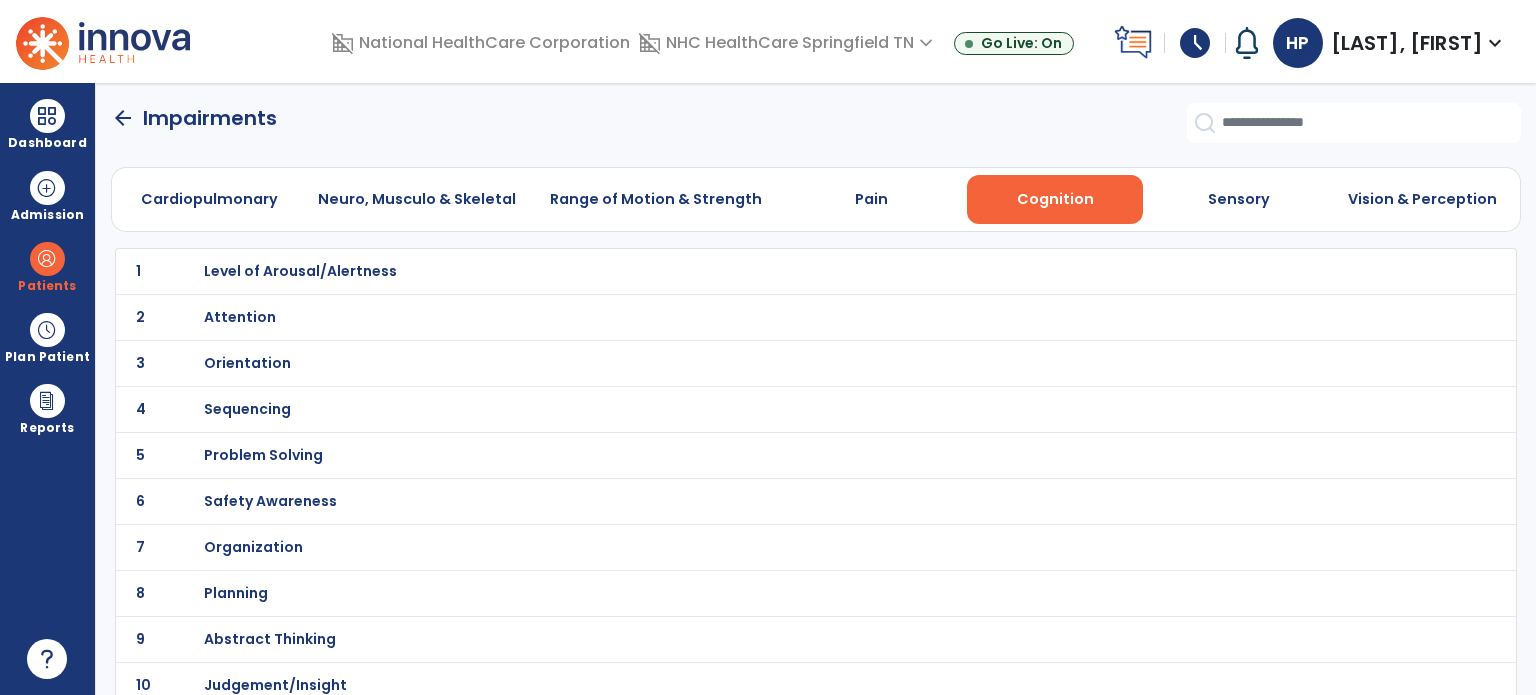 click on "arrow_back" 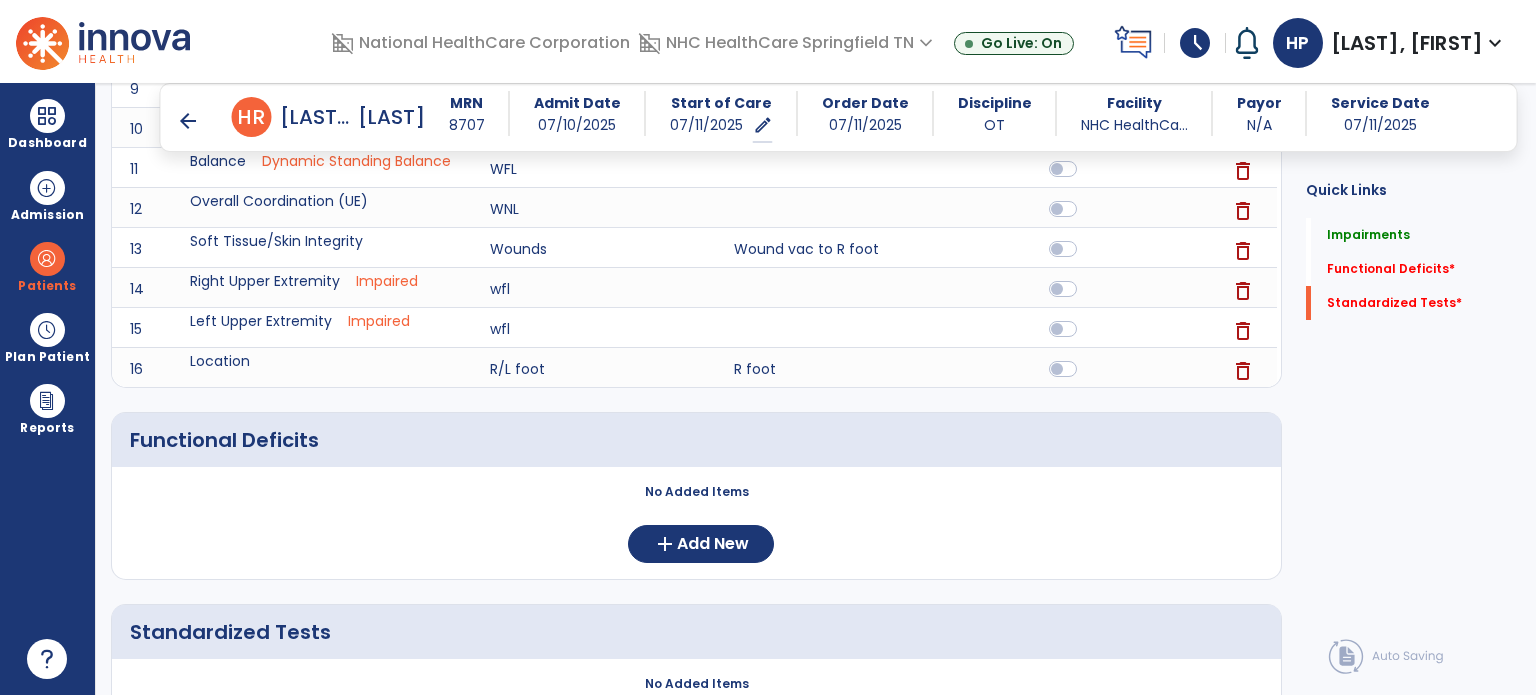 scroll, scrollTop: 840, scrollLeft: 0, axis: vertical 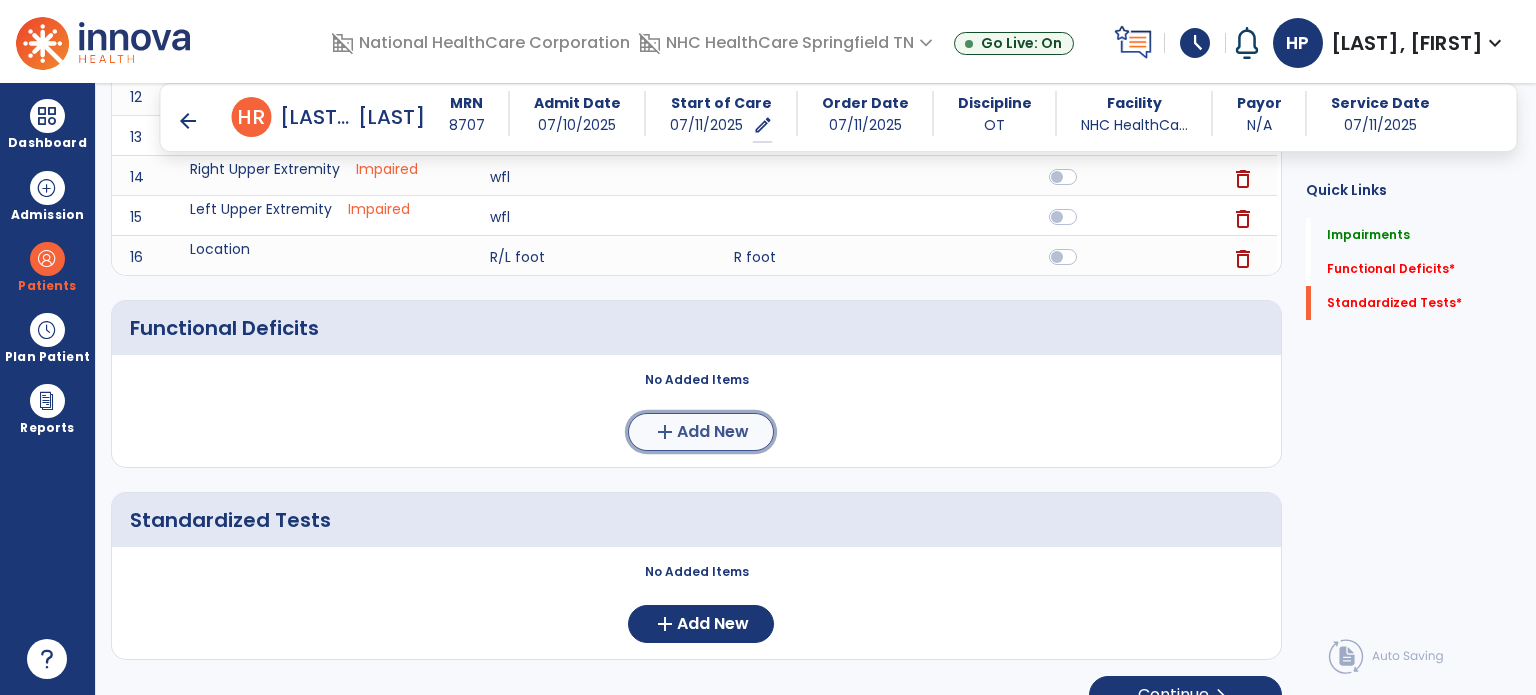 click on "Add New" 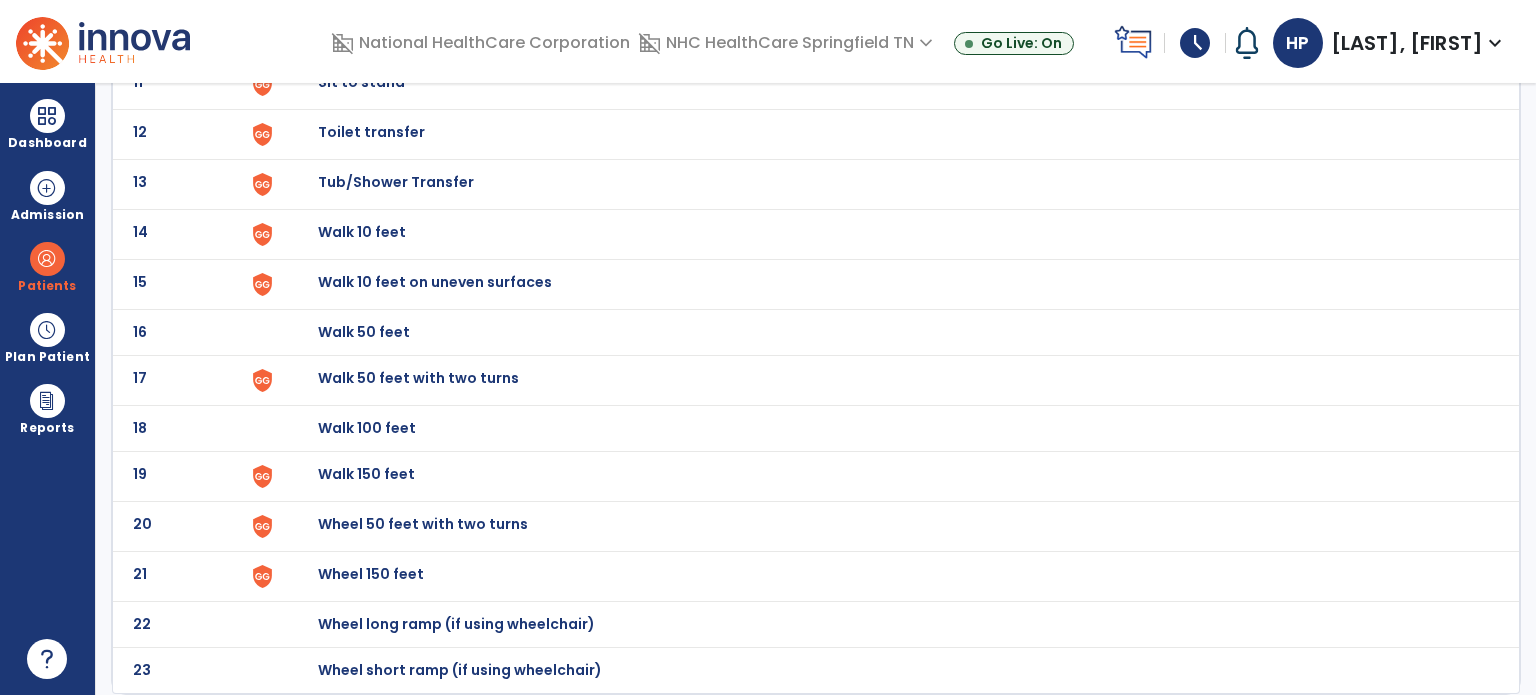 scroll, scrollTop: 0, scrollLeft: 0, axis: both 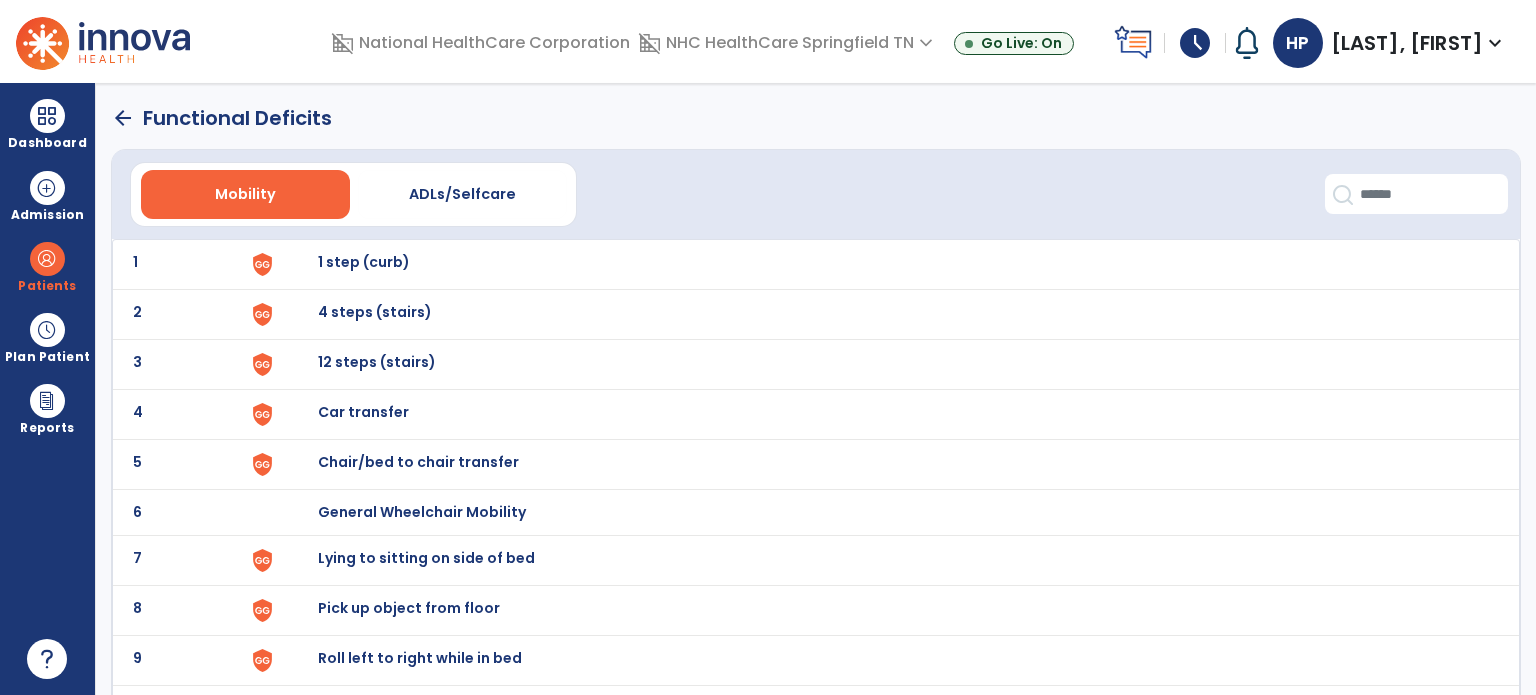 click on "Chair/bed to chair transfer" at bounding box center (888, 264) 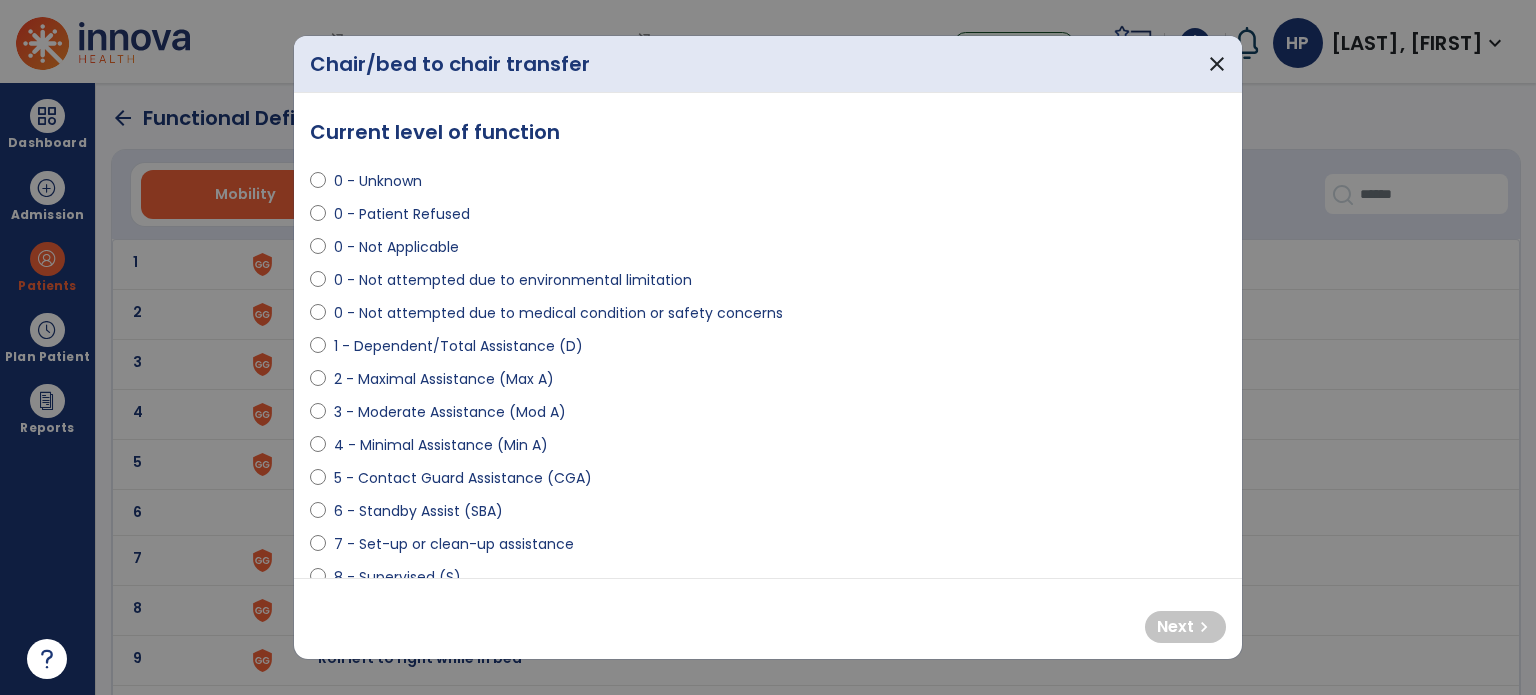 select on "**********" 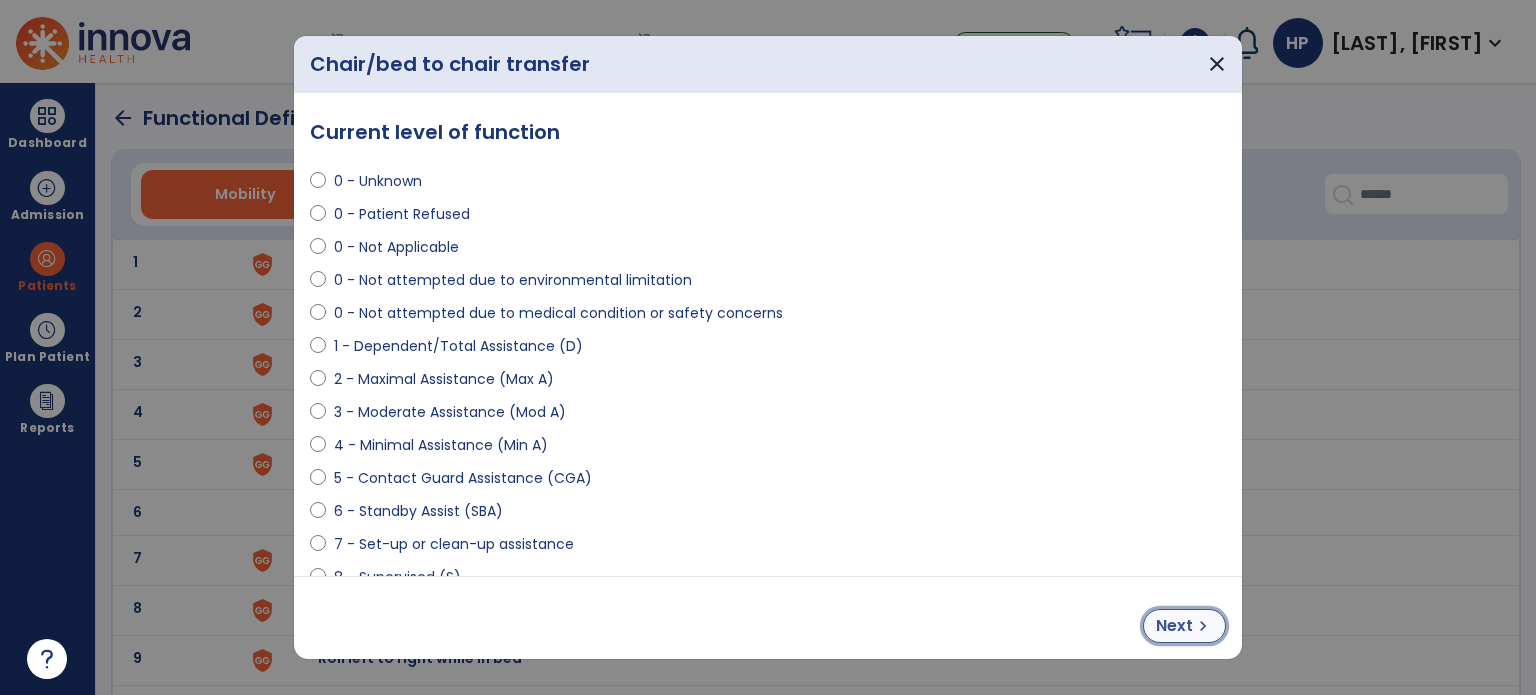 click on "Next" at bounding box center (1174, 626) 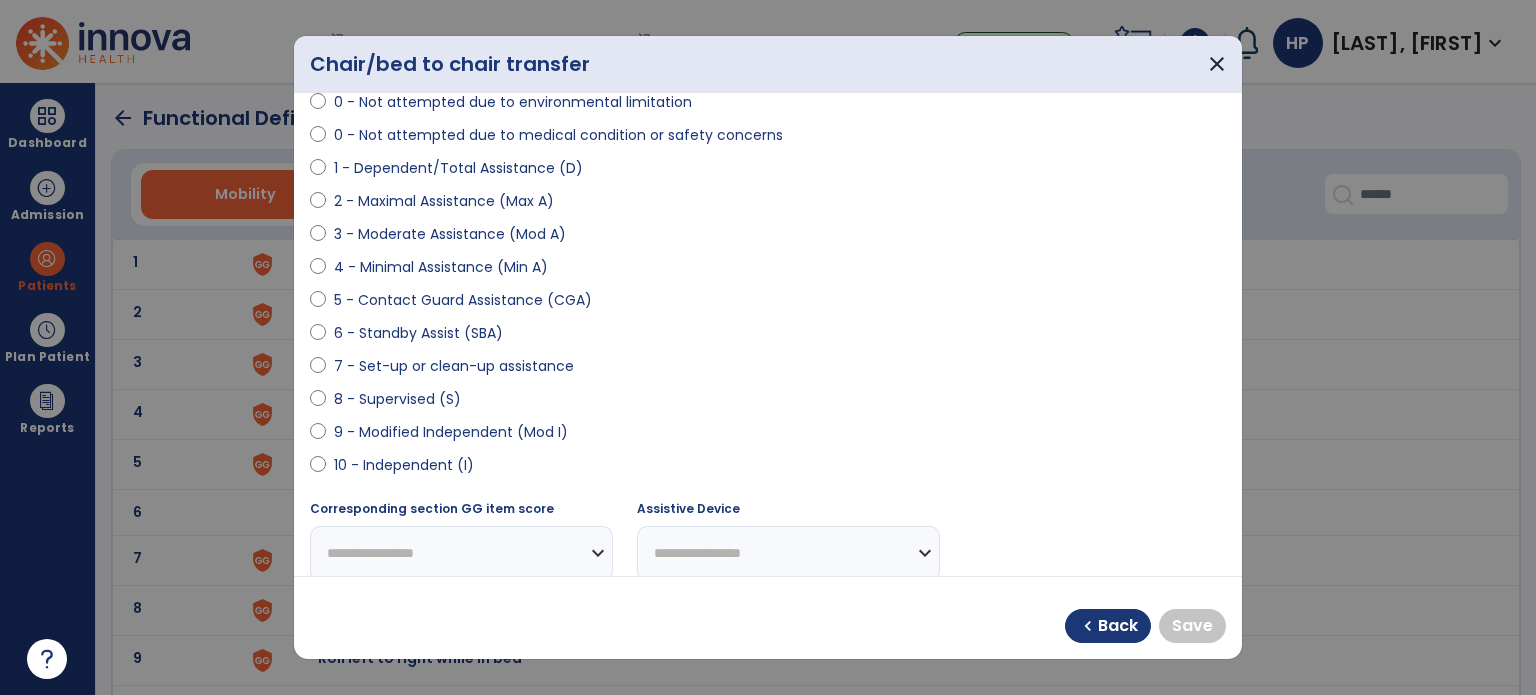 scroll, scrollTop: 191, scrollLeft: 0, axis: vertical 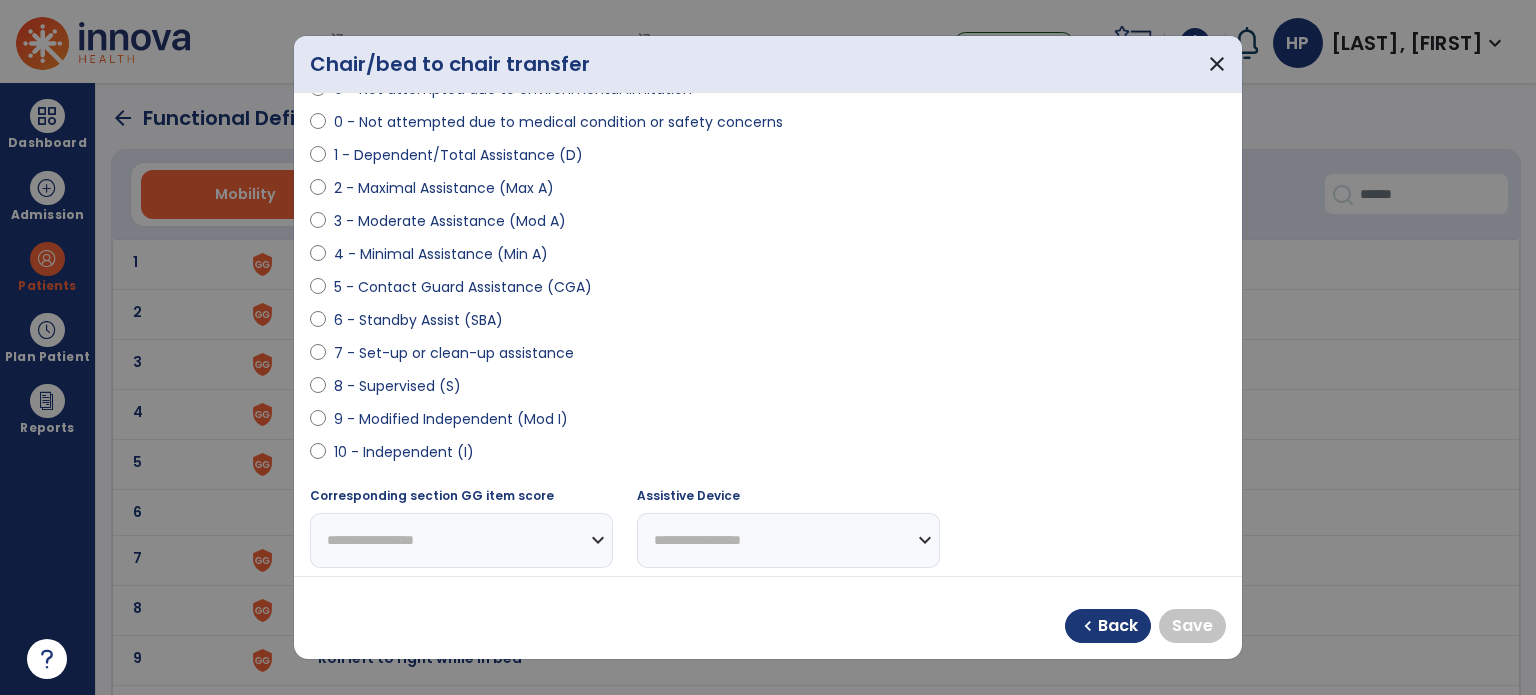 select on "**********" 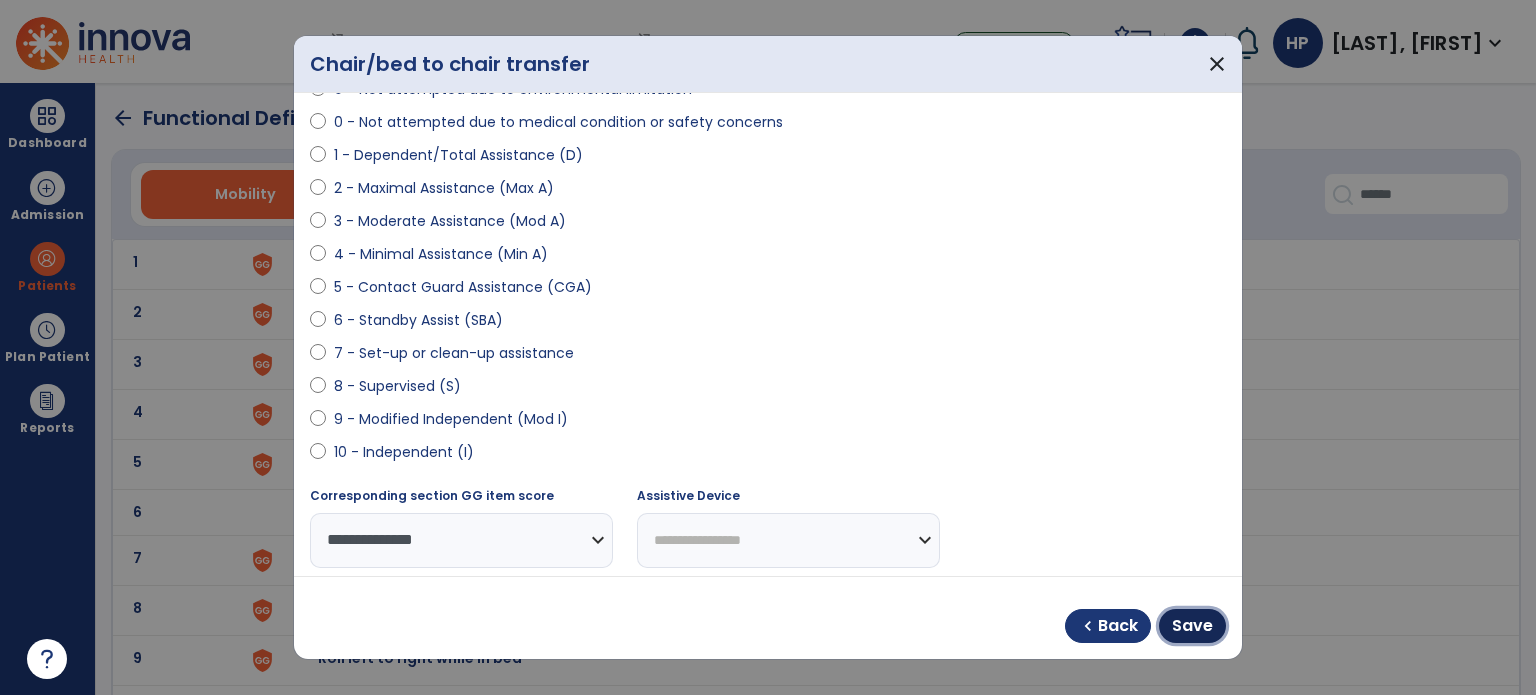 click on "Save" at bounding box center [1192, 626] 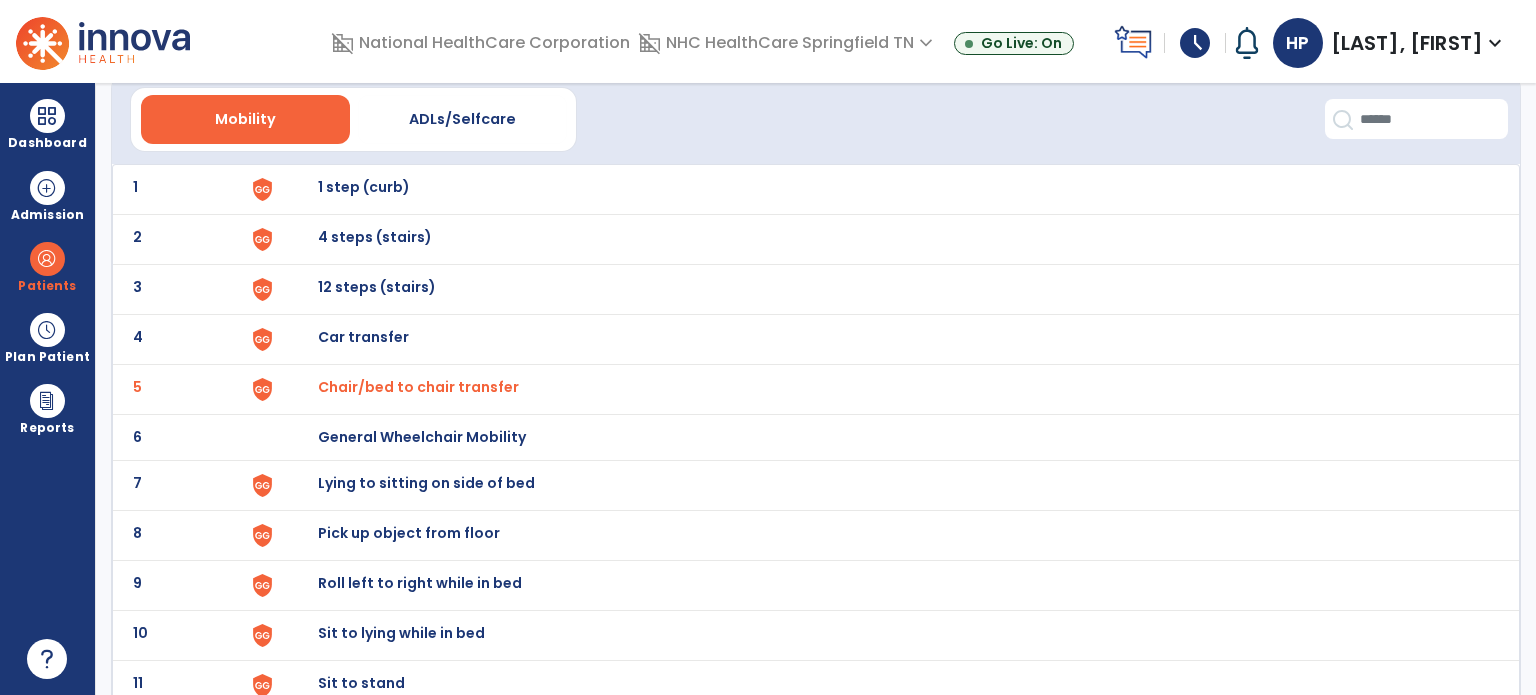 scroll, scrollTop: 196, scrollLeft: 0, axis: vertical 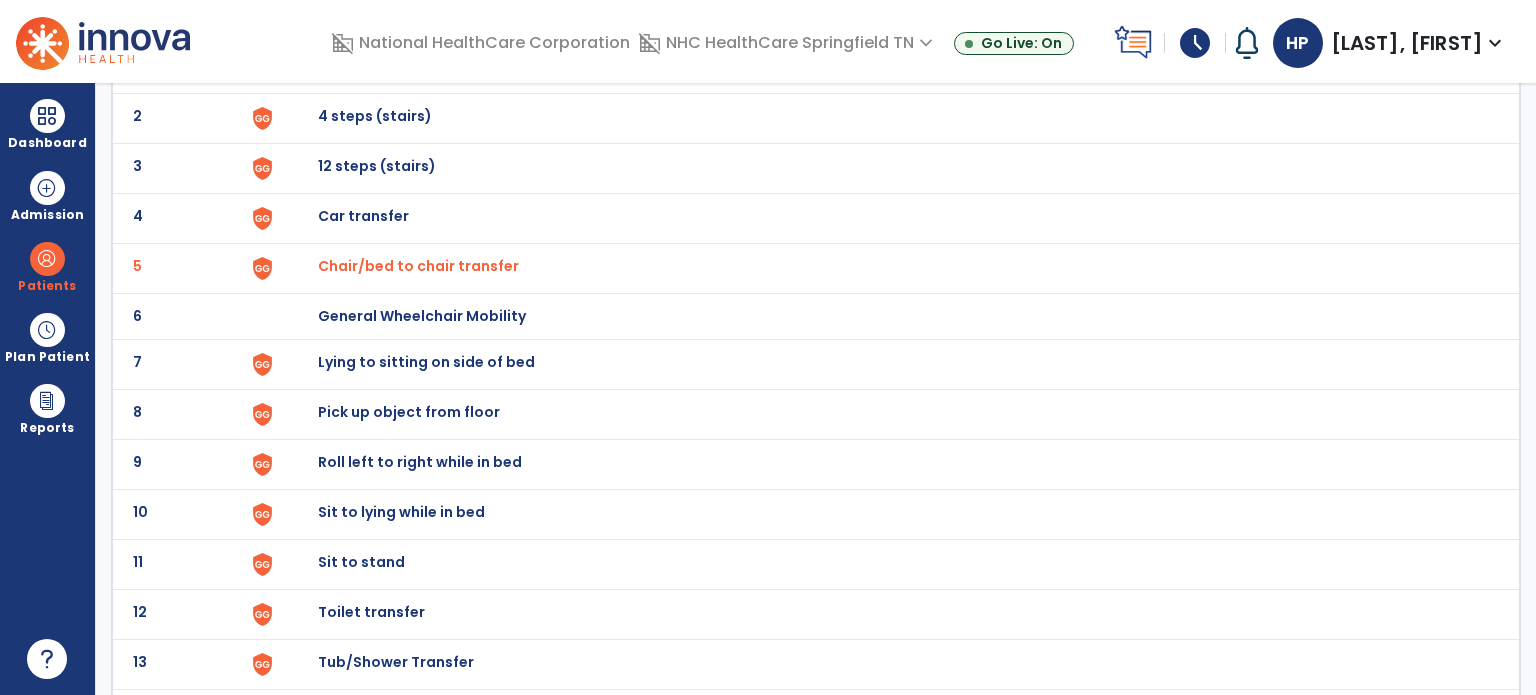 click on "Sit to stand" at bounding box center (364, 66) 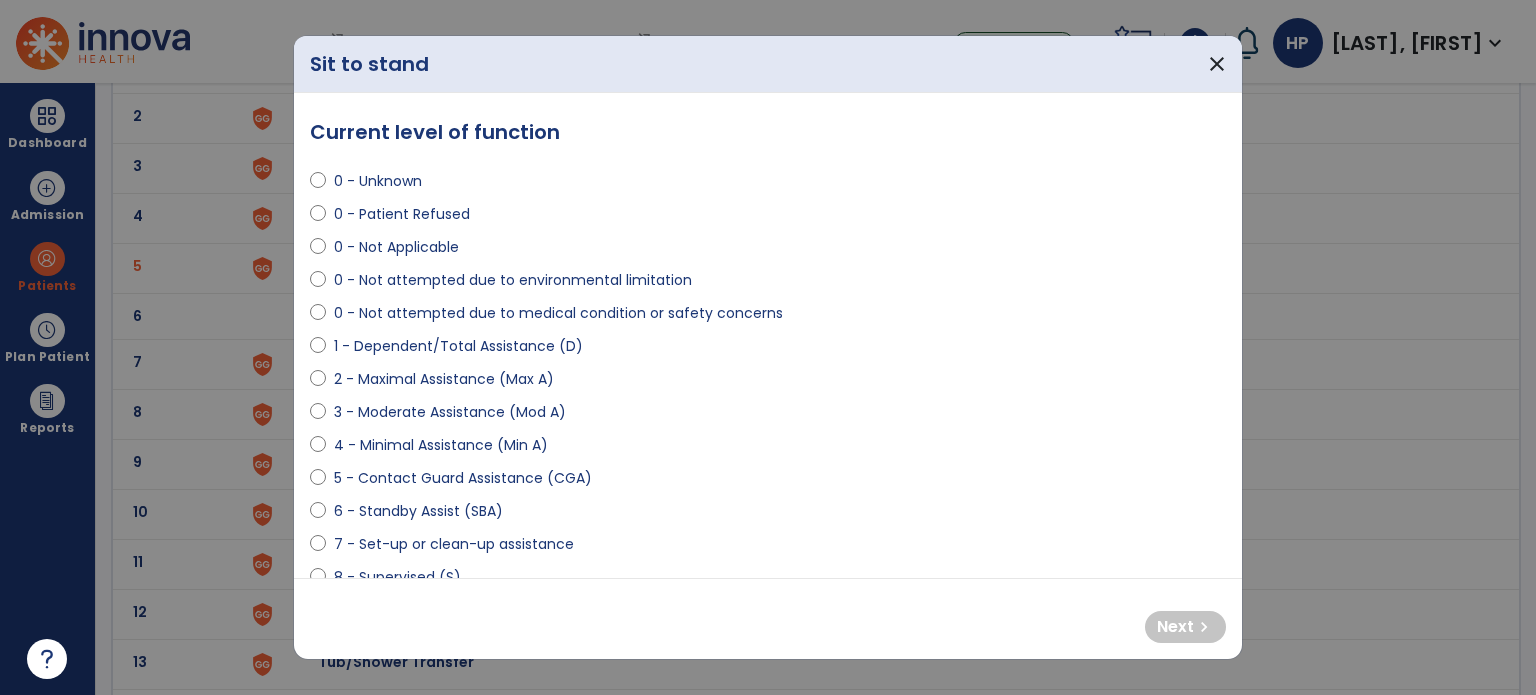 select on "**********" 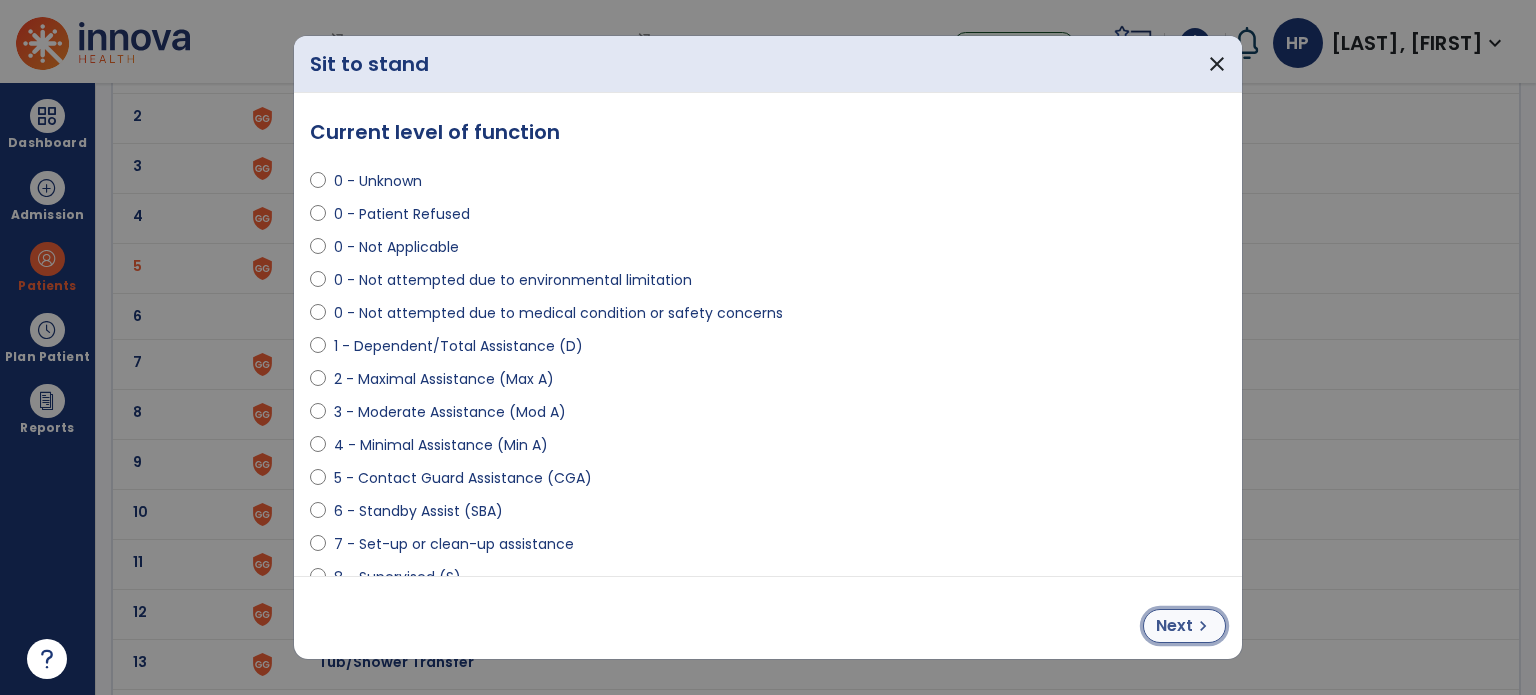 click on "Next  chevron_right" at bounding box center (1184, 626) 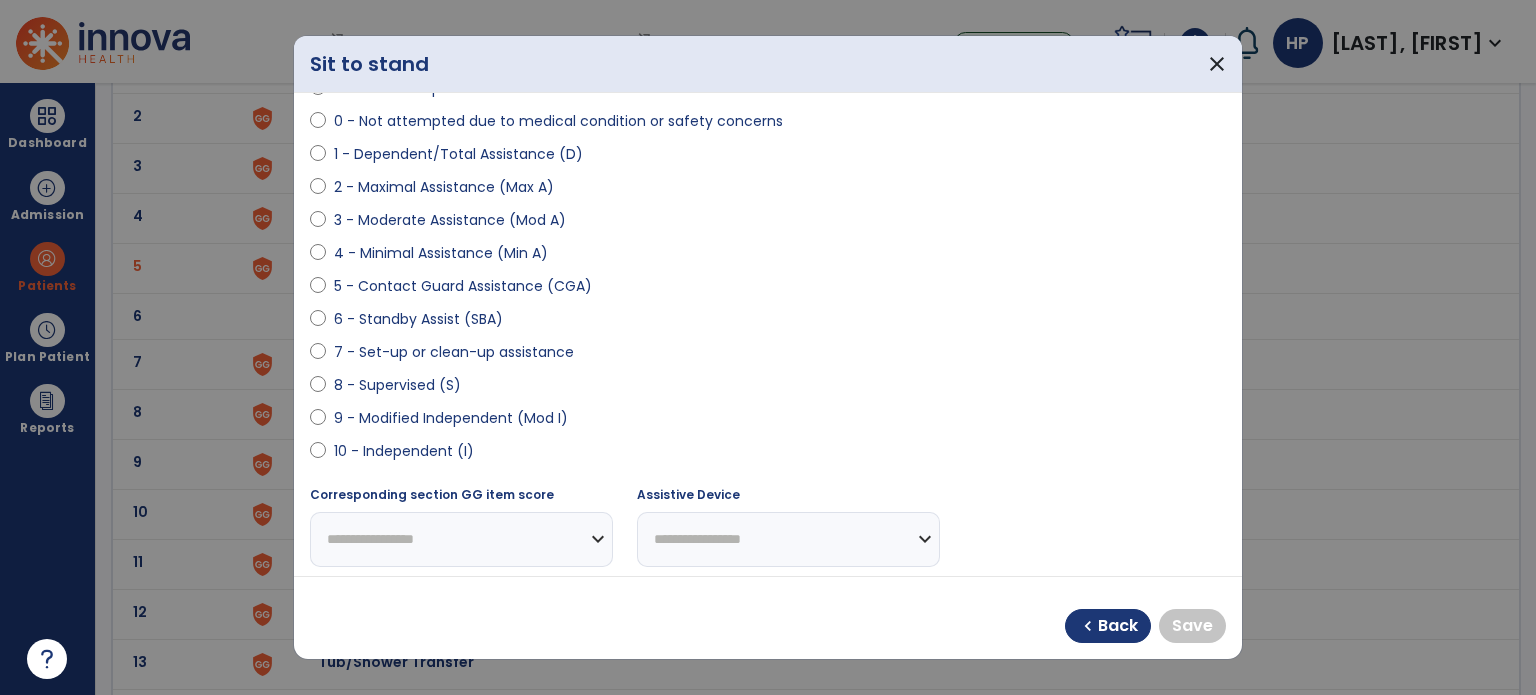 scroll, scrollTop: 192, scrollLeft: 0, axis: vertical 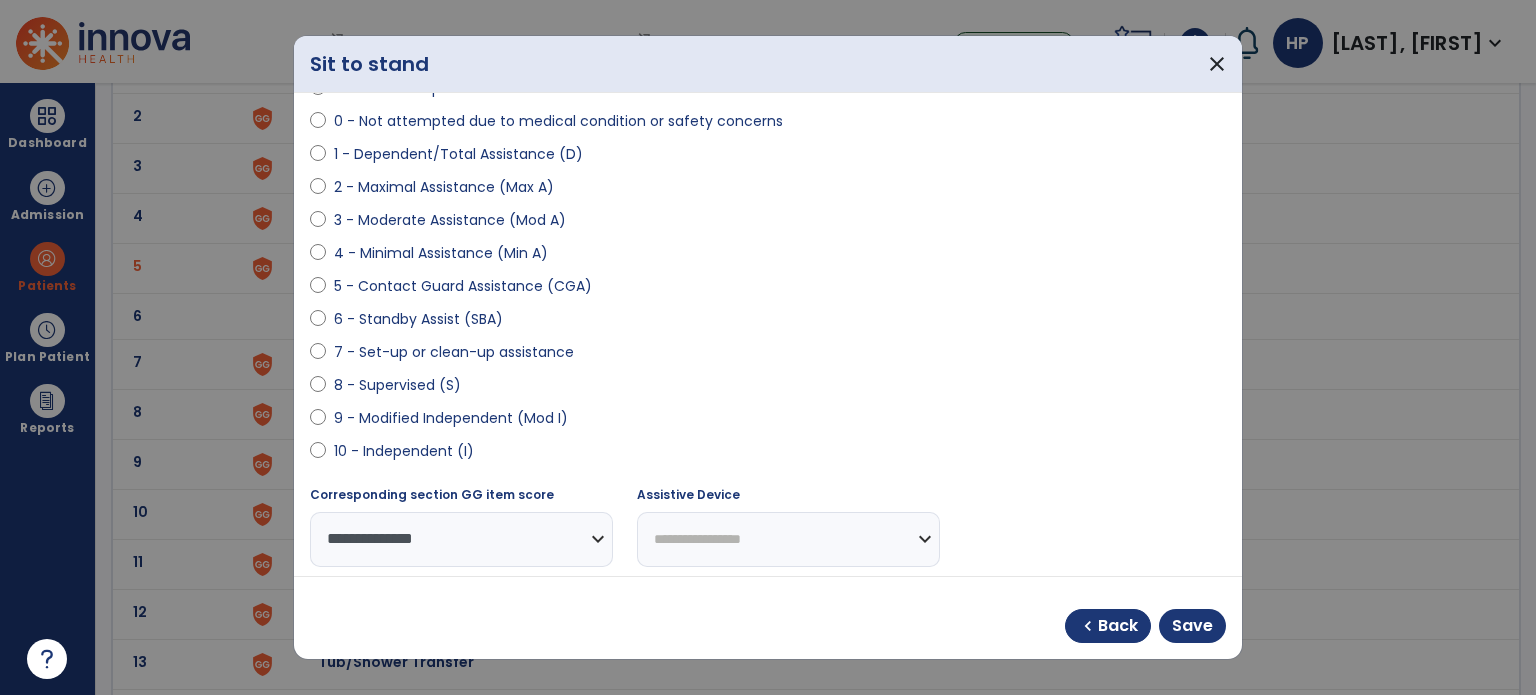 click on "**********" at bounding box center (768, 632) 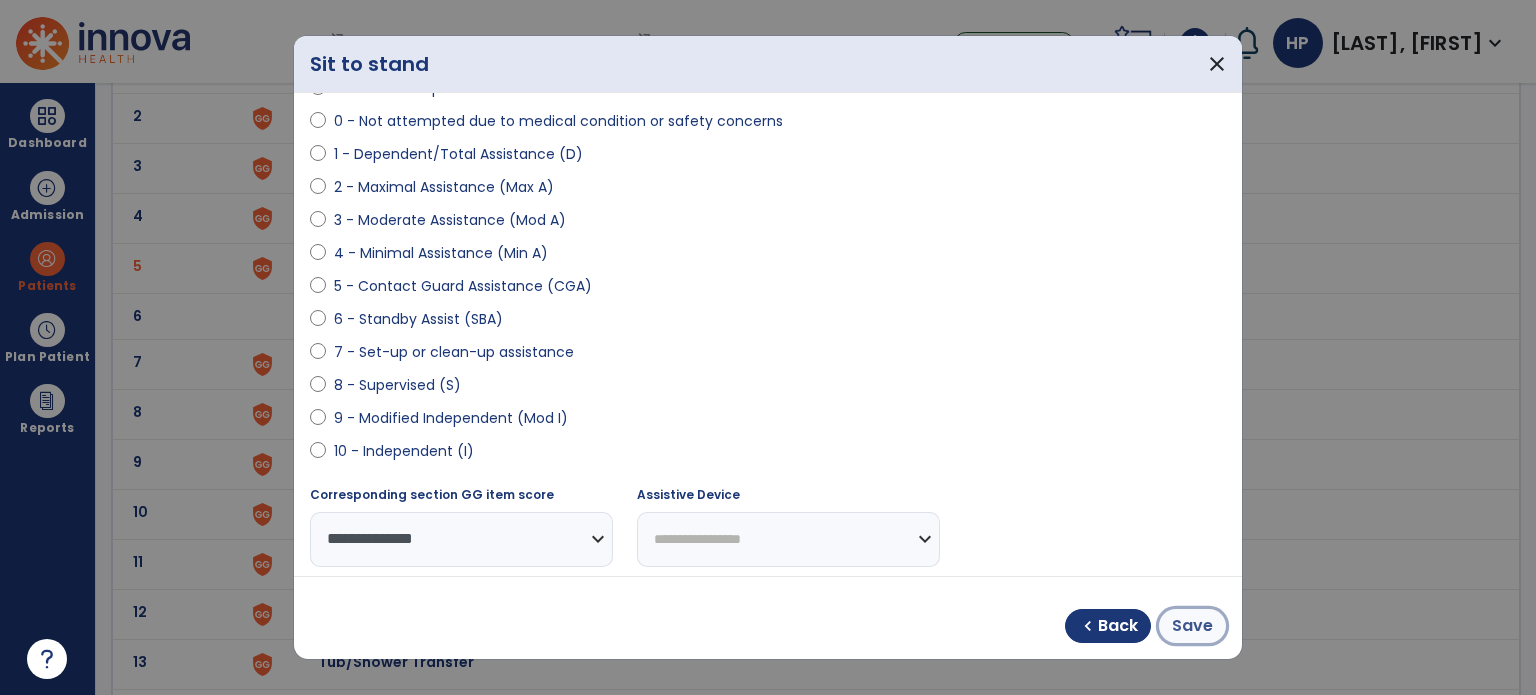 click on "Save" at bounding box center (1192, 626) 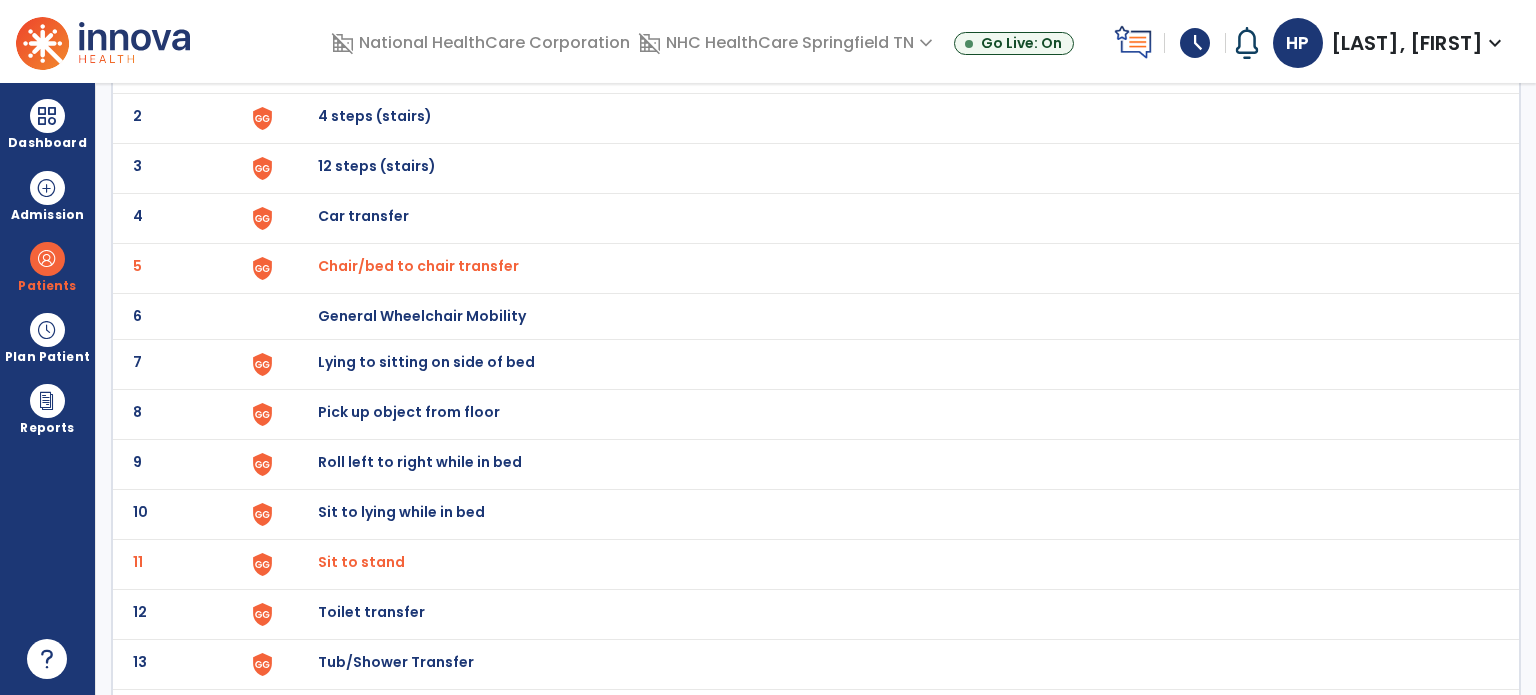 scroll, scrollTop: 264, scrollLeft: 0, axis: vertical 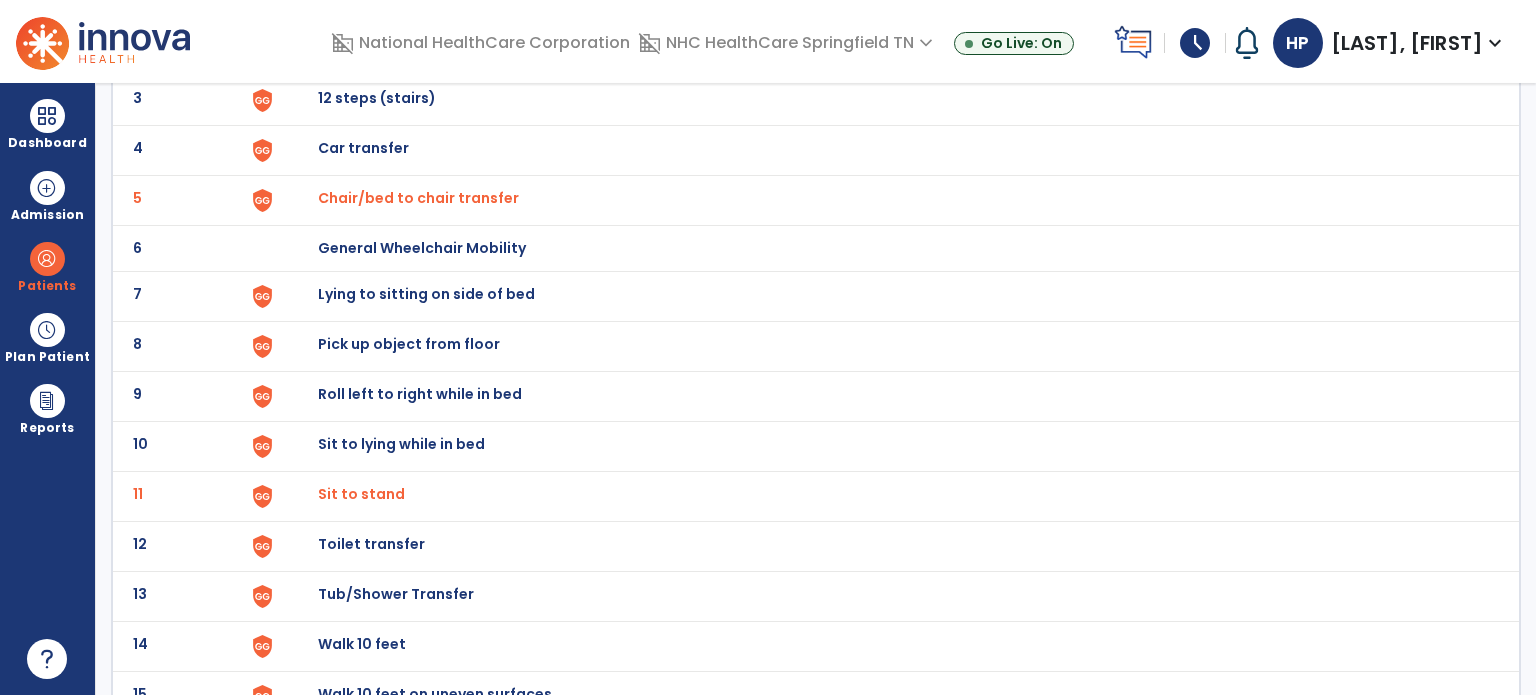 click on "Toilet transfer" at bounding box center (364, -2) 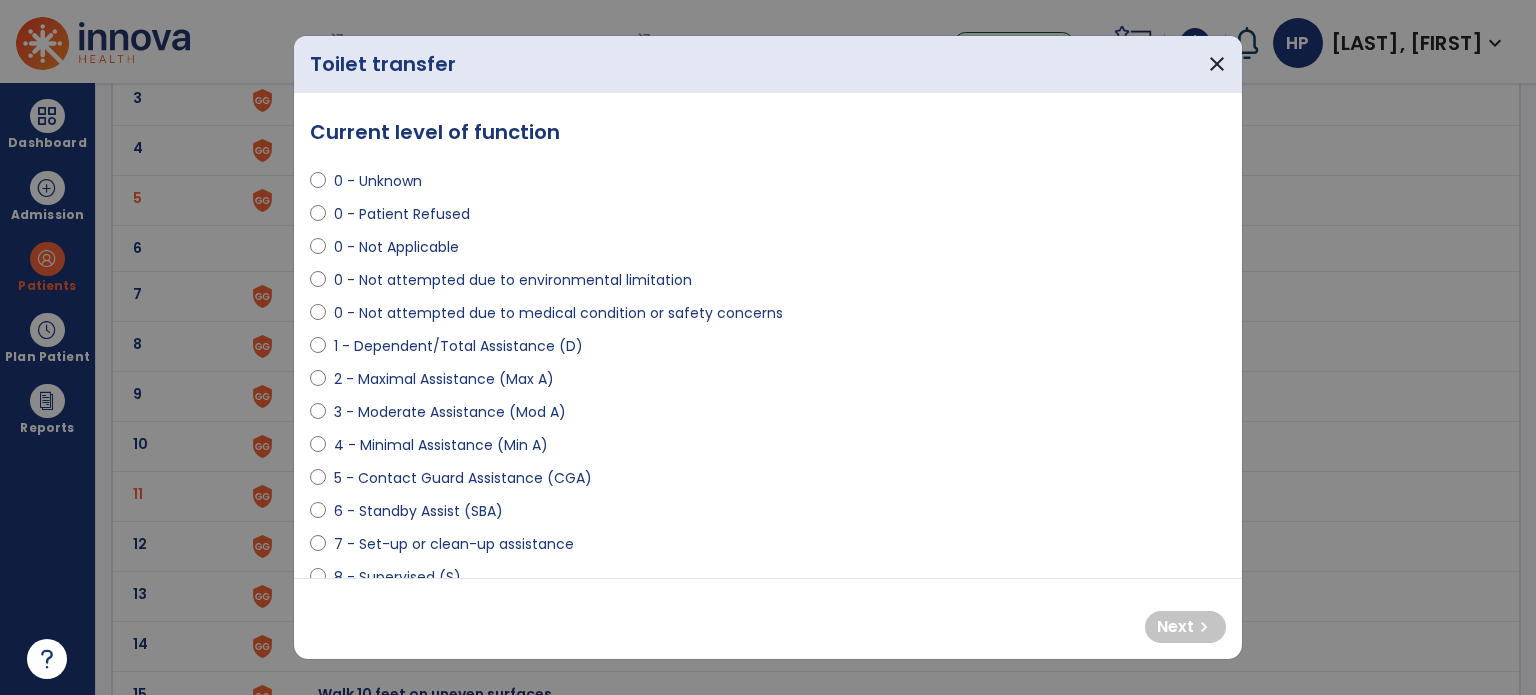 select on "**********" 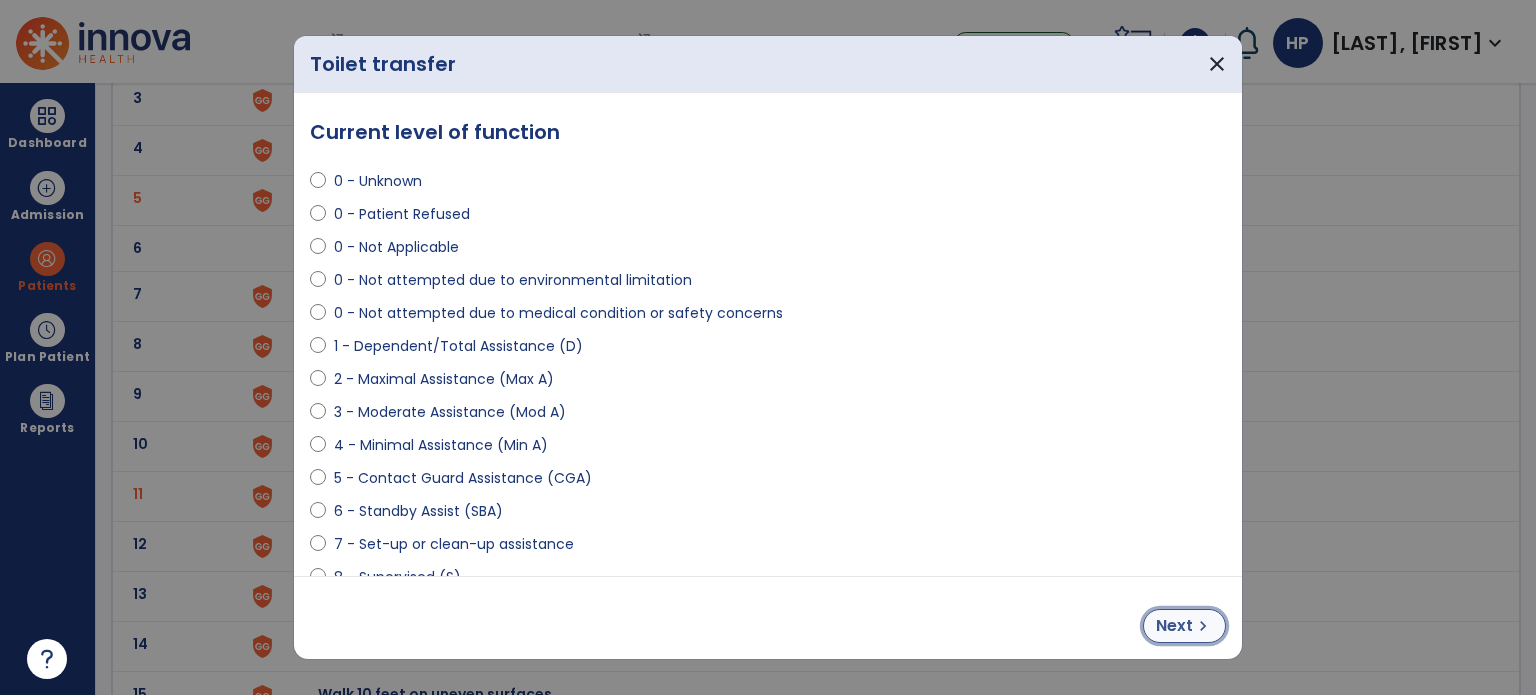 click on "chevron_right" at bounding box center (1203, 626) 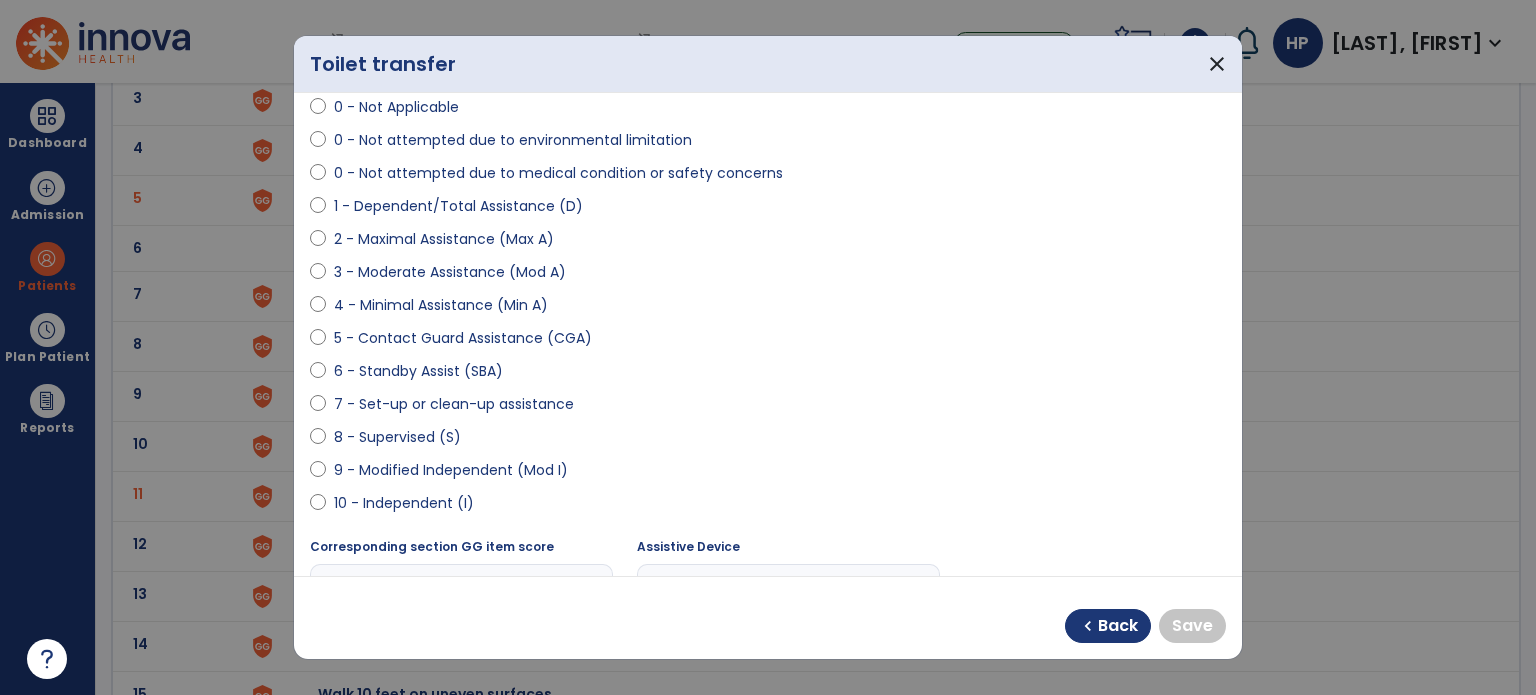 scroll, scrollTop: 146, scrollLeft: 0, axis: vertical 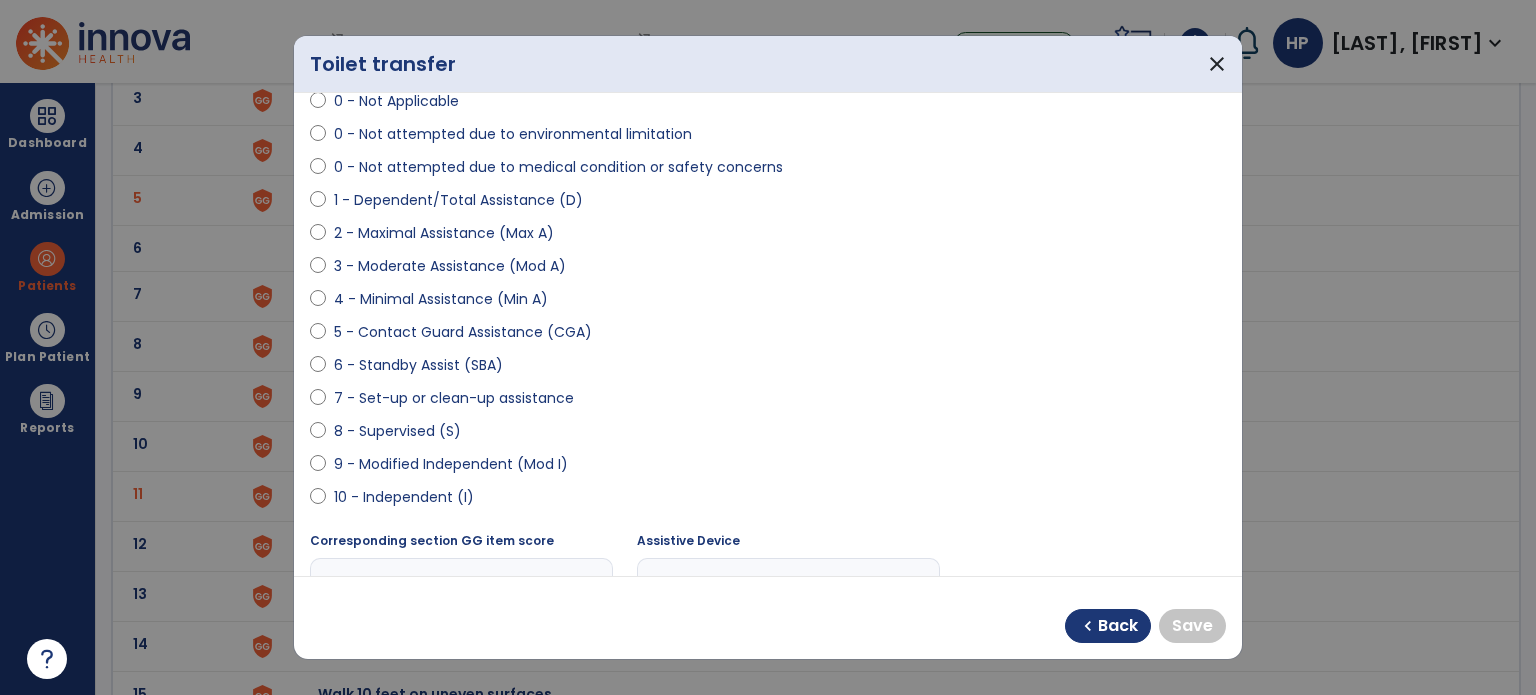 select on "**********" 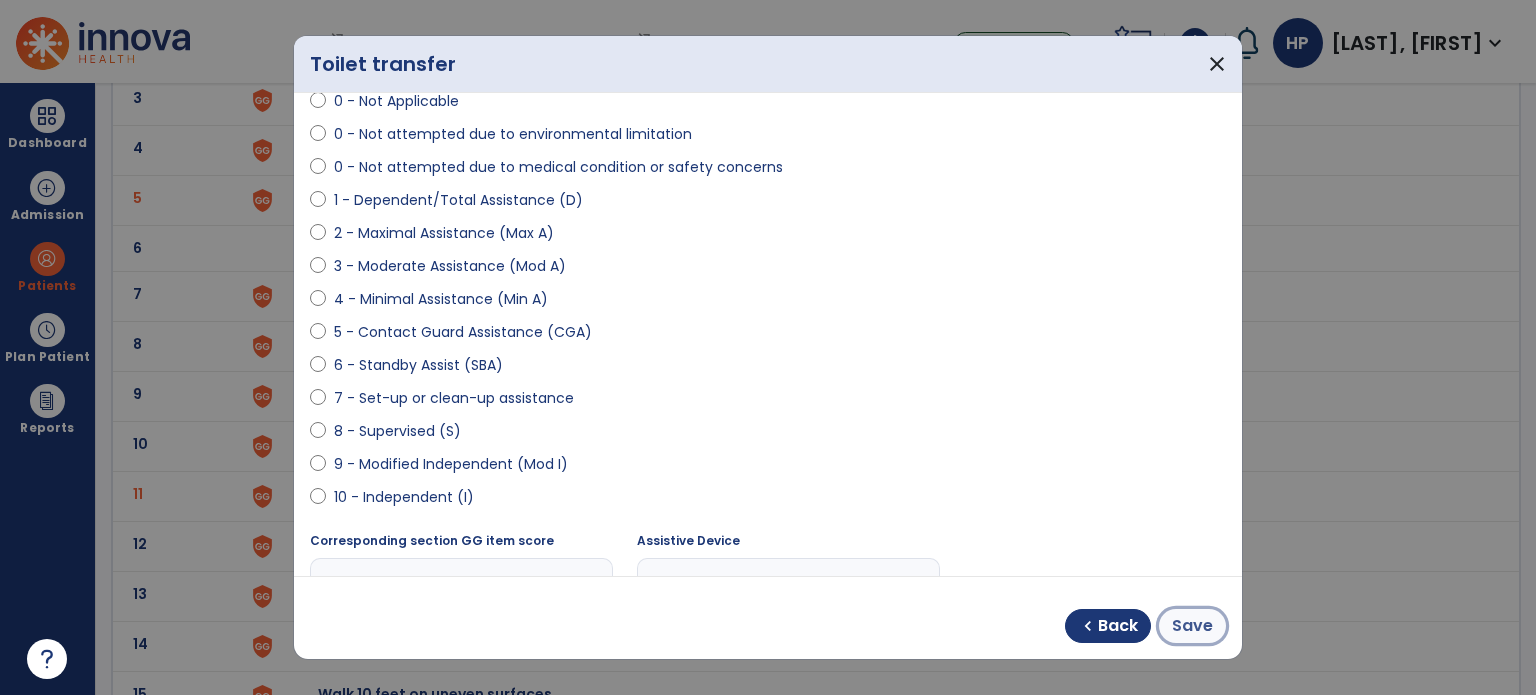 click on "Save" at bounding box center [1192, 626] 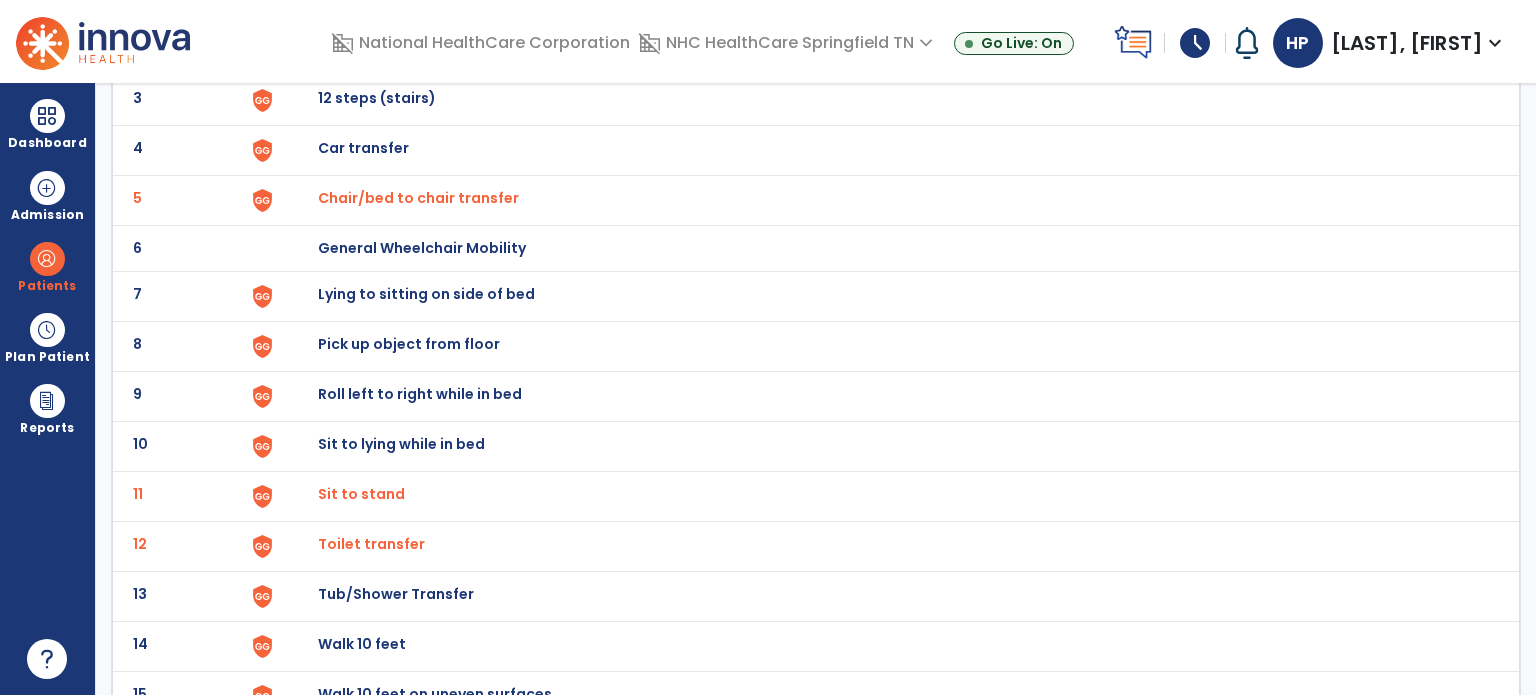 scroll, scrollTop: 438, scrollLeft: 0, axis: vertical 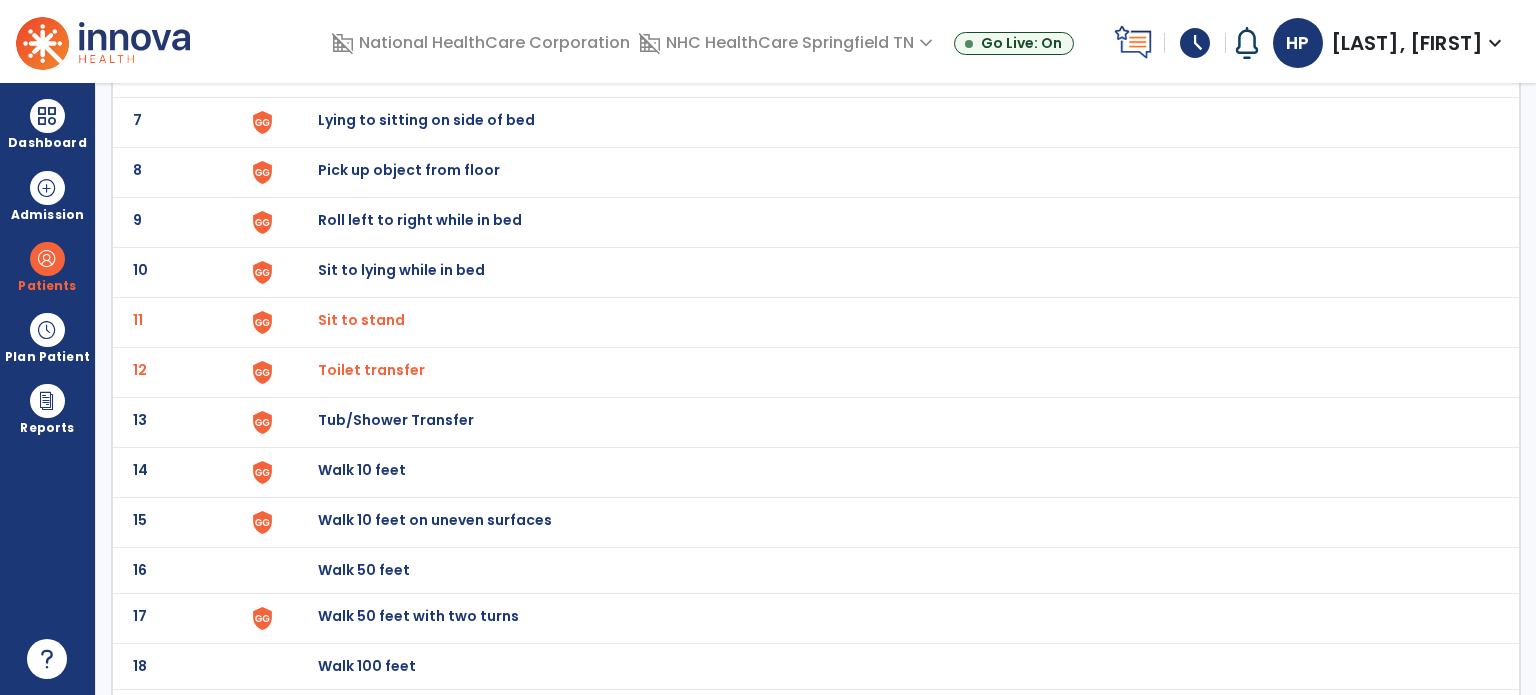 click on "Toilet transfer" at bounding box center (418, 24) 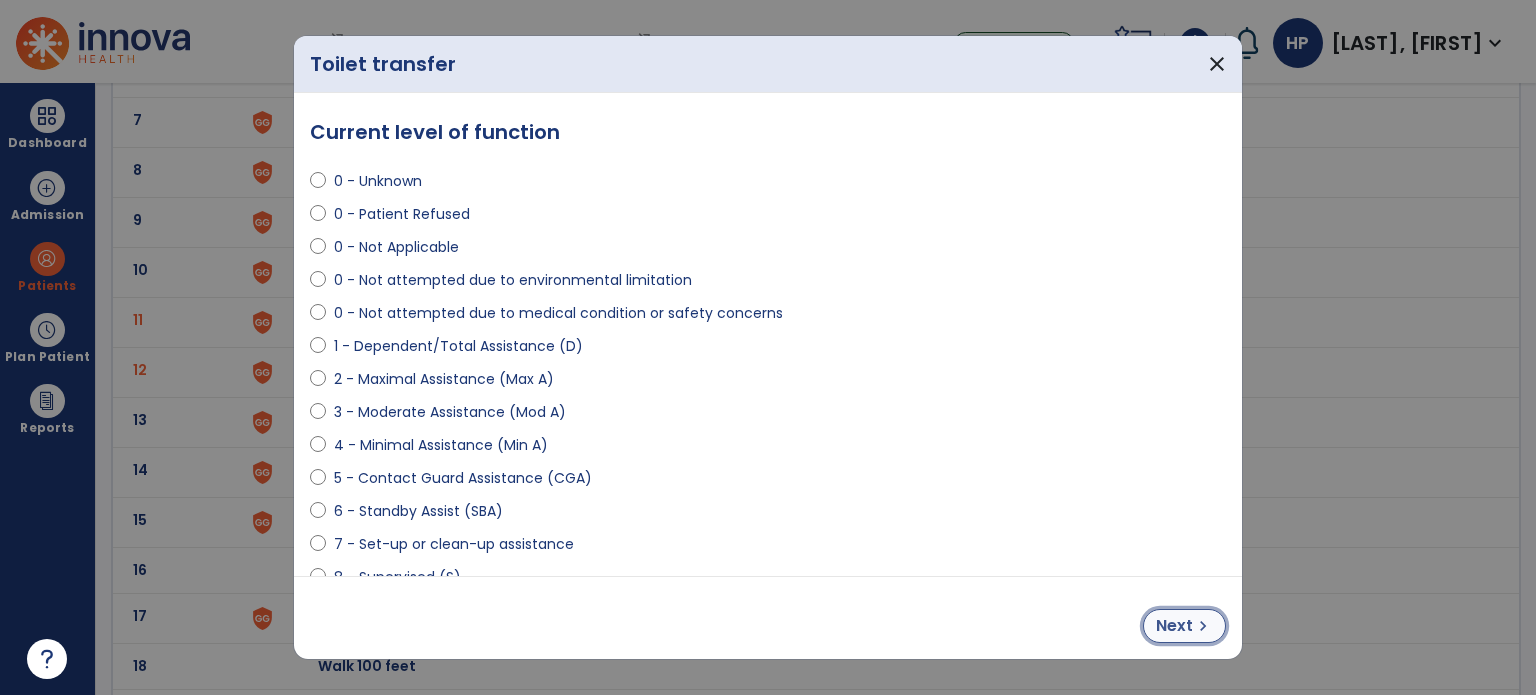 click on "Next" at bounding box center [1174, 626] 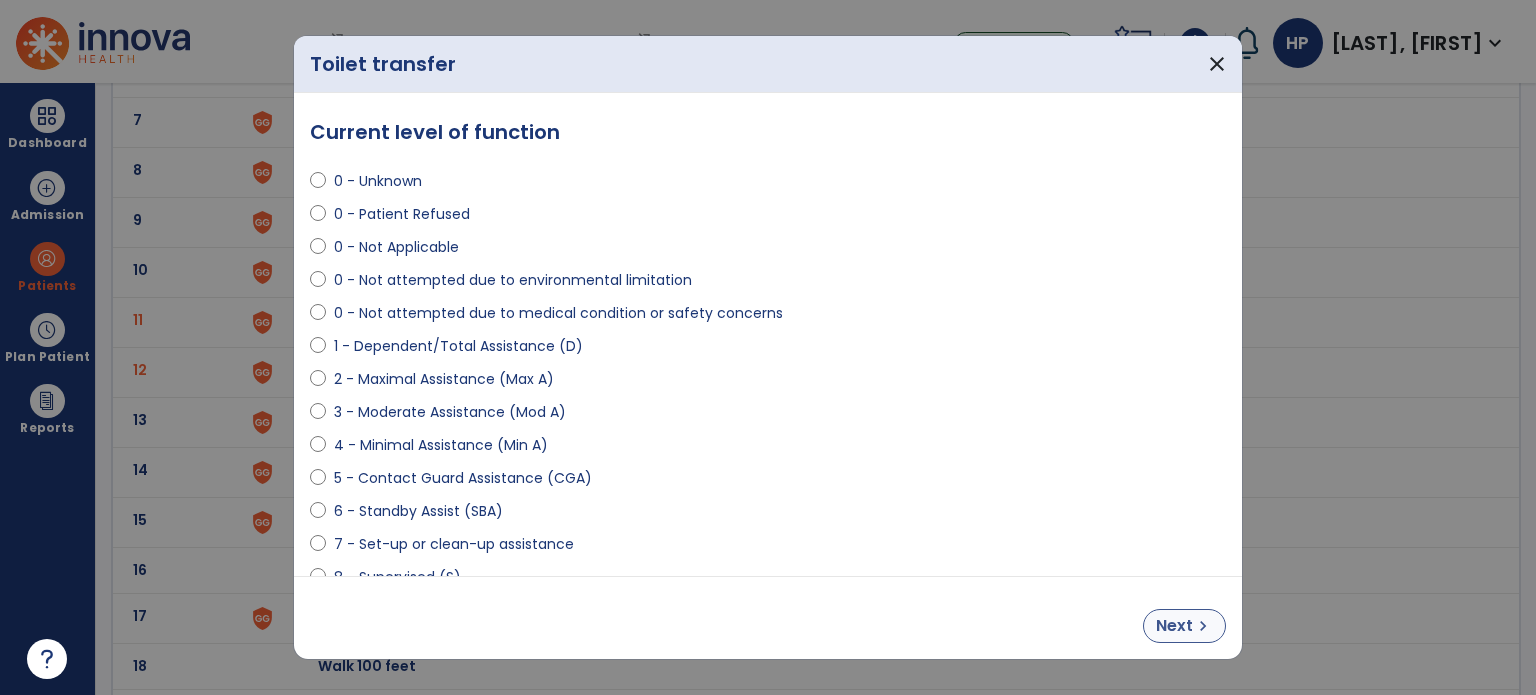 select on "**********" 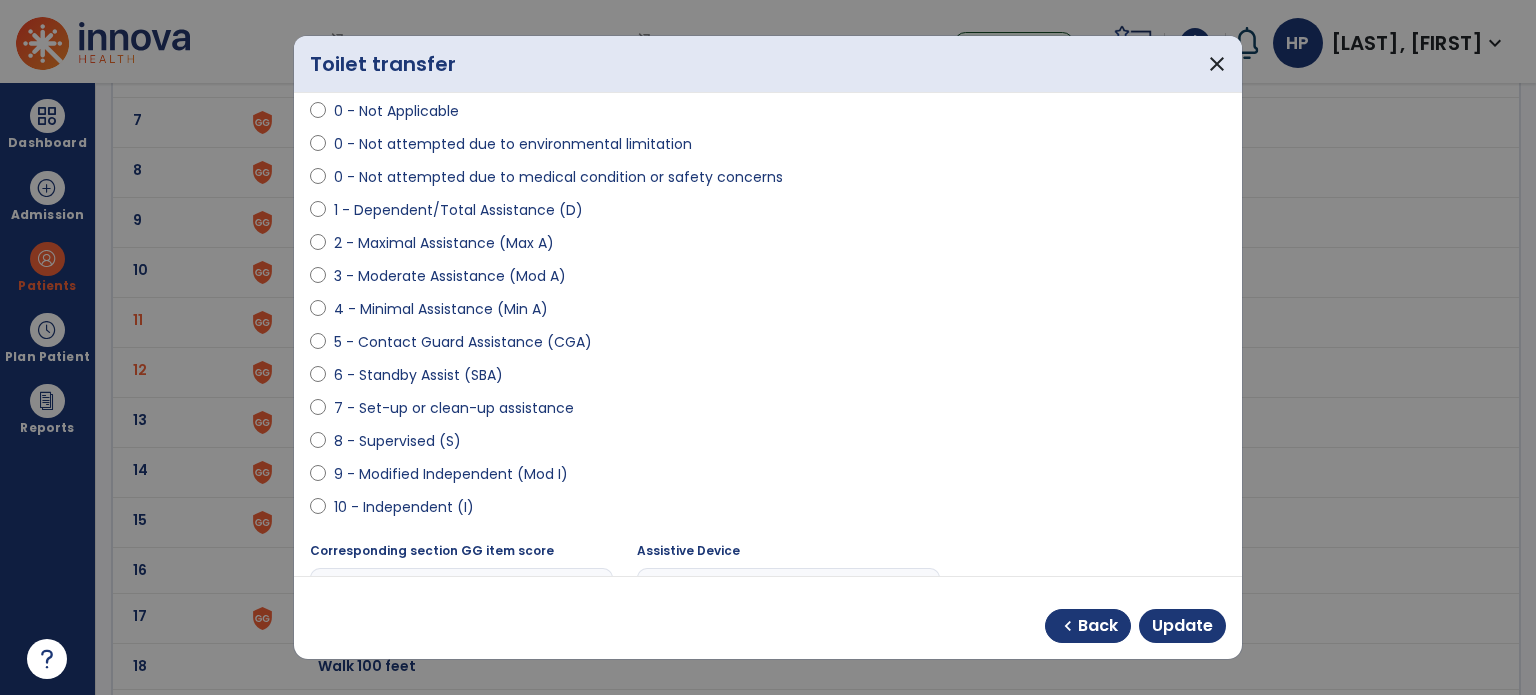 scroll, scrollTop: 159, scrollLeft: 0, axis: vertical 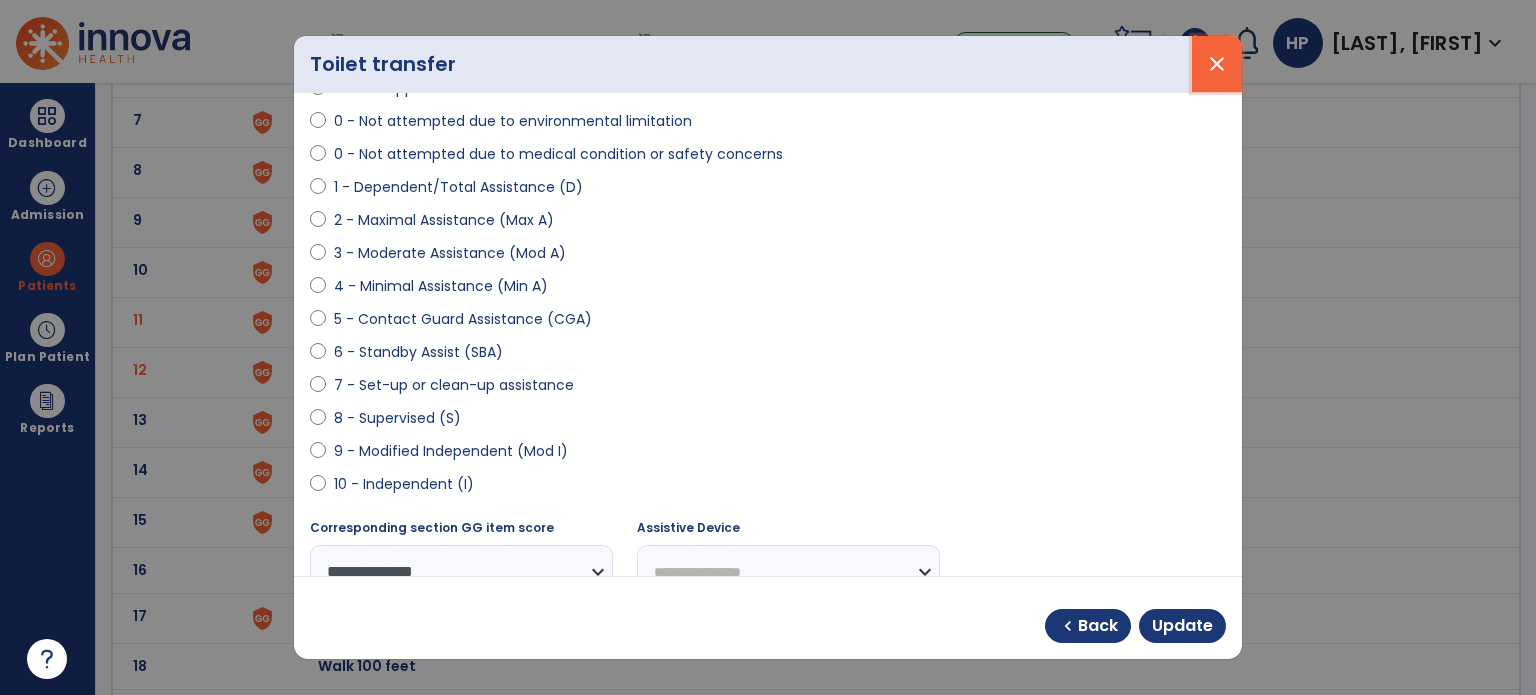 click on "close" at bounding box center (1217, 64) 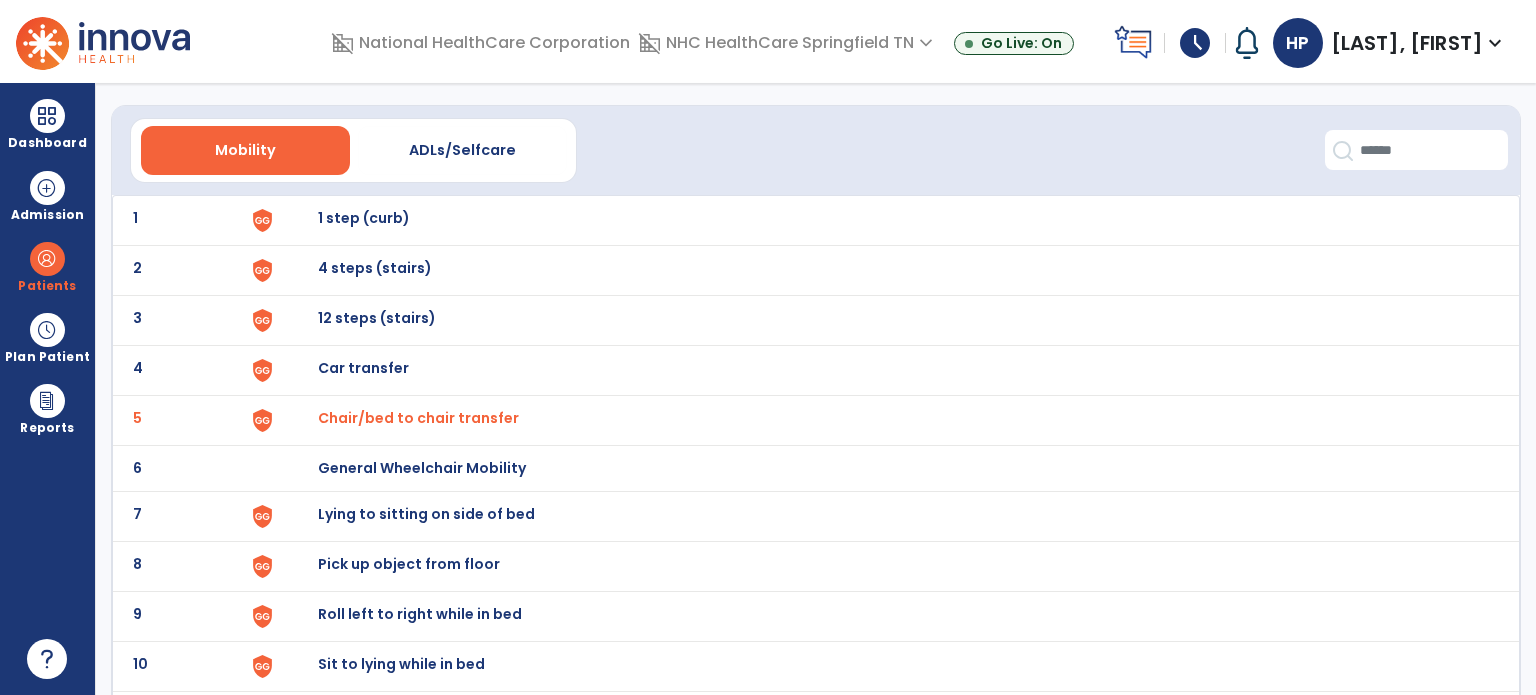scroll, scrollTop: 40, scrollLeft: 0, axis: vertical 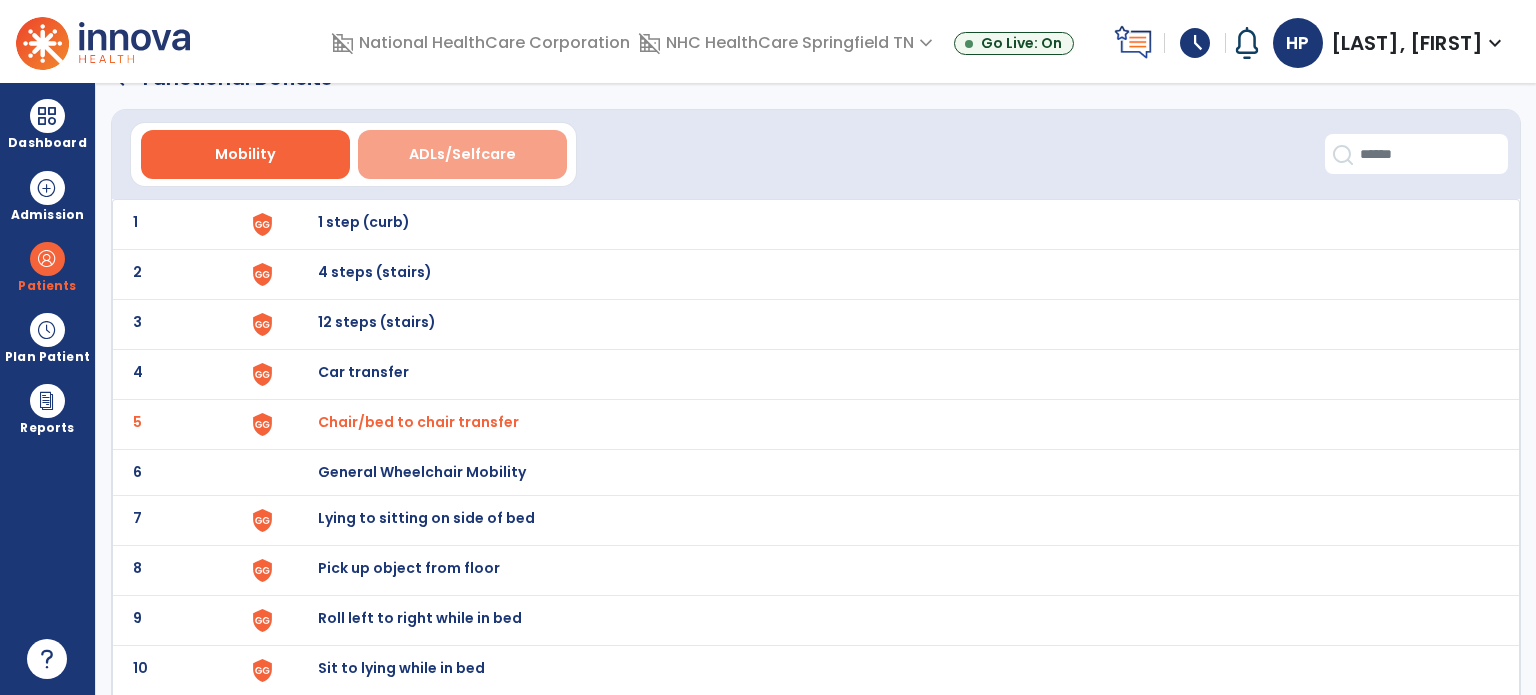 click on "ADLs/Selfcare" at bounding box center (462, 154) 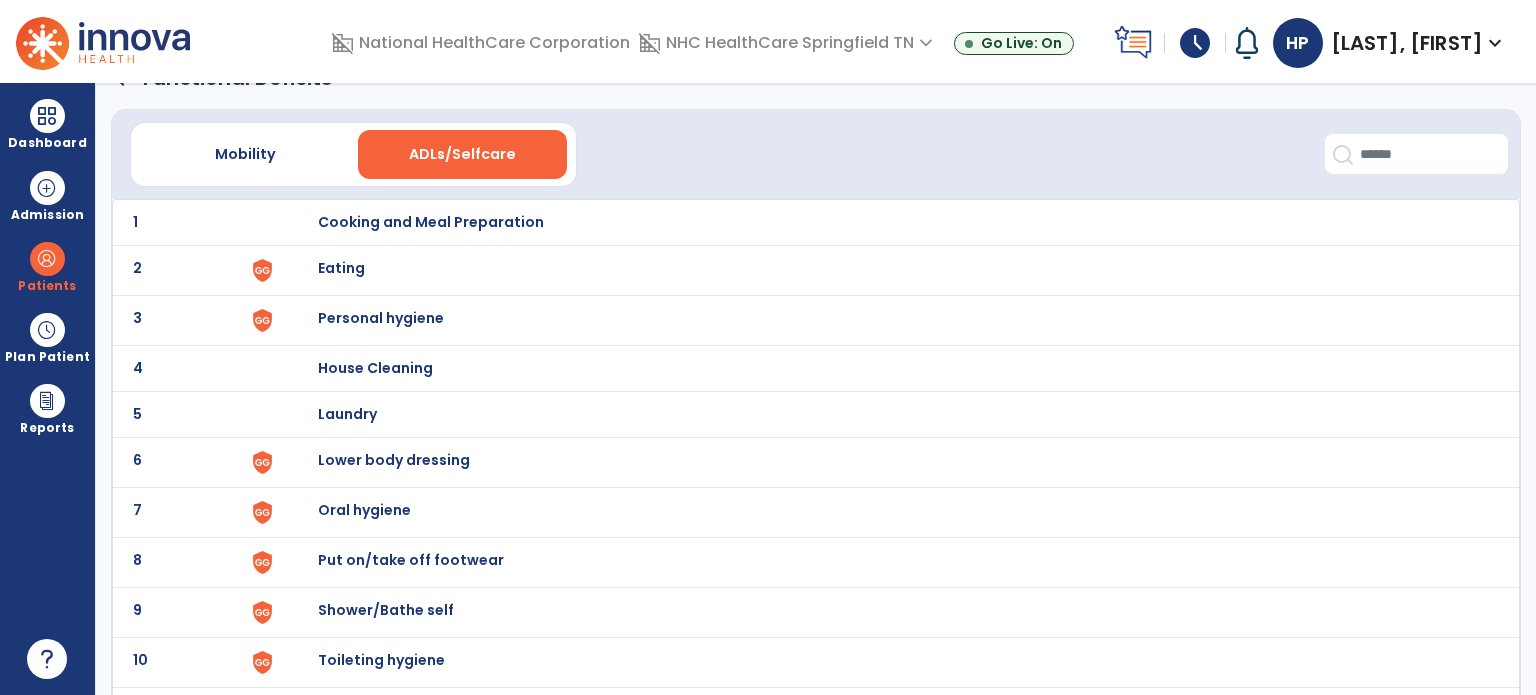 click on "Eating" at bounding box center [431, 222] 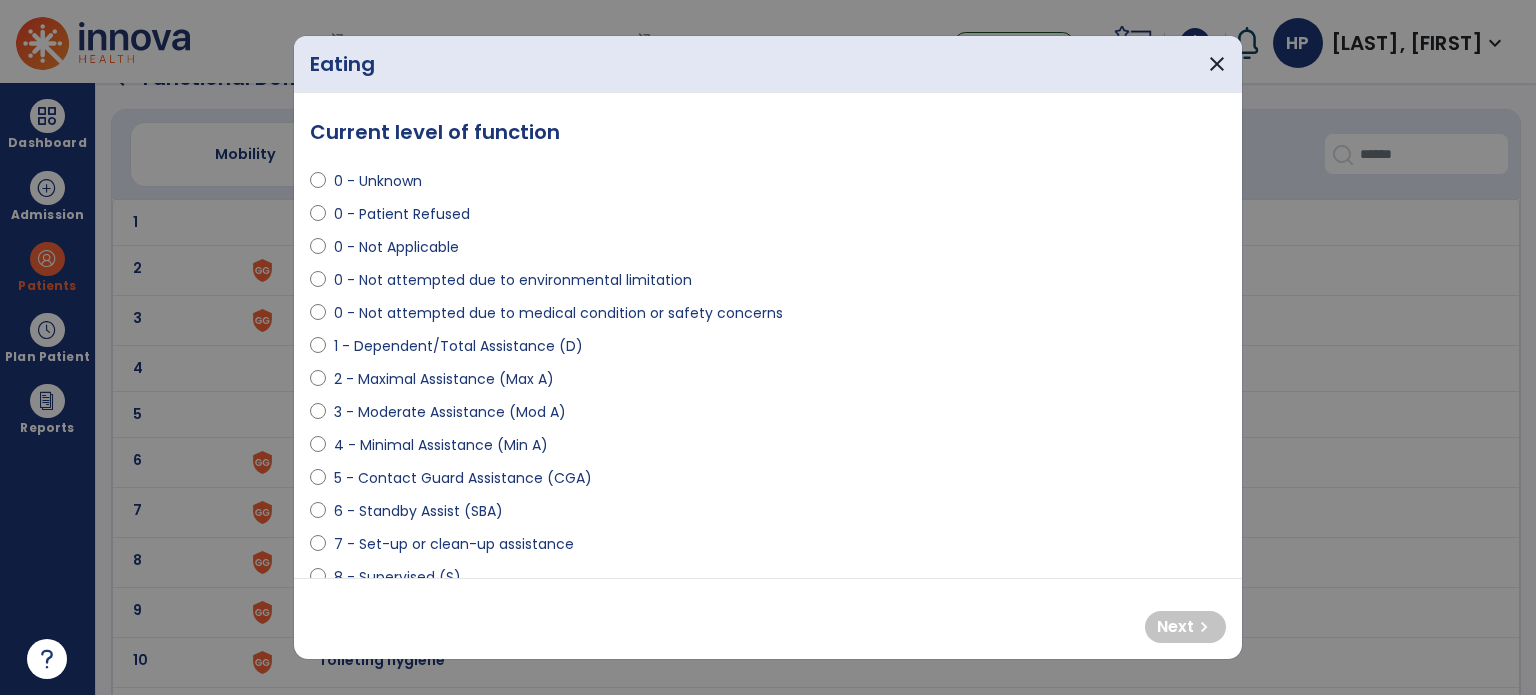 select on "**********" 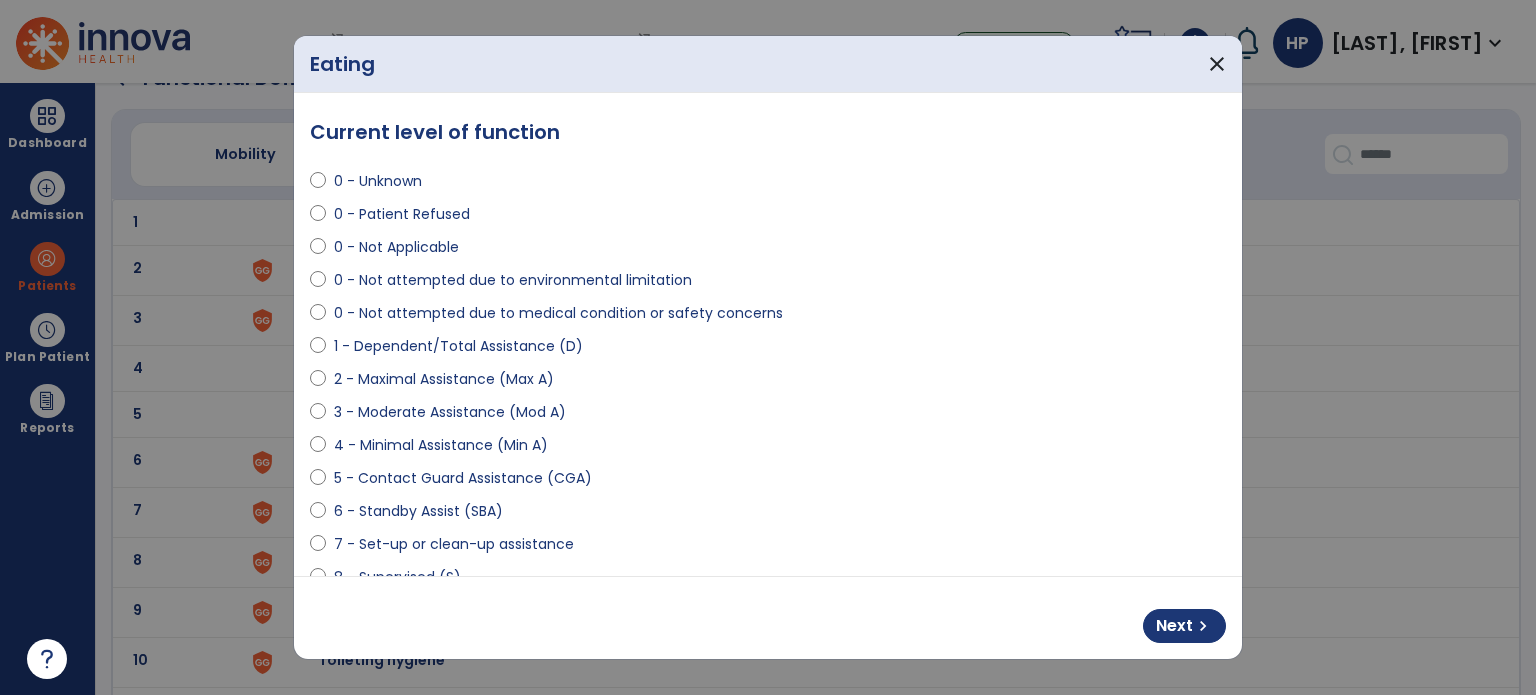 scroll, scrollTop: 48, scrollLeft: 0, axis: vertical 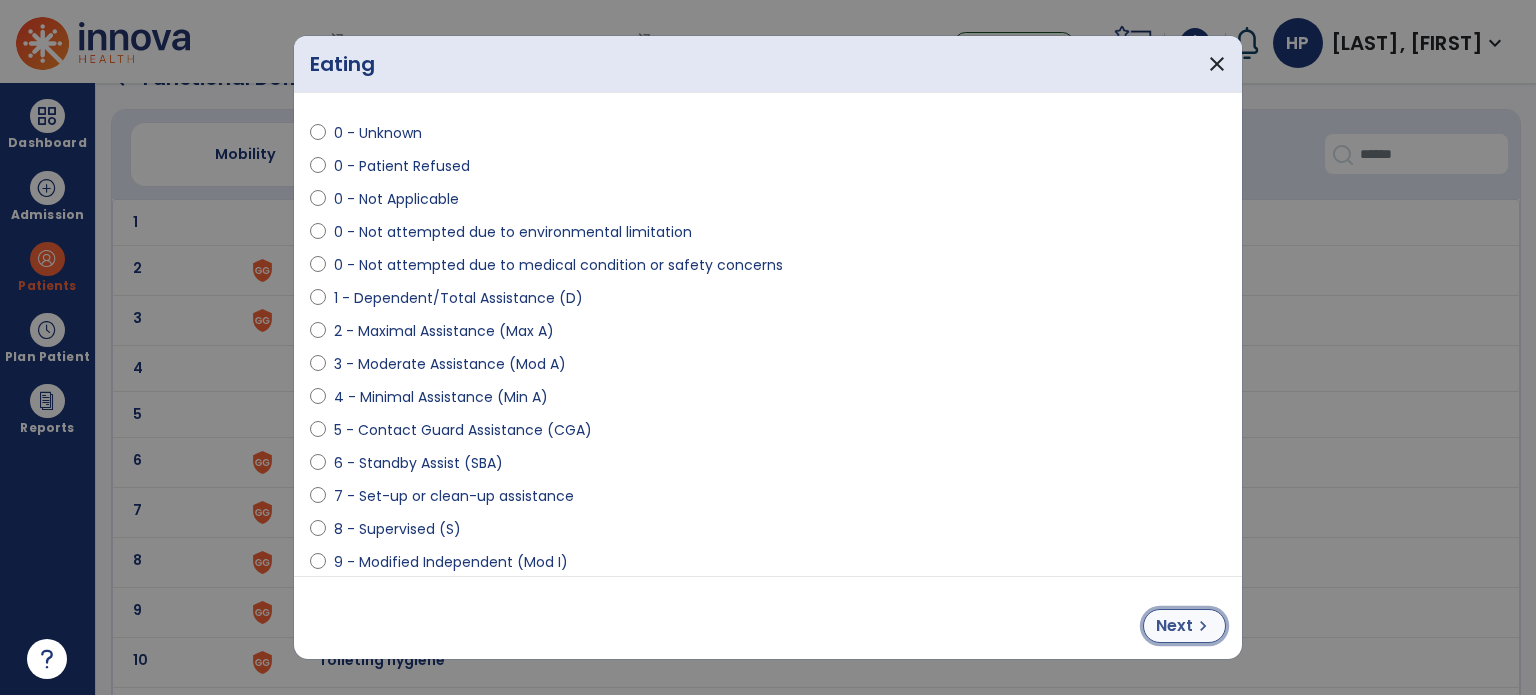click on "Next" at bounding box center [1174, 626] 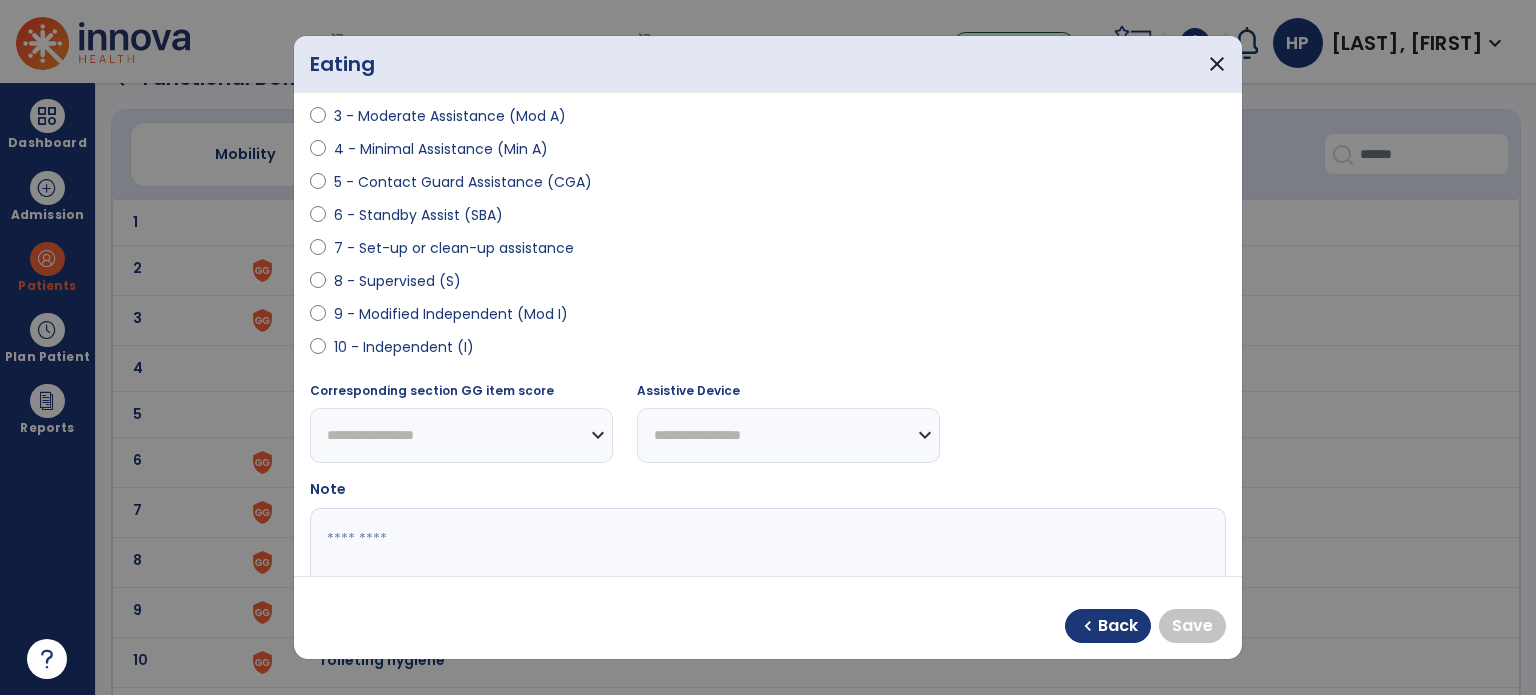 scroll, scrollTop: 296, scrollLeft: 0, axis: vertical 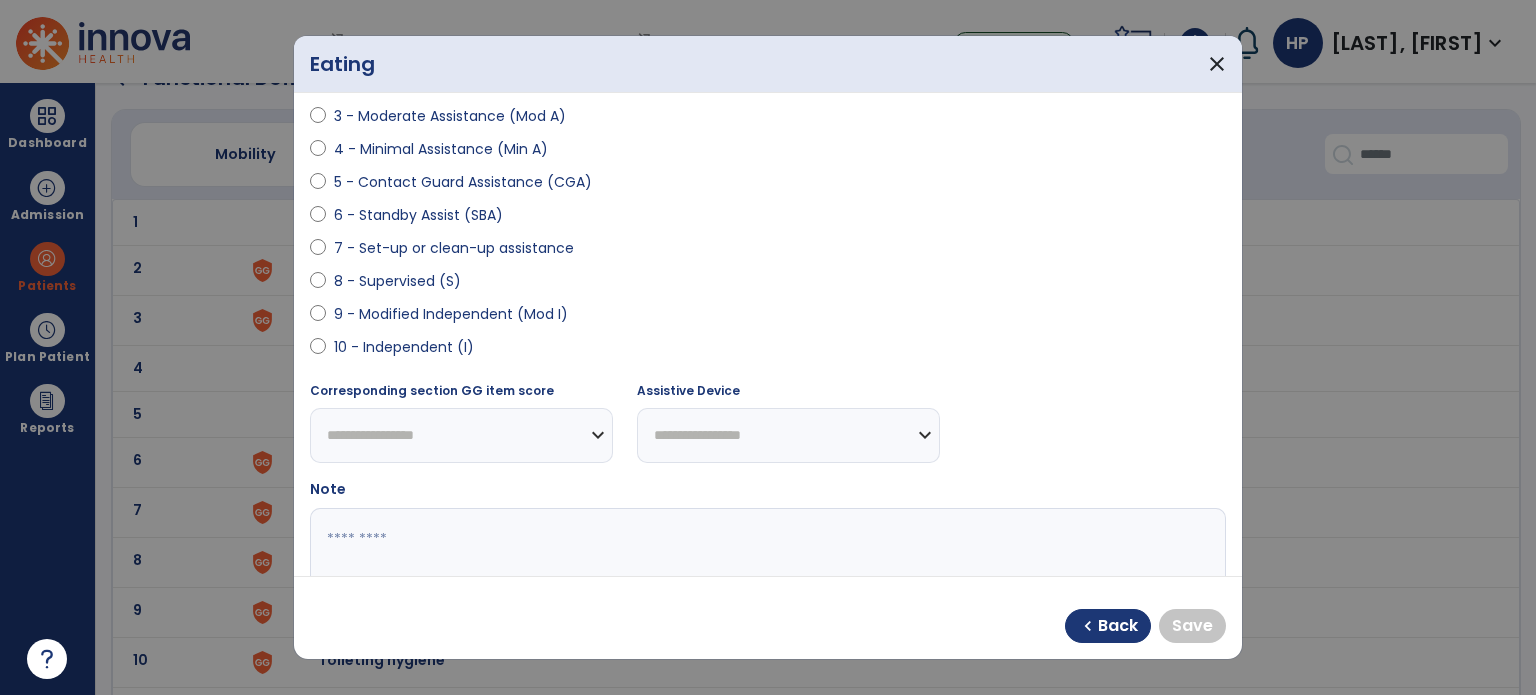 select on "**********" 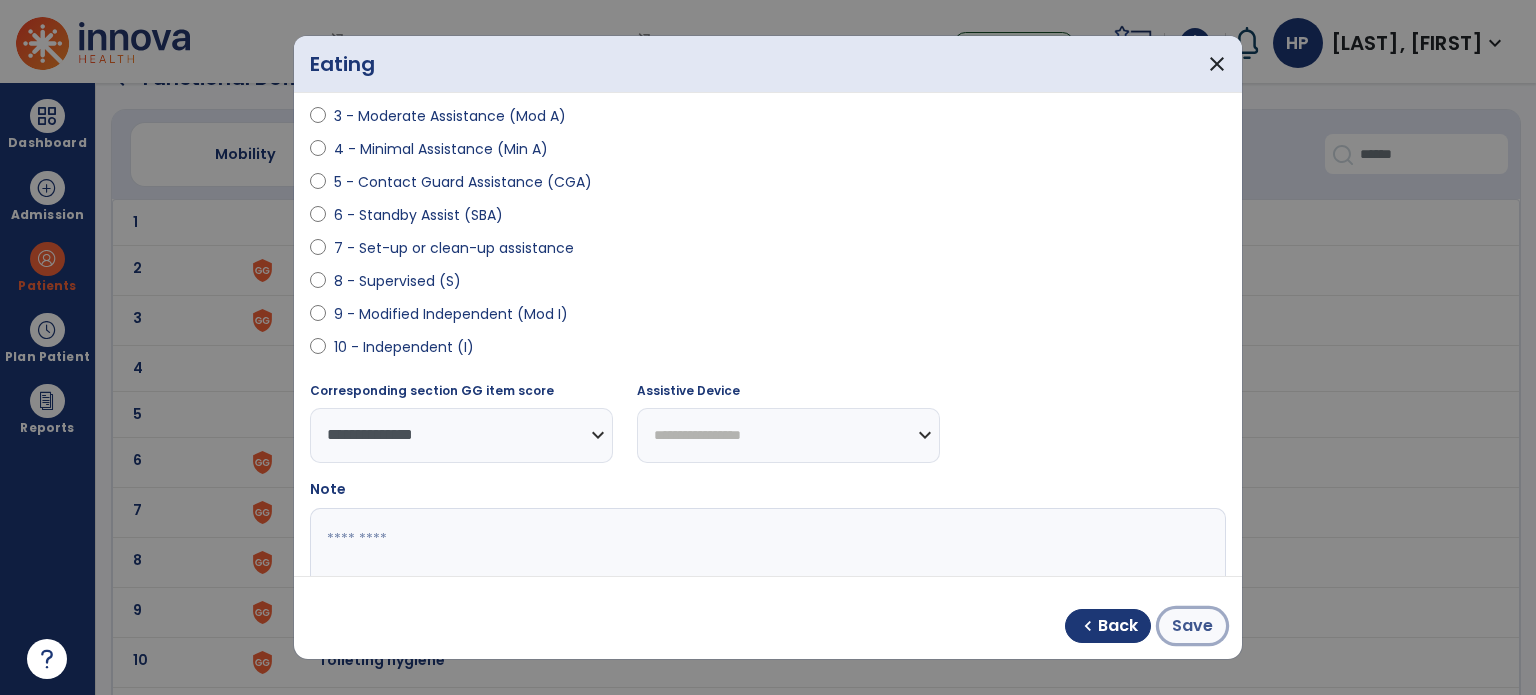click on "Save" at bounding box center [1192, 626] 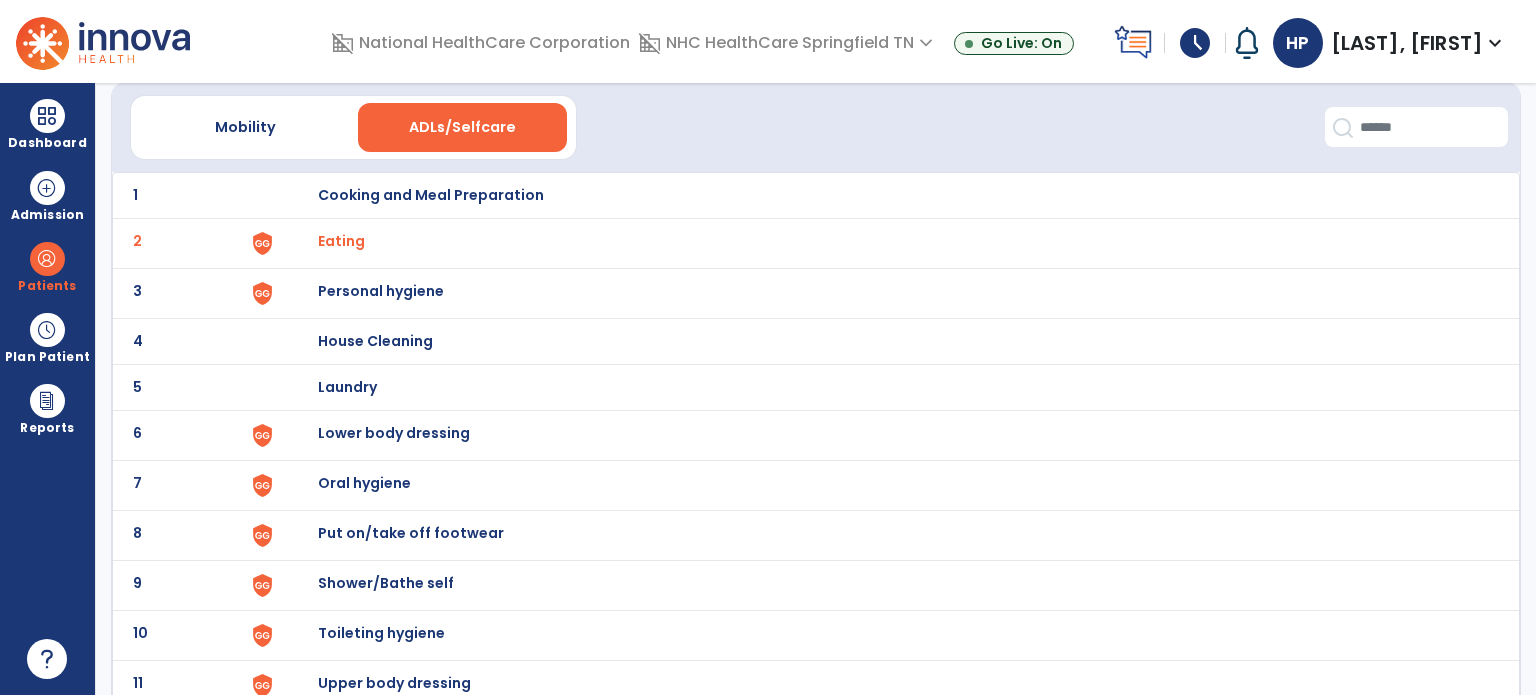 scroll, scrollTop: 135, scrollLeft: 0, axis: vertical 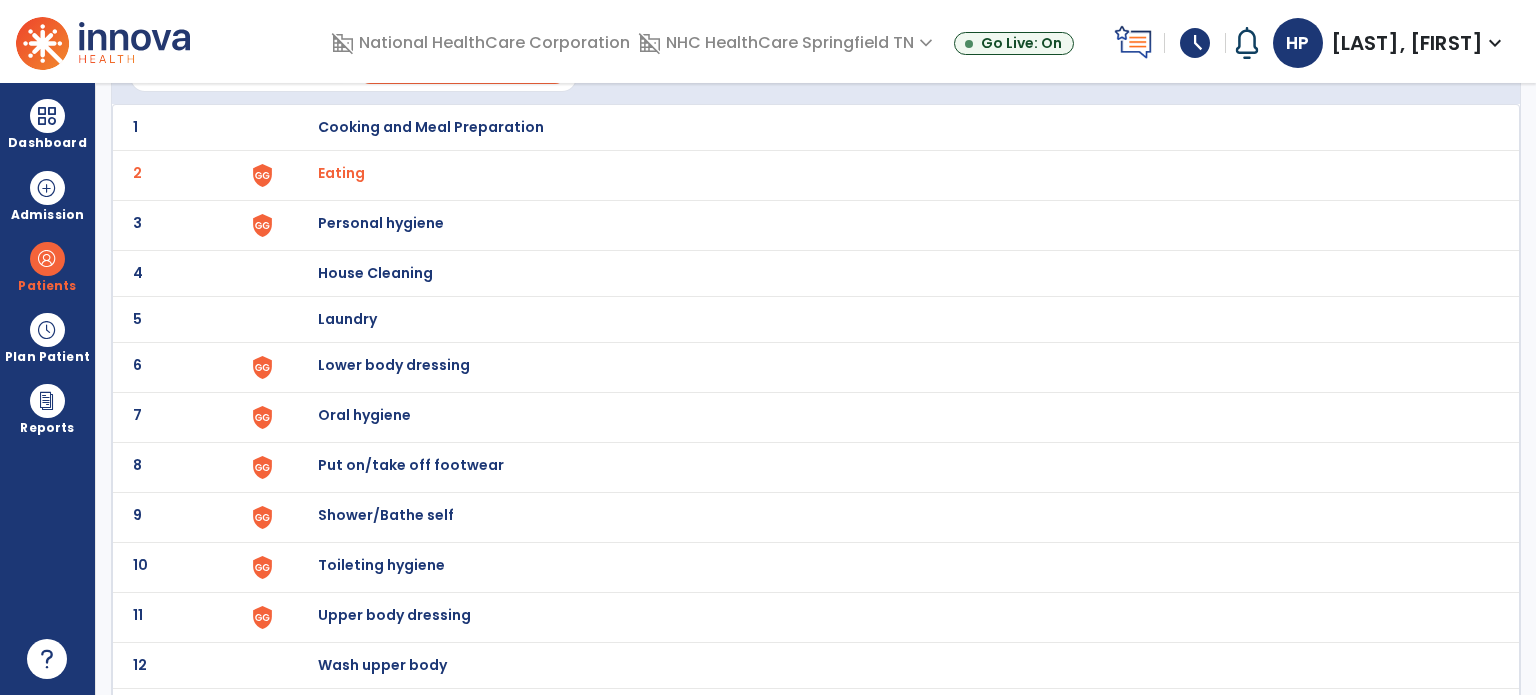 click on "Shower/Bathe self" at bounding box center [431, 127] 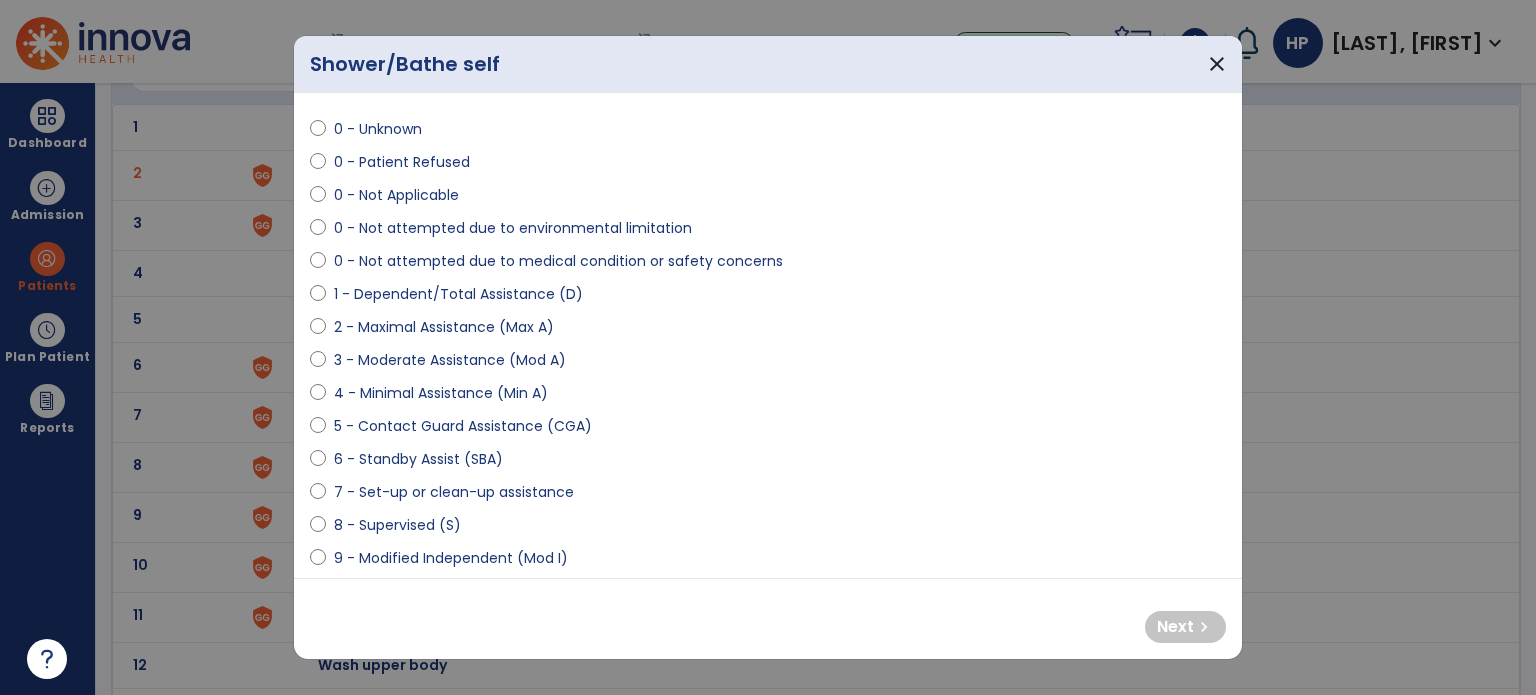 scroll, scrollTop: 54, scrollLeft: 0, axis: vertical 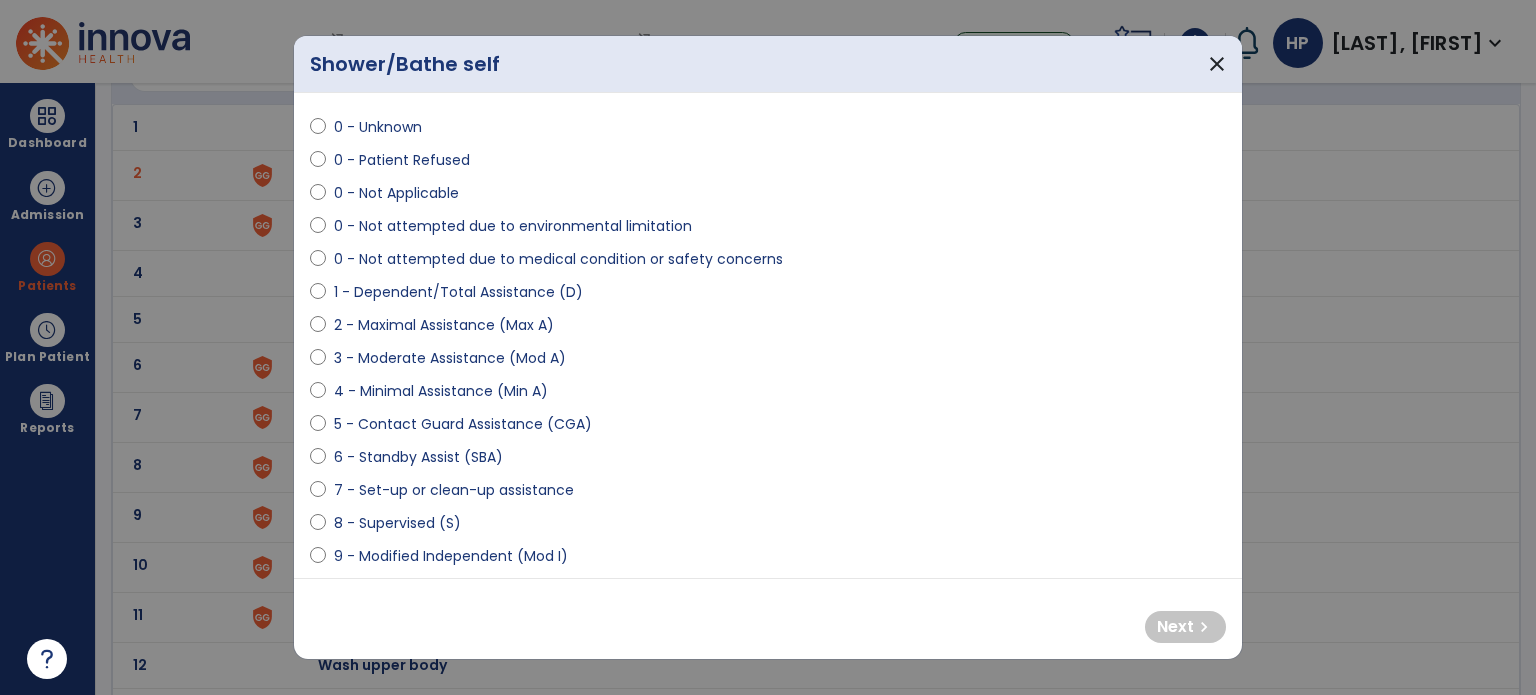drag, startPoint x: 499, startPoint y: 63, endPoint x: 479, endPoint y: 23, distance: 44.72136 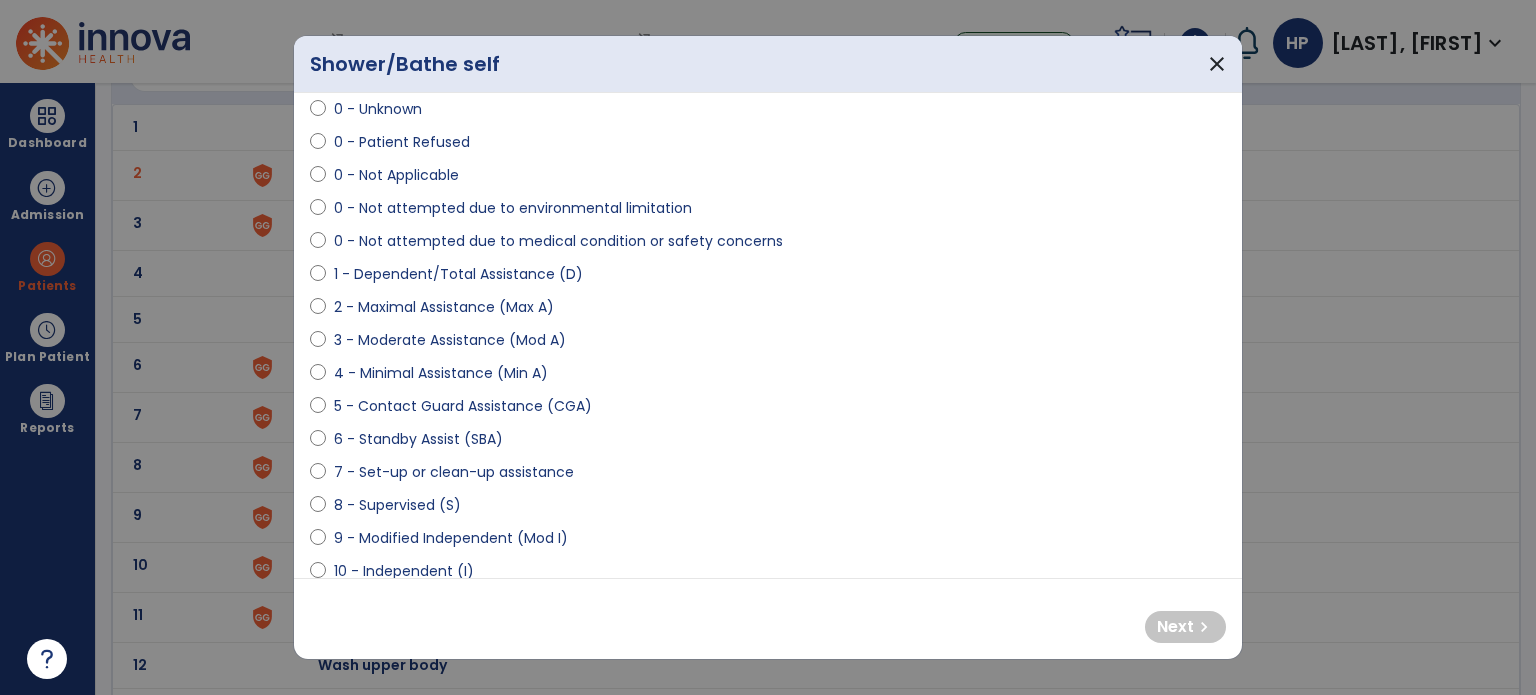scroll, scrollTop: 0, scrollLeft: 0, axis: both 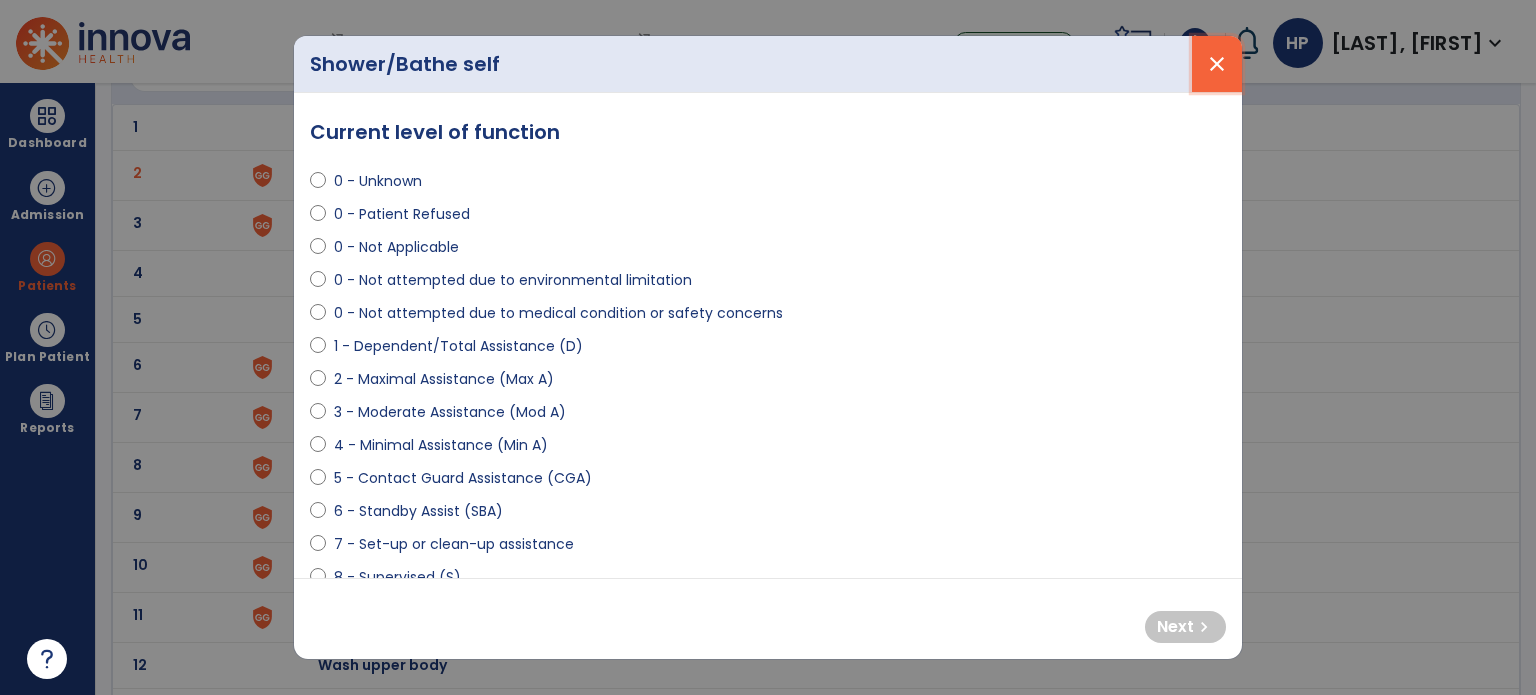 click on "close" at bounding box center [1217, 64] 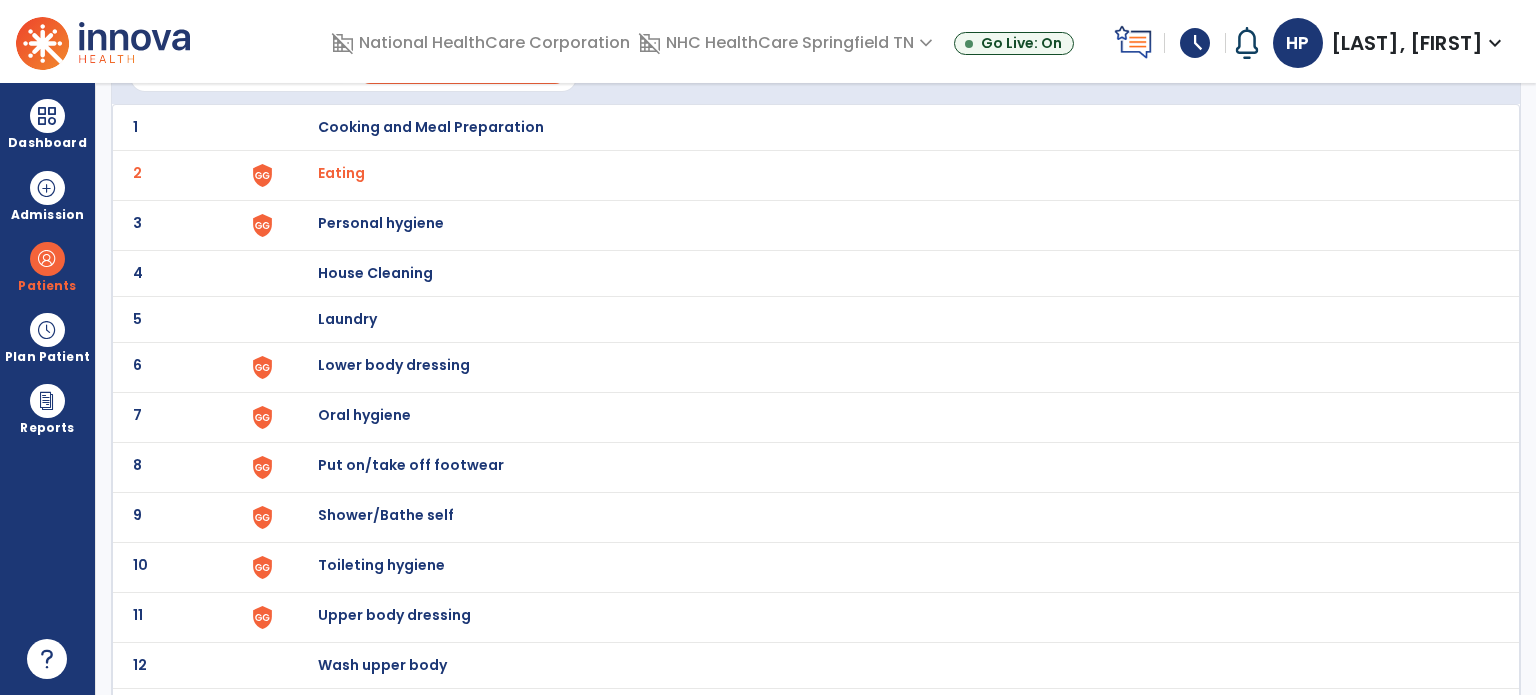 click on "Lower body dressing" at bounding box center [431, 127] 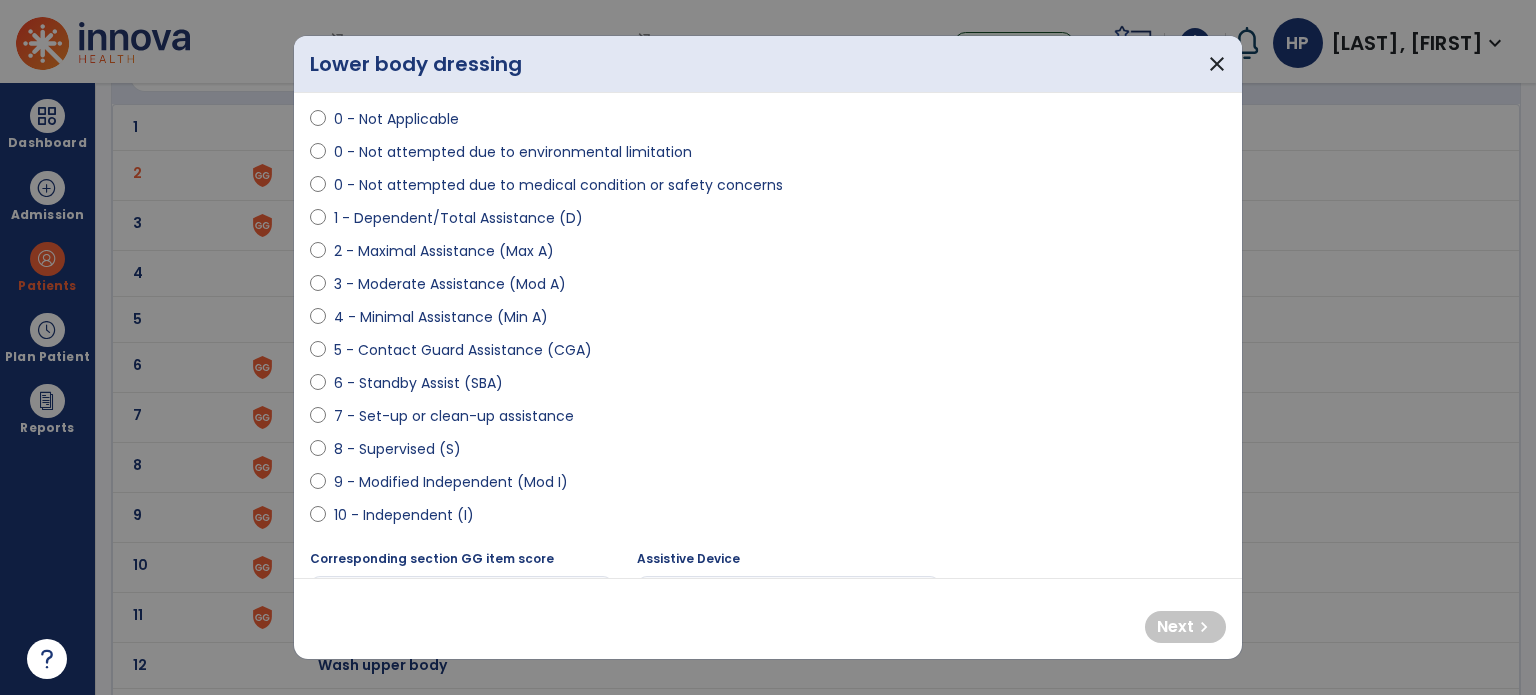 scroll, scrollTop: 130, scrollLeft: 0, axis: vertical 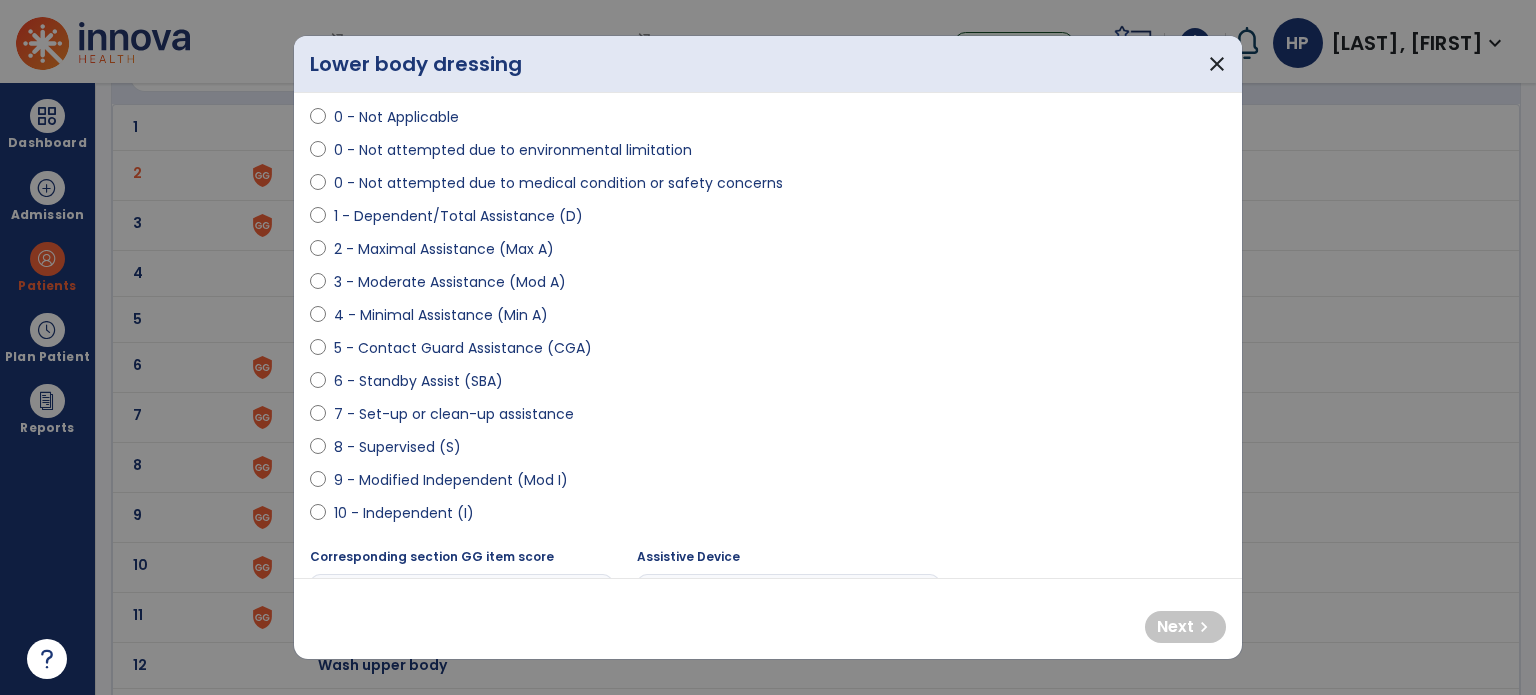 drag, startPoint x: 548, startPoint y: 62, endPoint x: 547, endPoint y: 24, distance: 38.013157 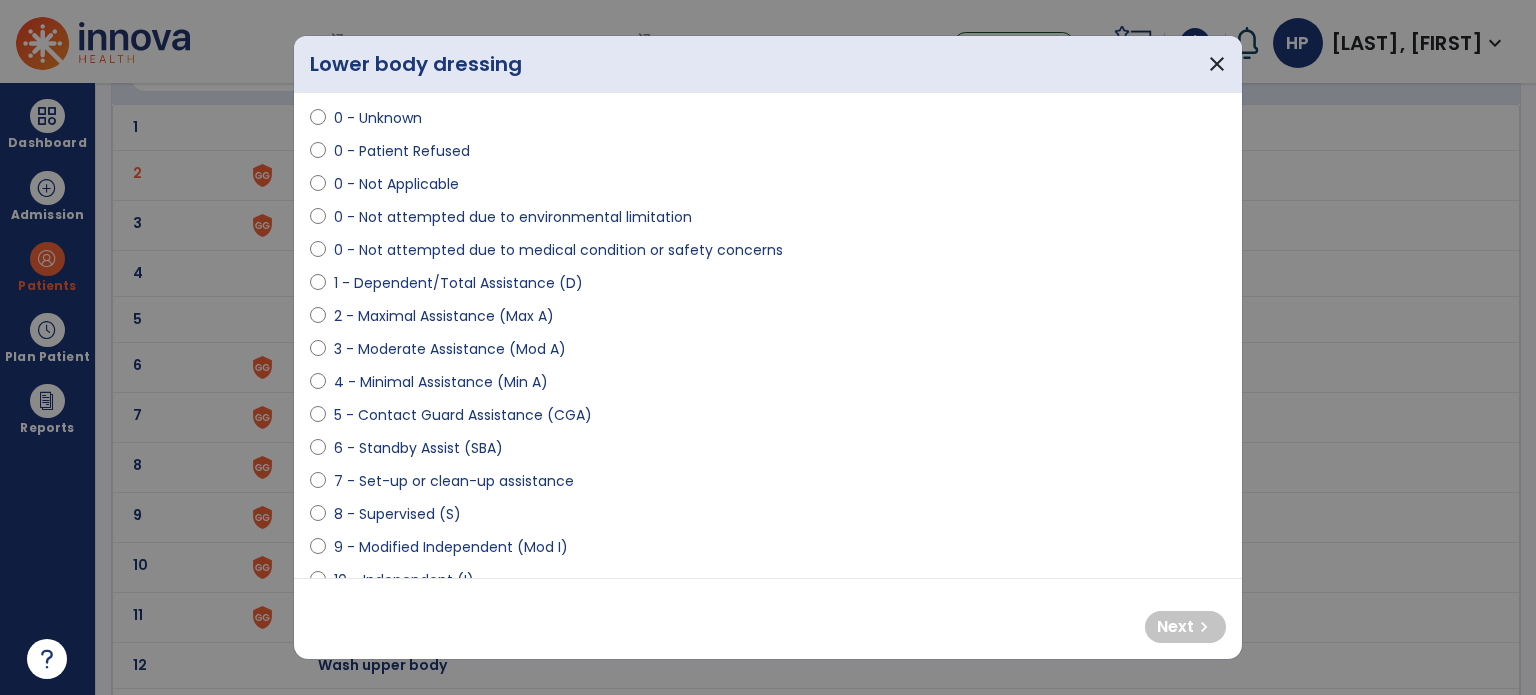 scroll, scrollTop: 84, scrollLeft: 0, axis: vertical 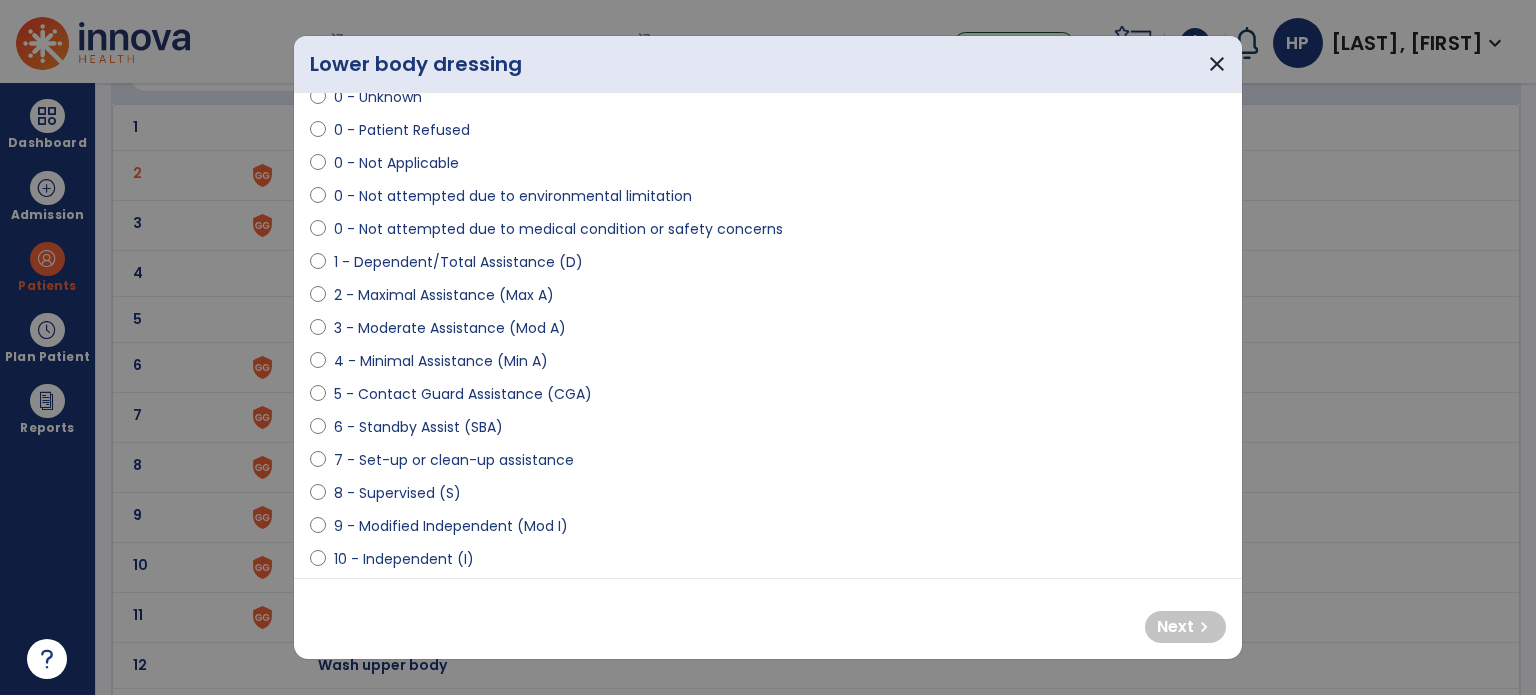 select on "**********" 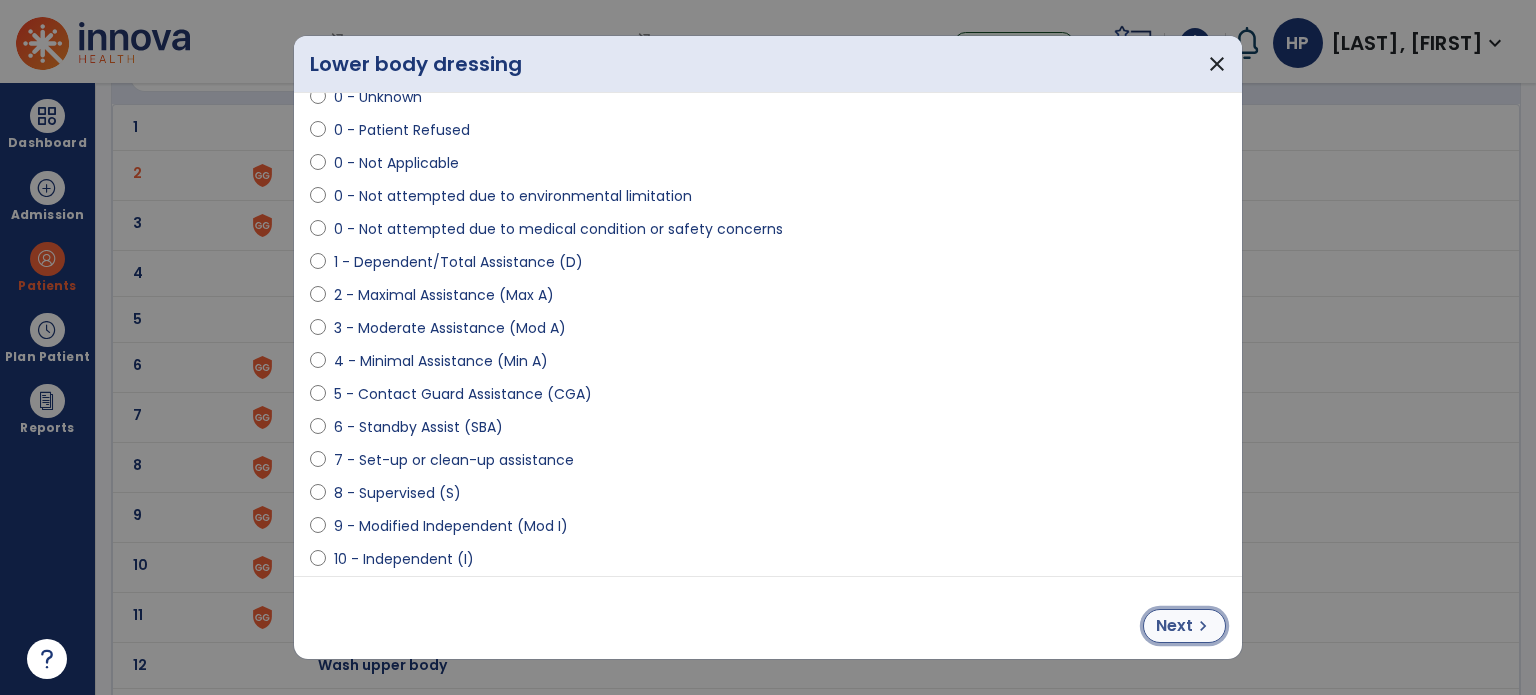 click on "Next" at bounding box center (1174, 626) 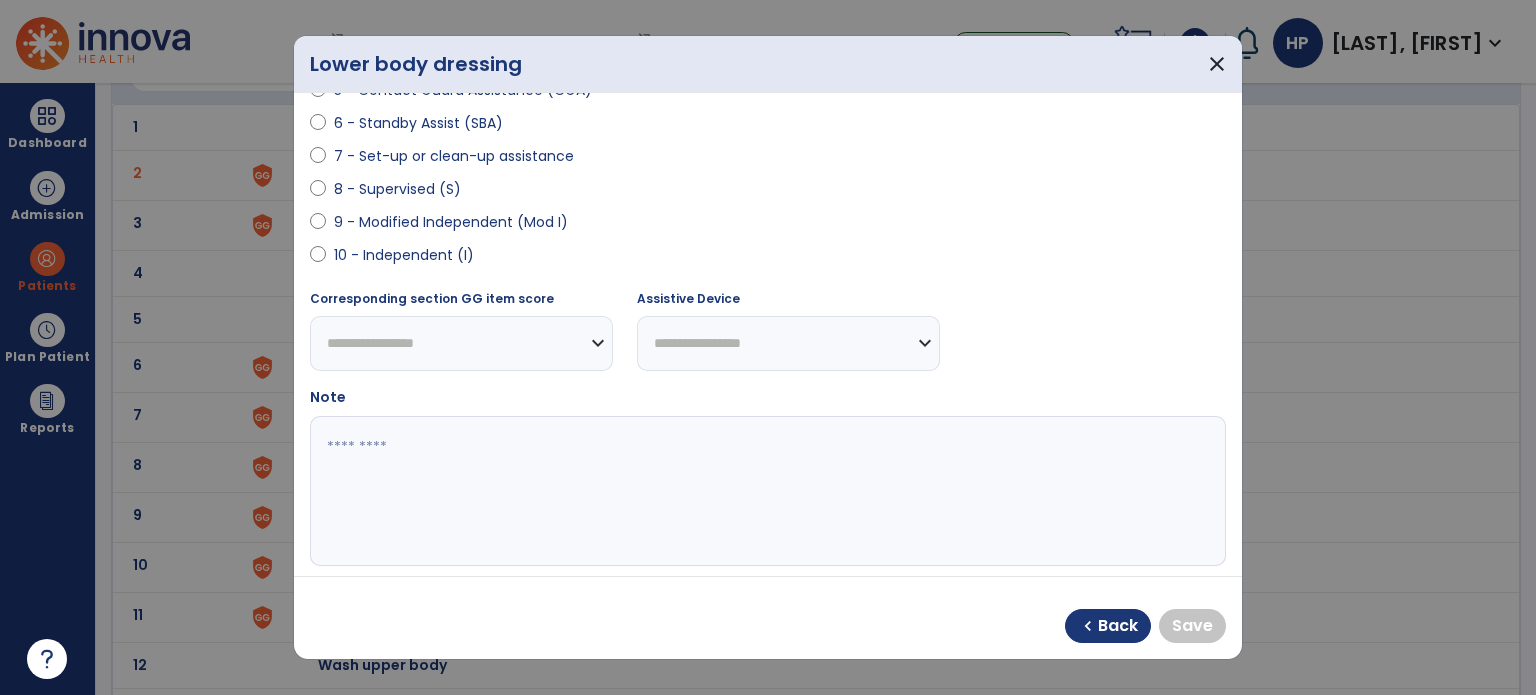 scroll, scrollTop: 392, scrollLeft: 0, axis: vertical 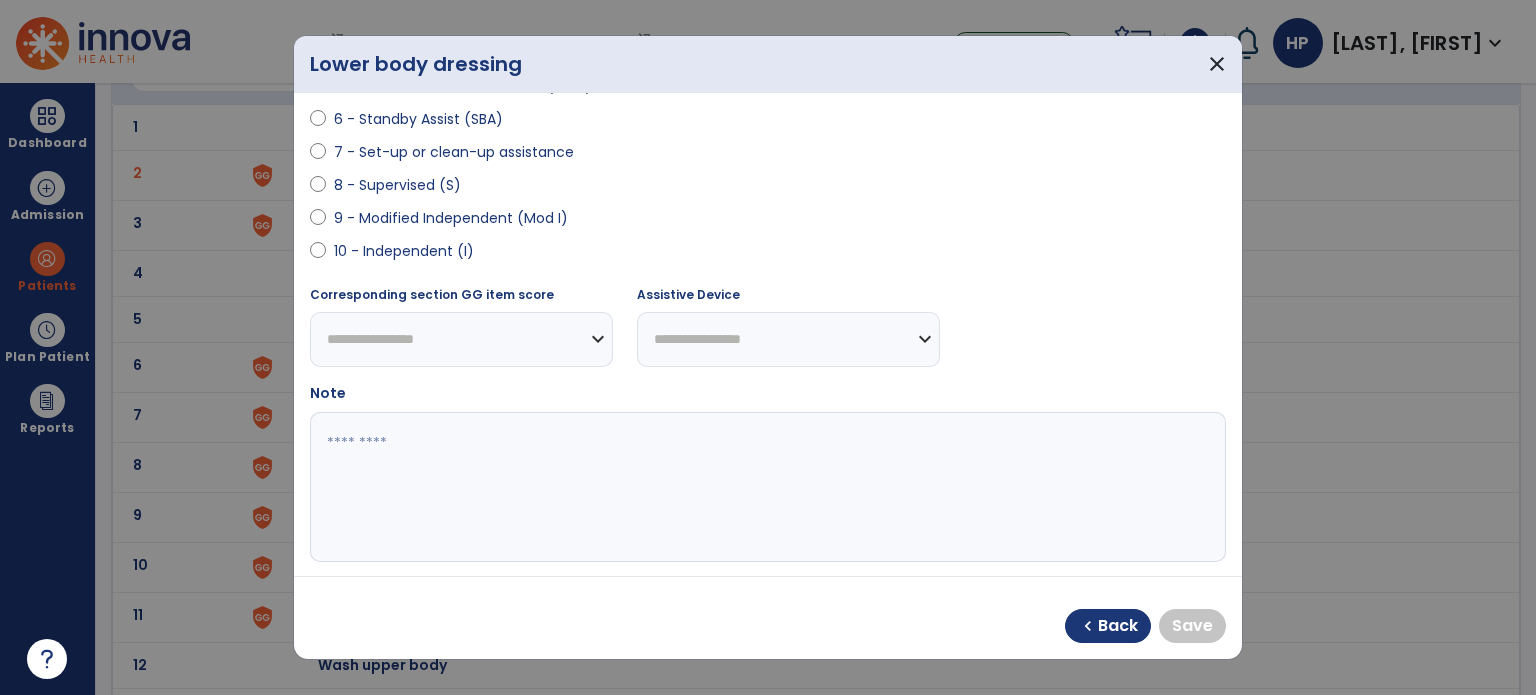 select on "**********" 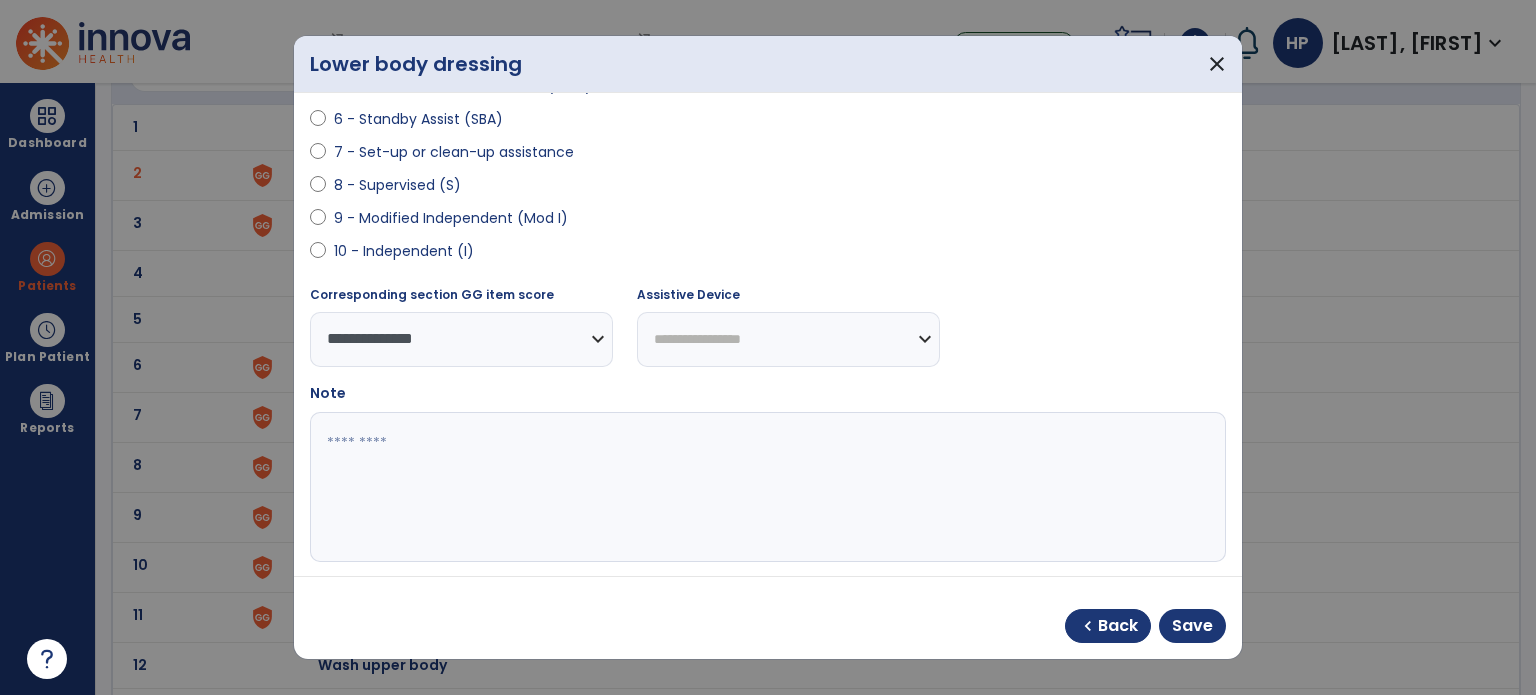 scroll, scrollTop: 0, scrollLeft: 0, axis: both 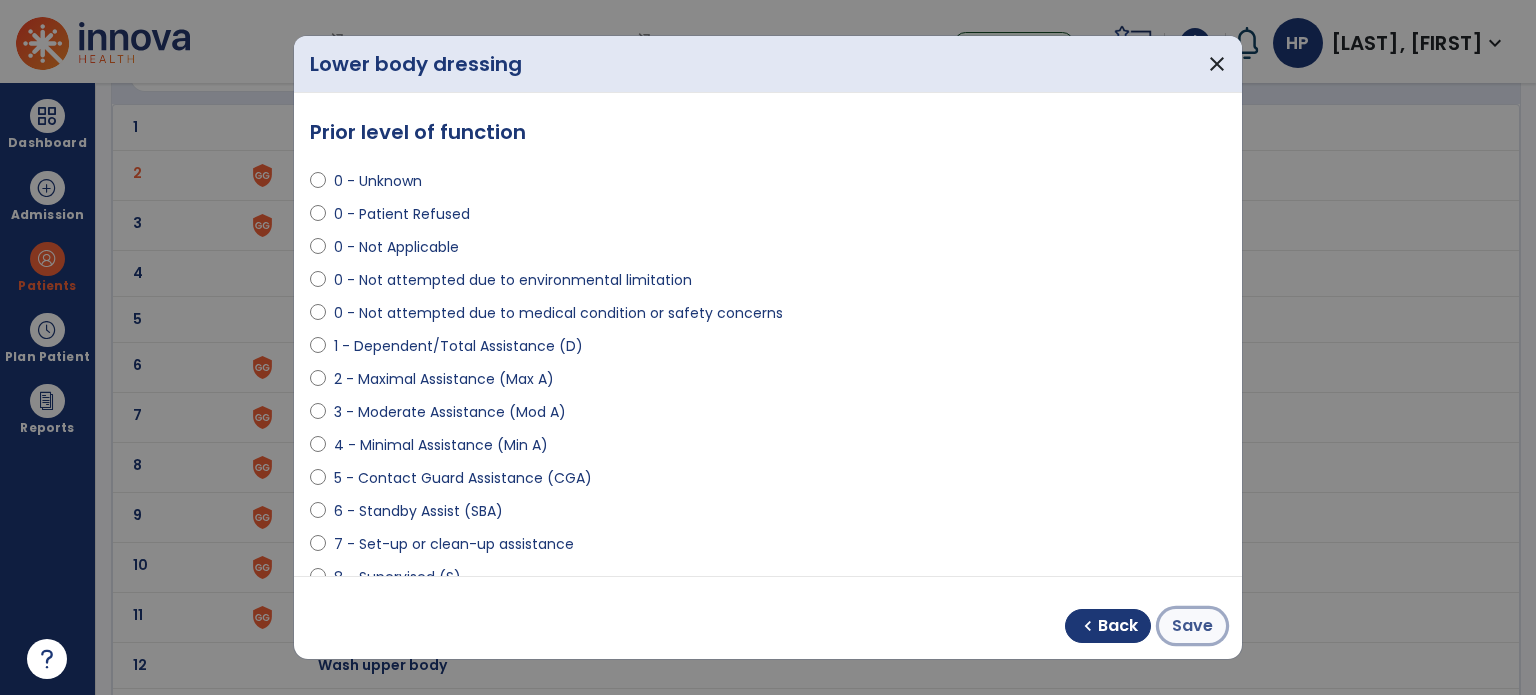 click on "Save" at bounding box center (1192, 626) 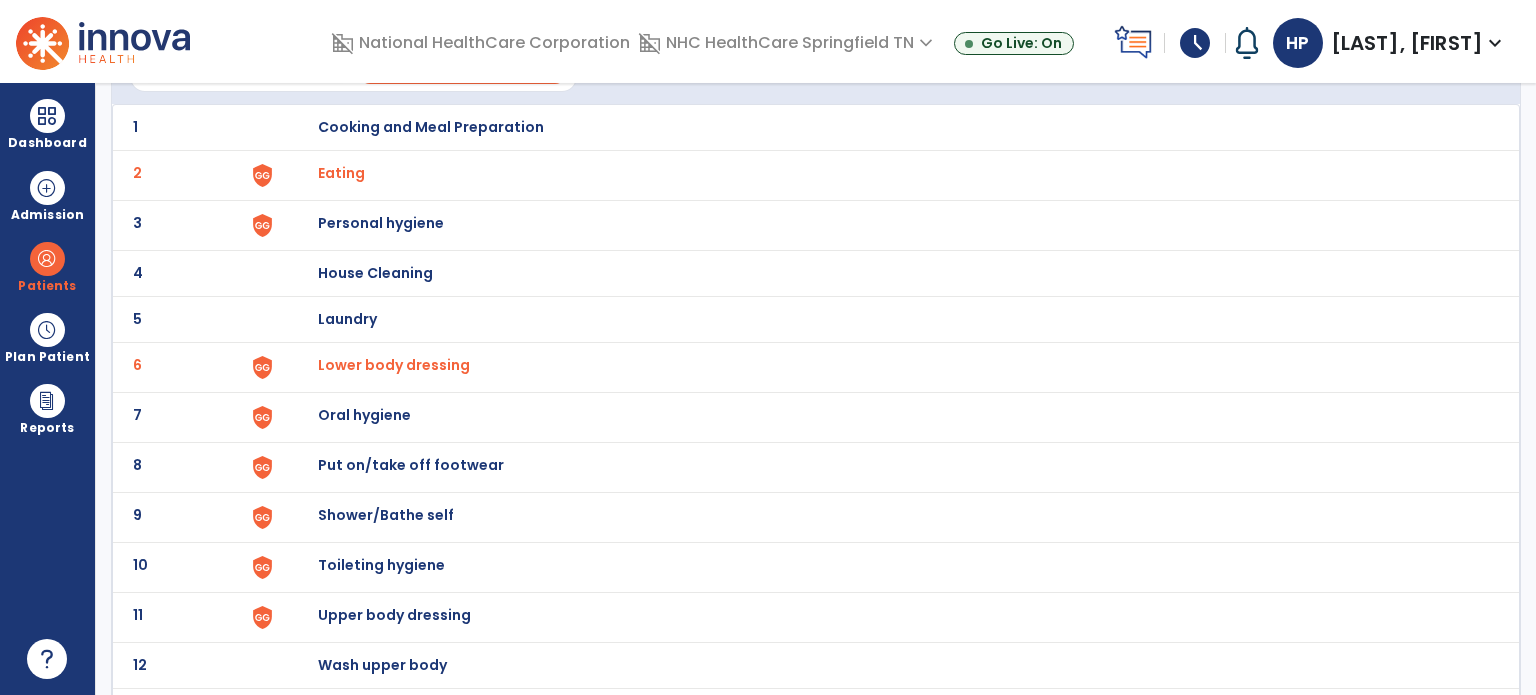 scroll, scrollTop: 172, scrollLeft: 0, axis: vertical 